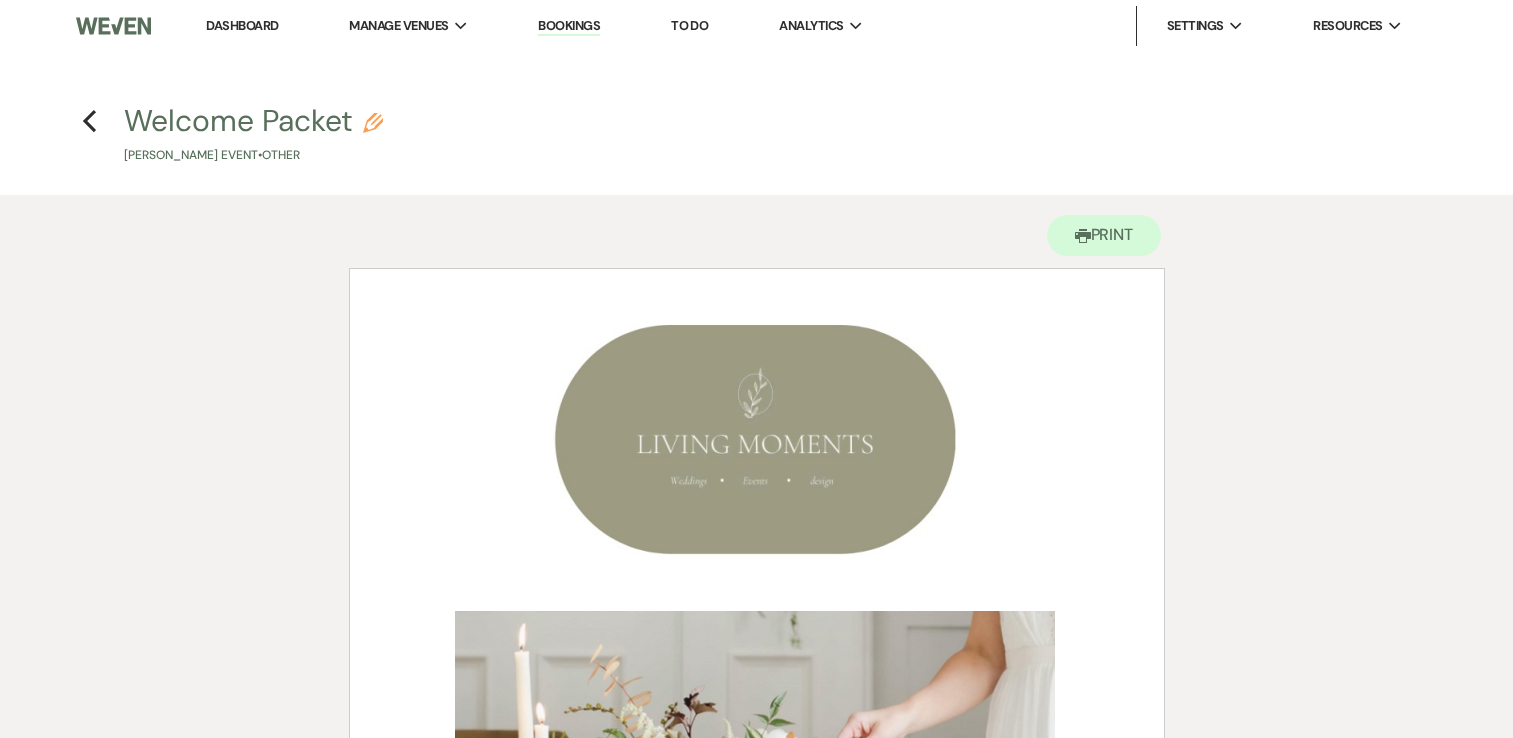 scroll, scrollTop: 0, scrollLeft: 0, axis: both 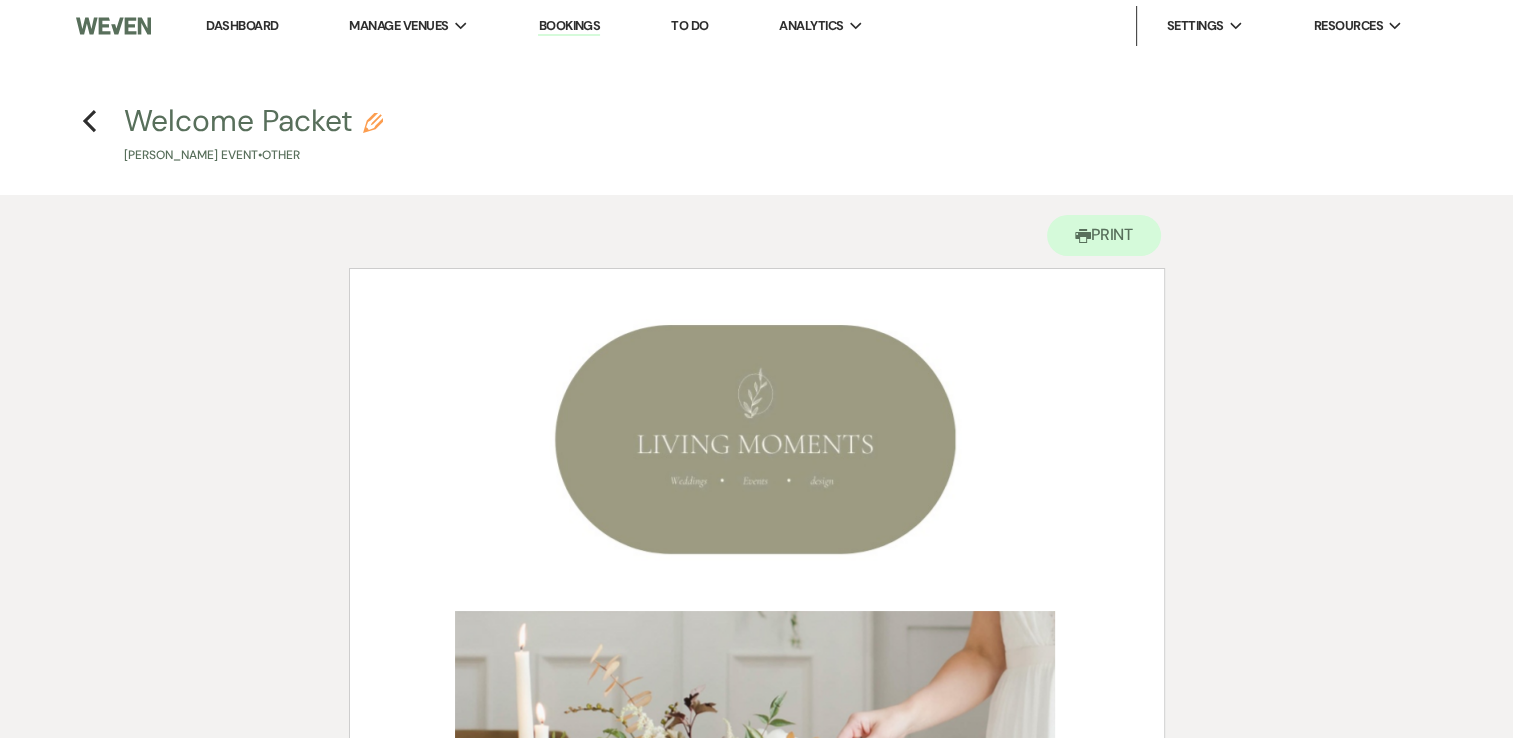 click on "Dashboard" at bounding box center [242, 25] 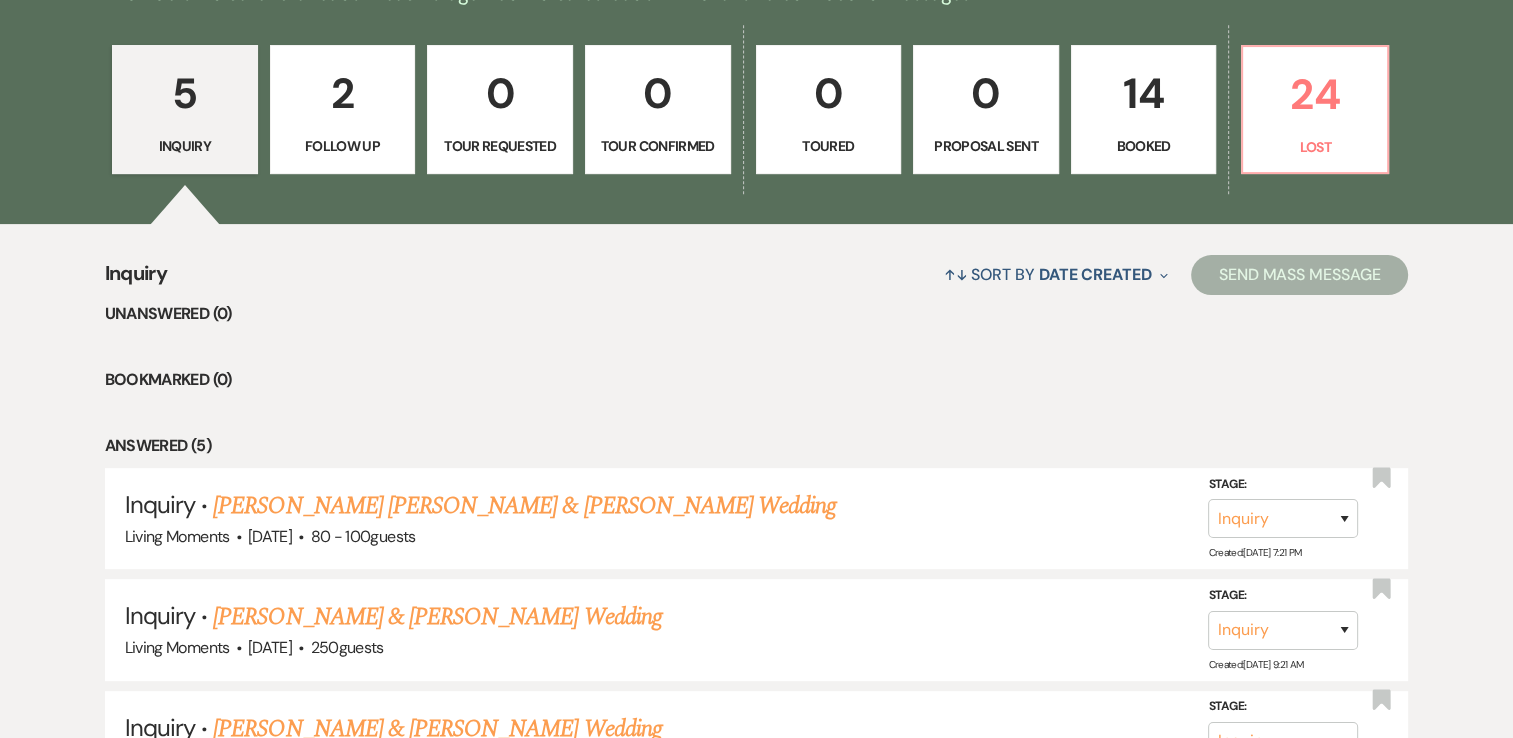scroll, scrollTop: 607, scrollLeft: 0, axis: vertical 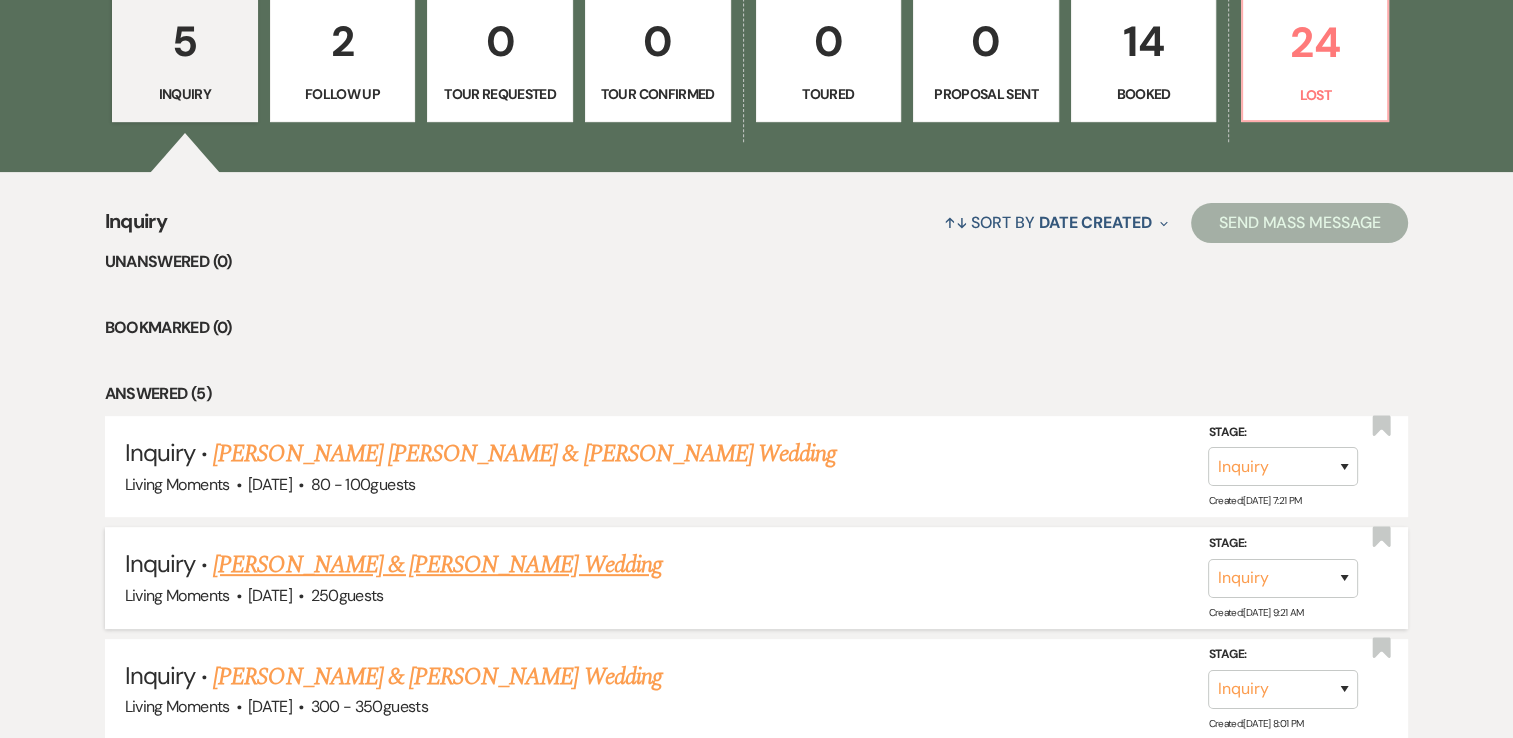 click on "[PERSON_NAME] & [PERSON_NAME] Wedding" at bounding box center [437, 565] 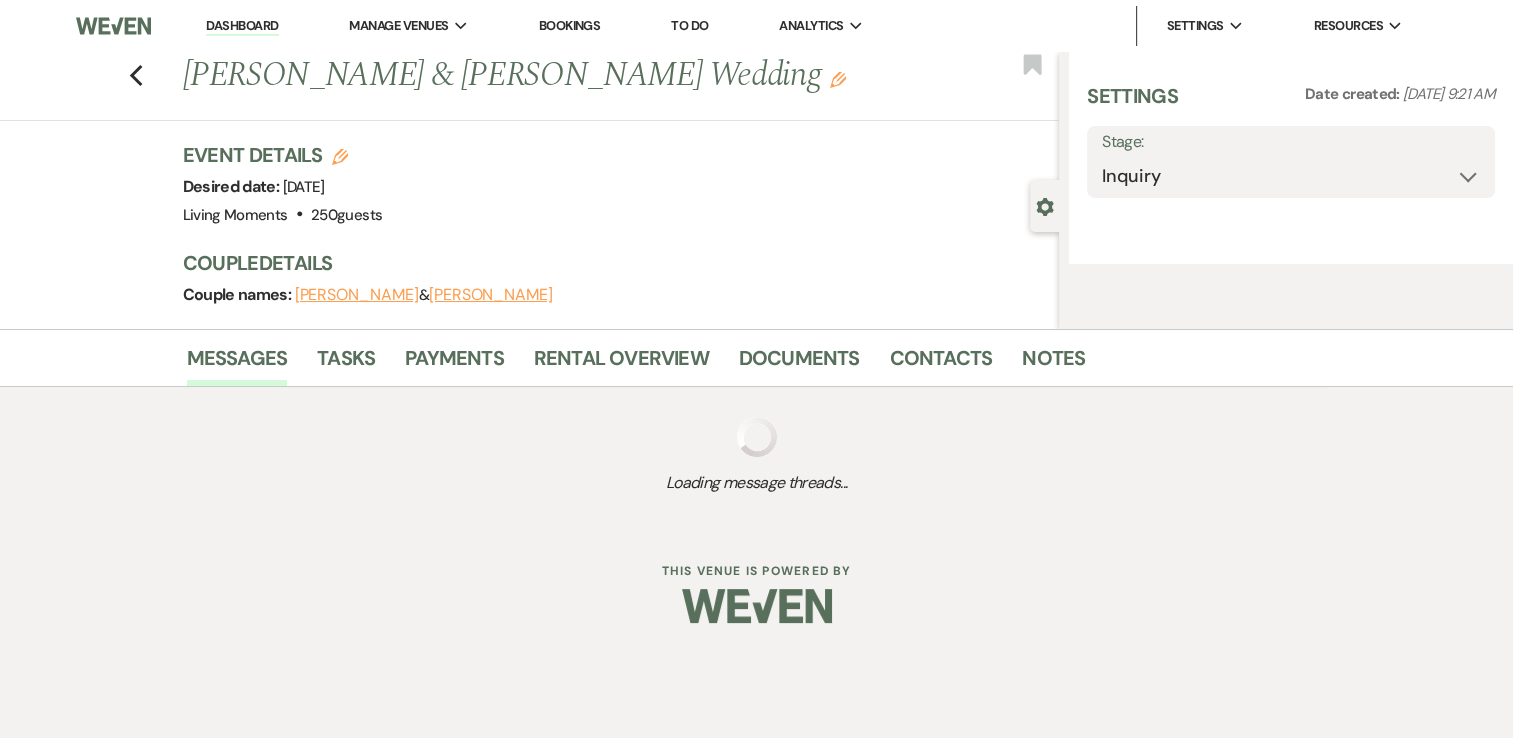 select on "5" 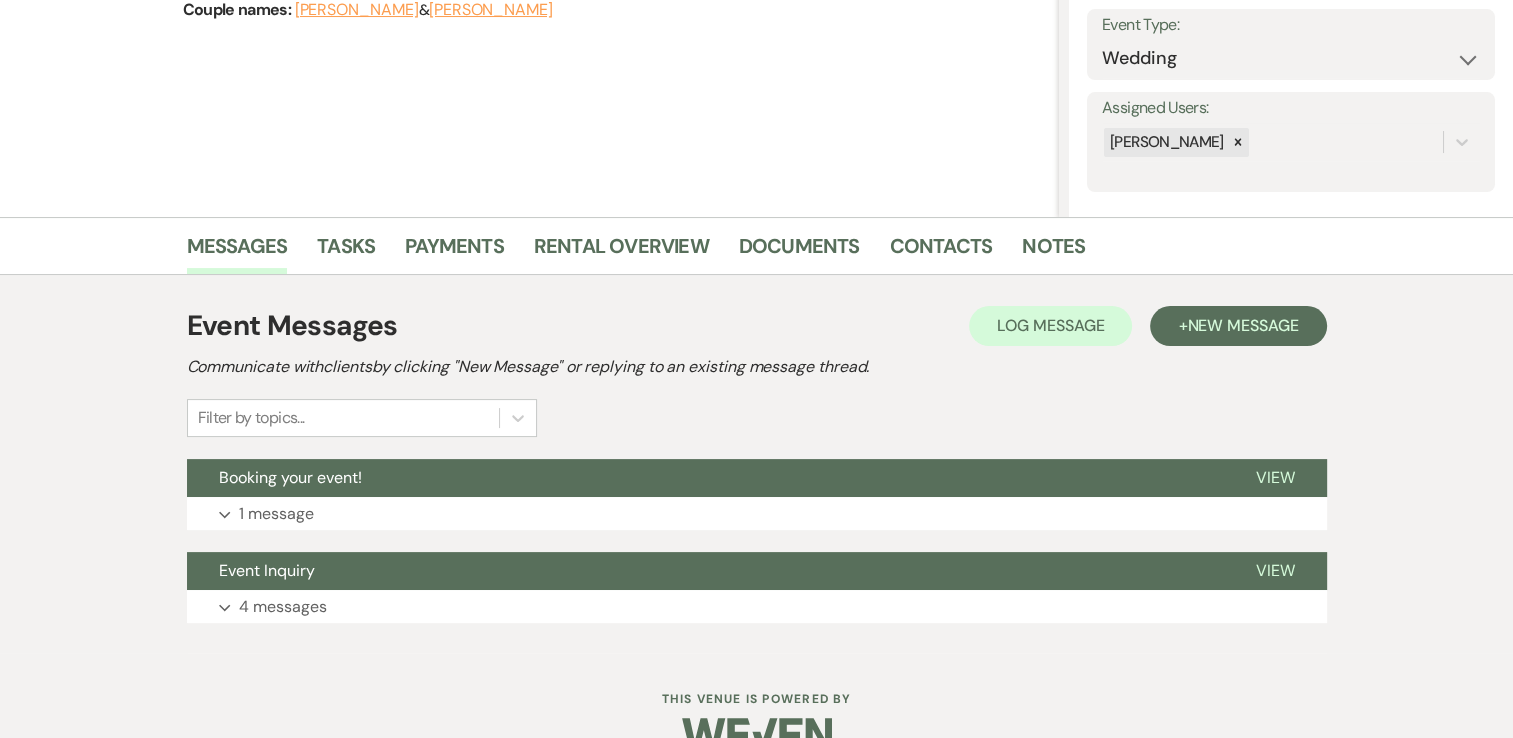 scroll, scrollTop: 328, scrollLeft: 0, axis: vertical 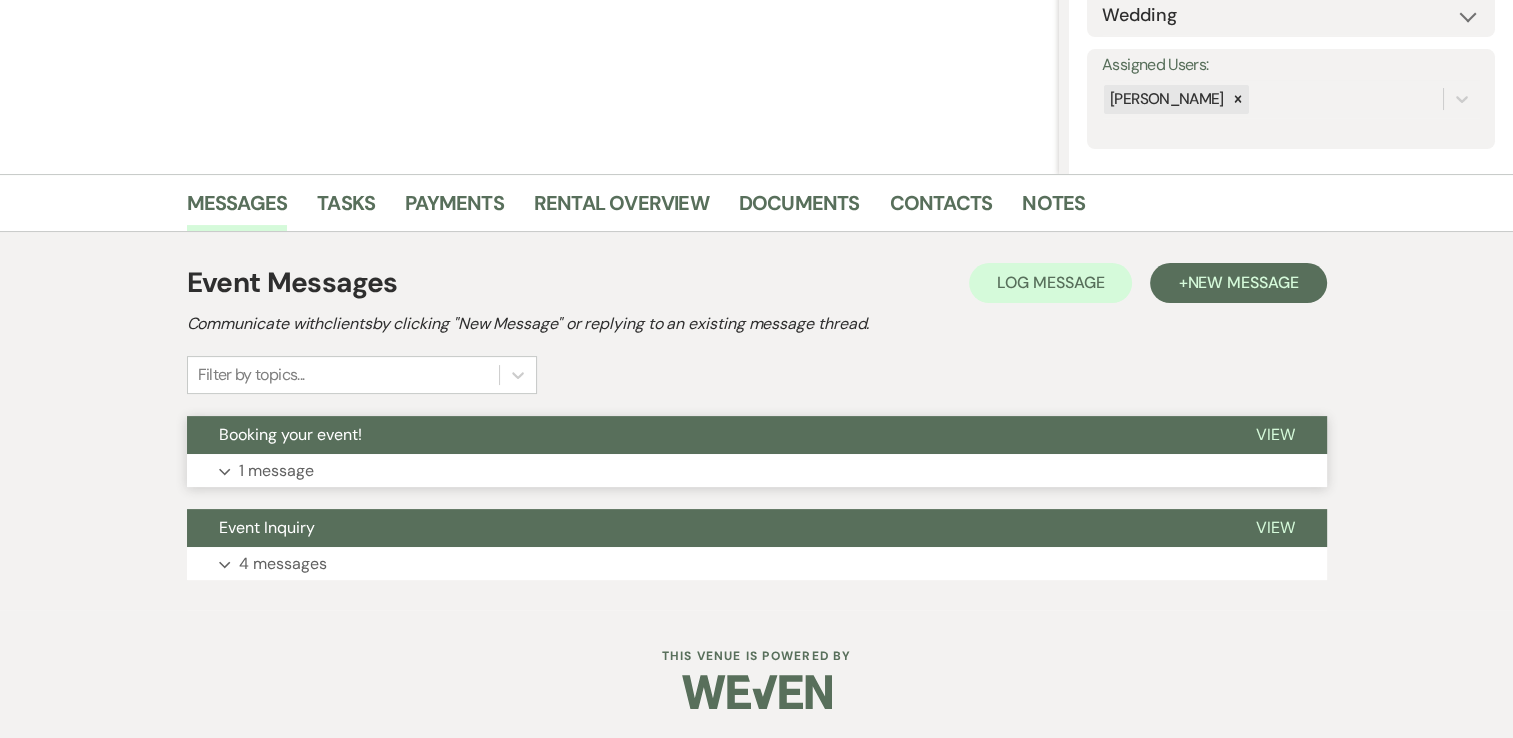 click on "Expand 1 message" at bounding box center [757, 471] 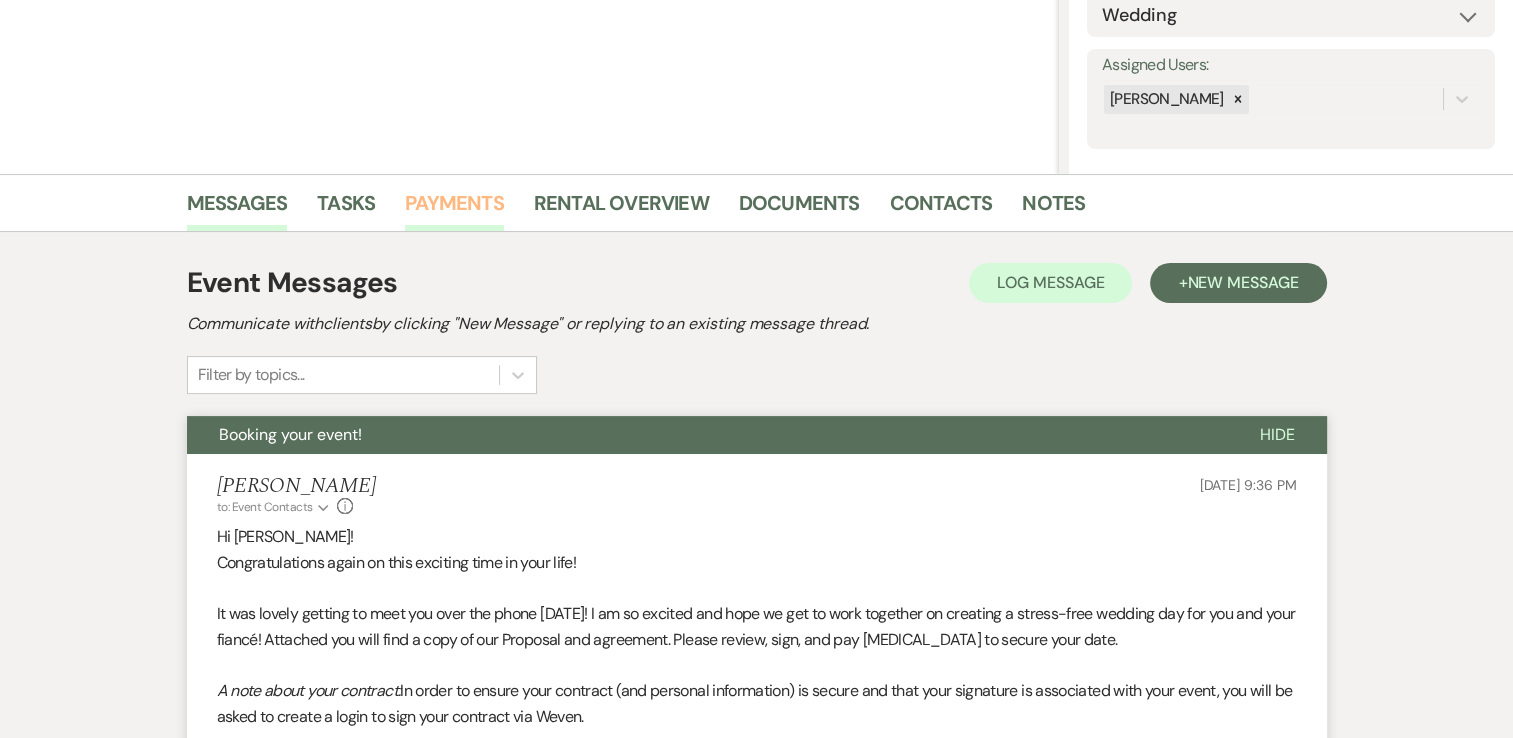 click on "Payments" at bounding box center (454, 209) 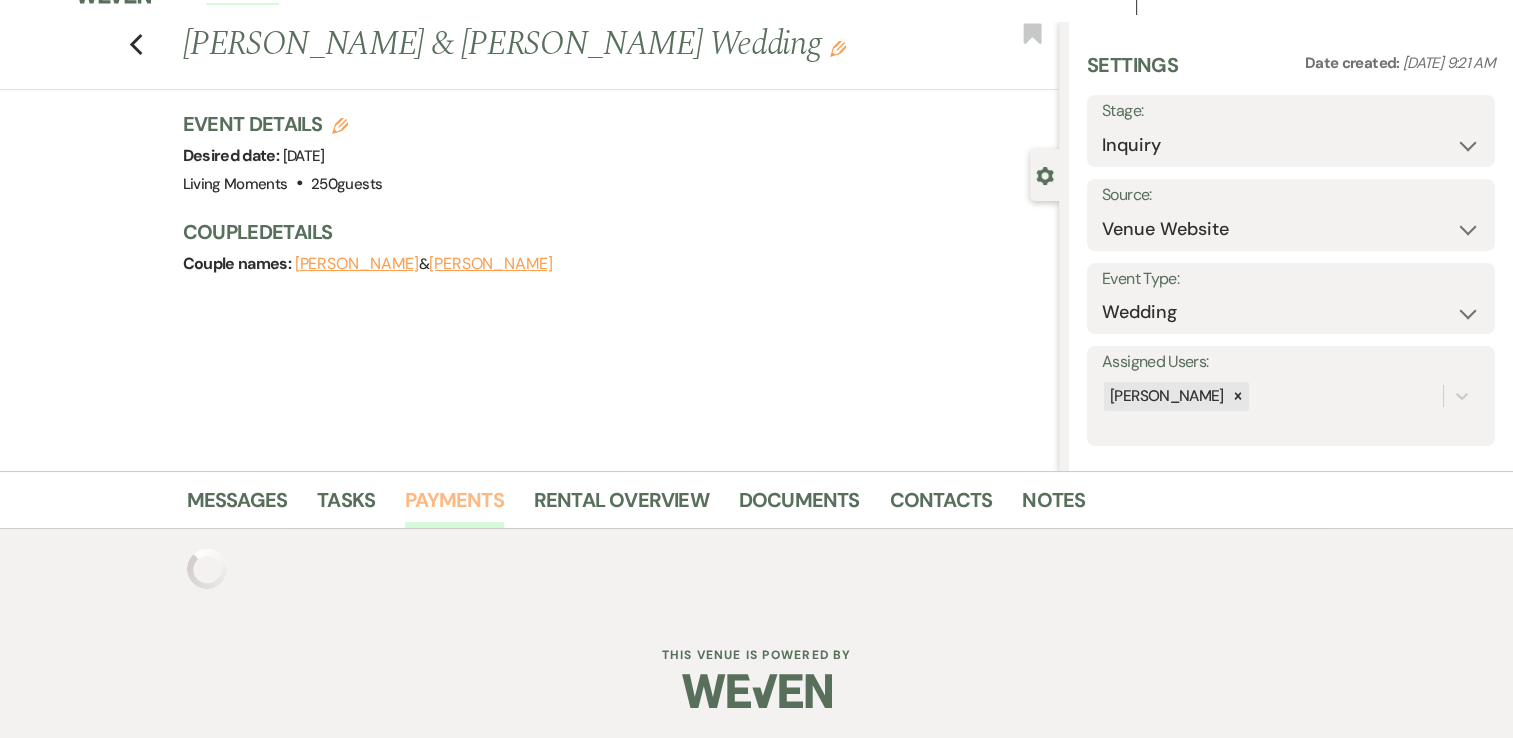 scroll, scrollTop: 131, scrollLeft: 0, axis: vertical 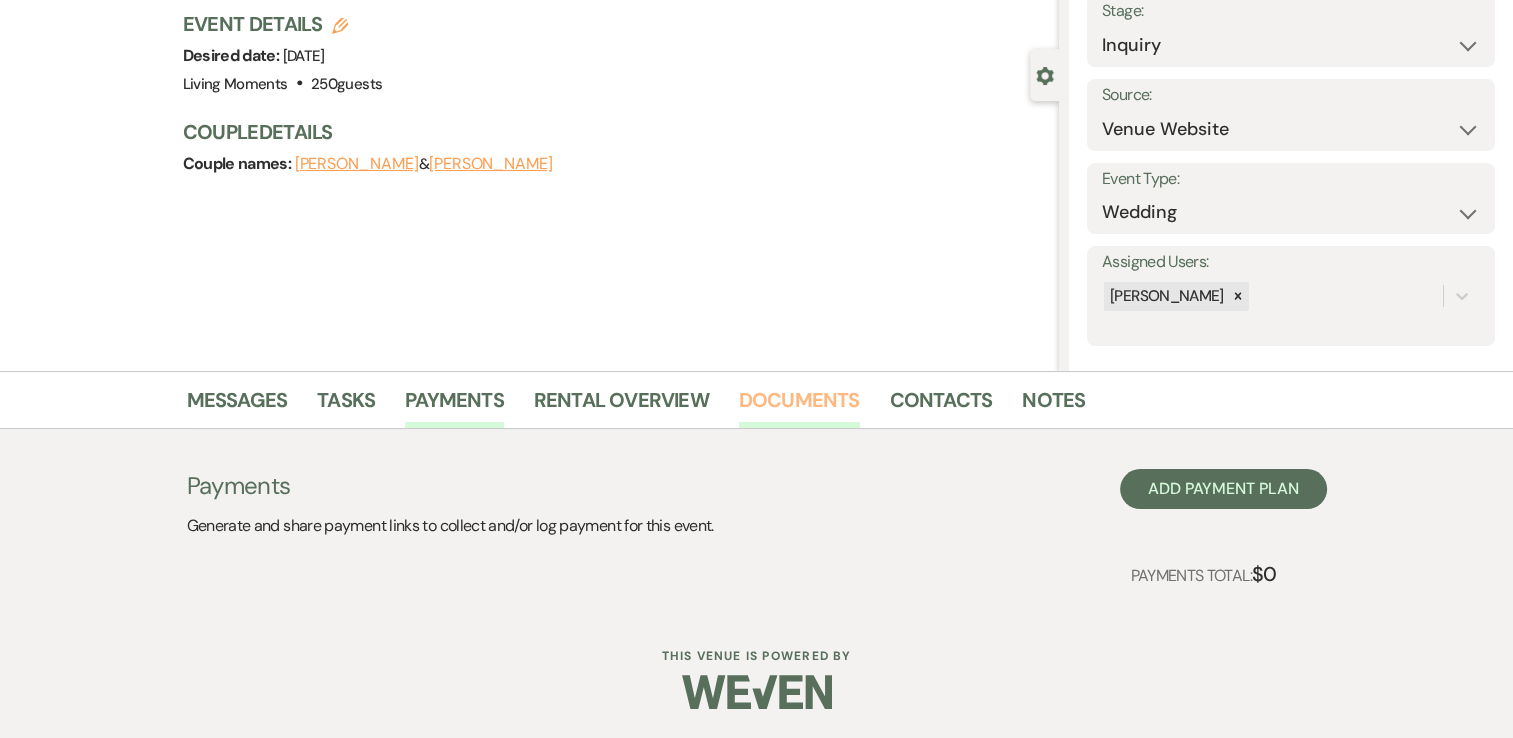 click on "Documents" at bounding box center (799, 406) 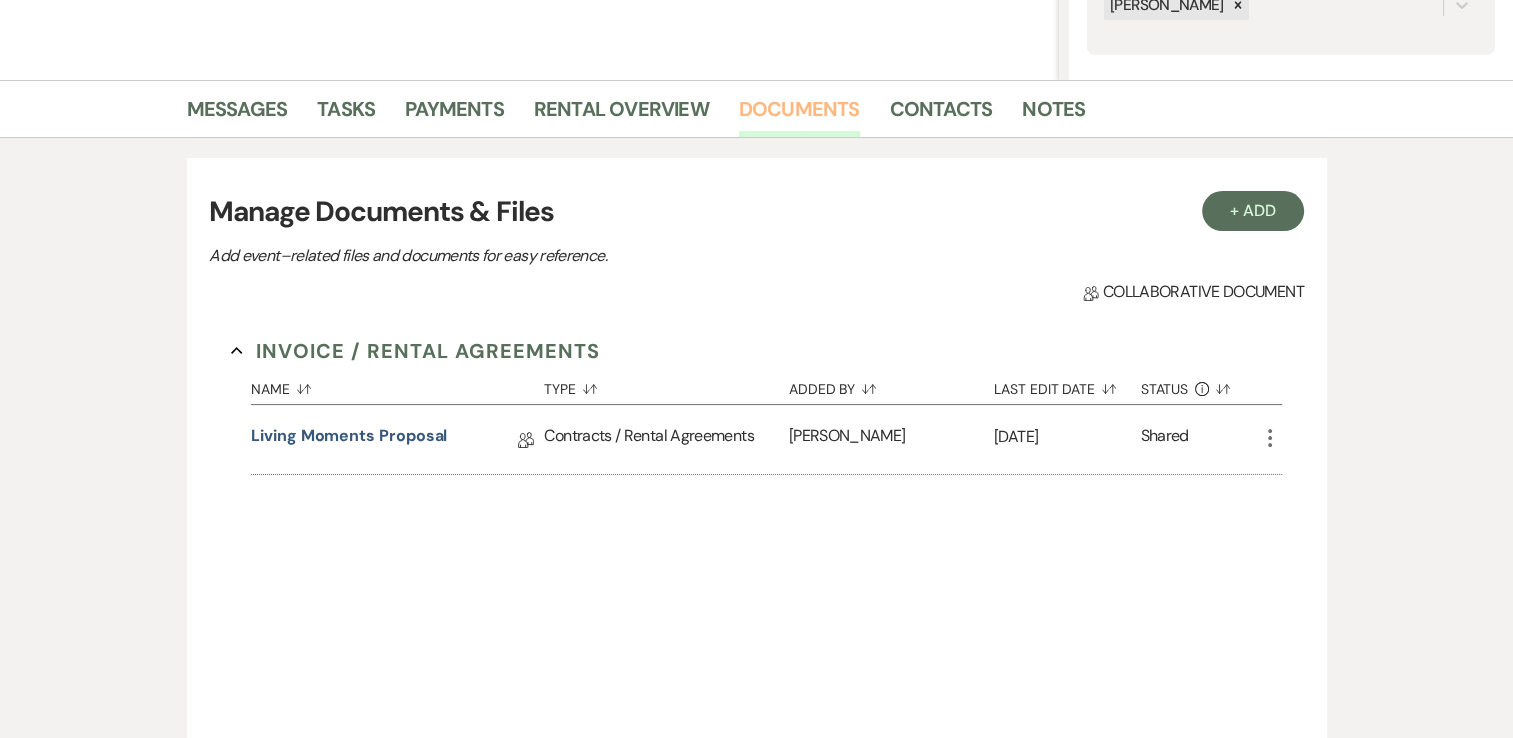 scroll, scrollTop: 439, scrollLeft: 0, axis: vertical 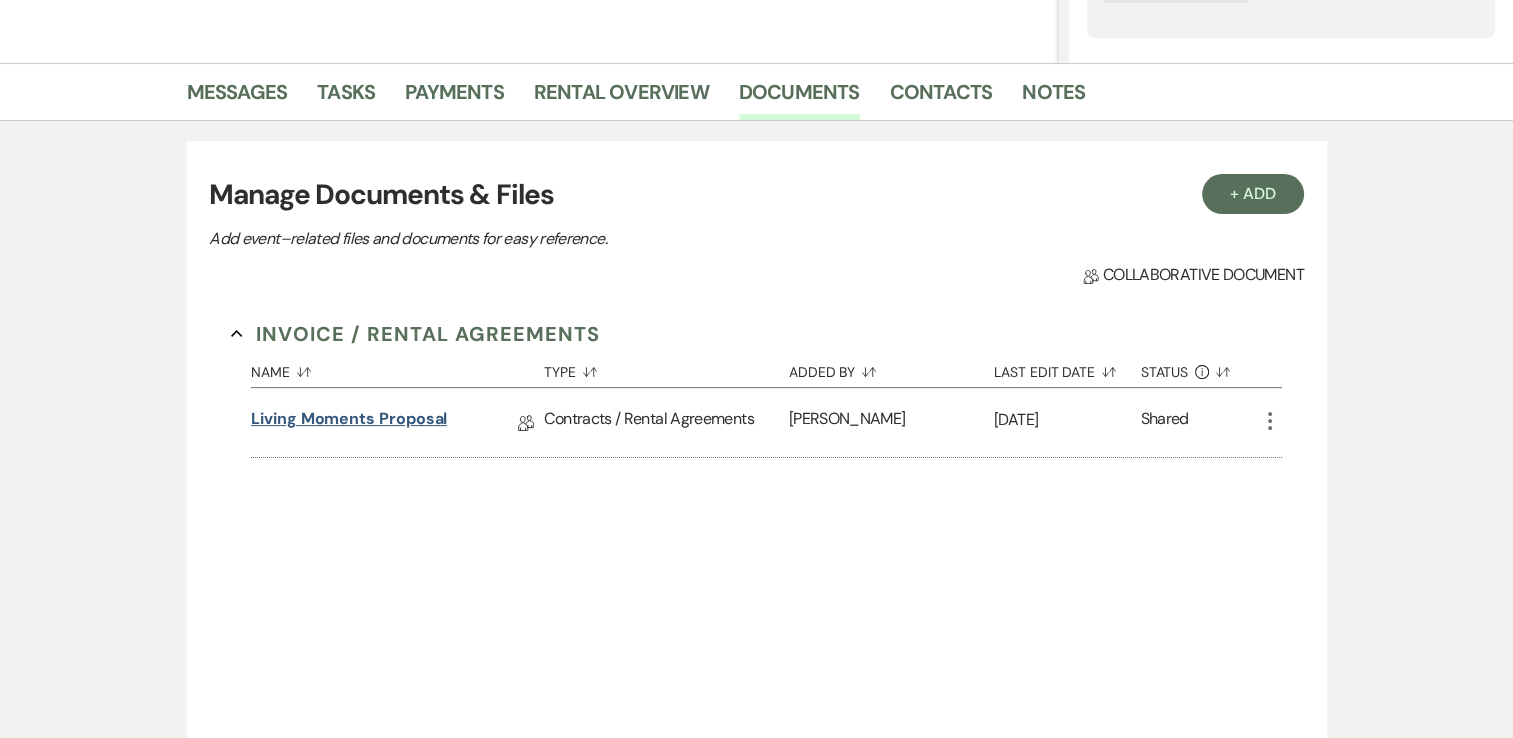 click on "Living Moments Proposal" at bounding box center (349, 422) 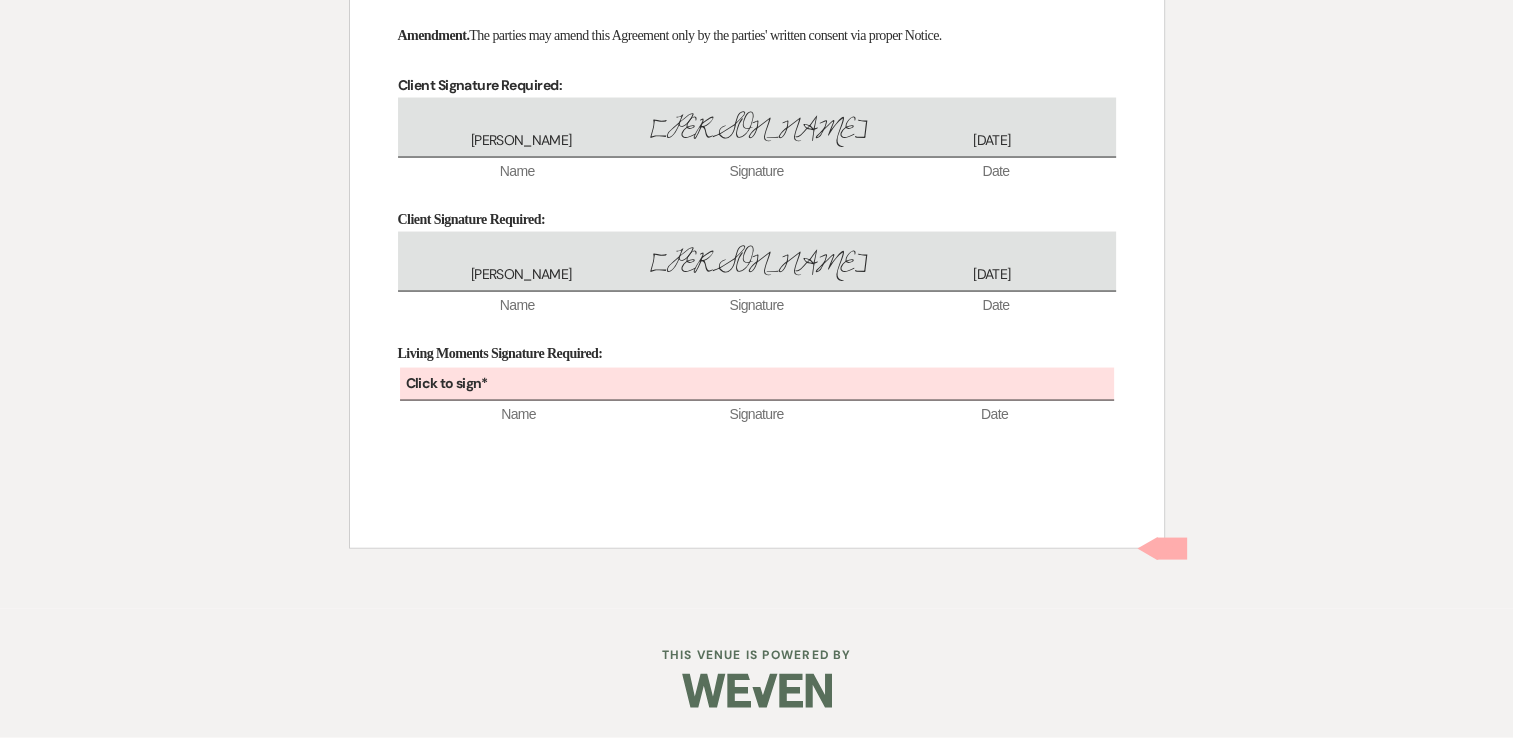 scroll, scrollTop: 11550, scrollLeft: 0, axis: vertical 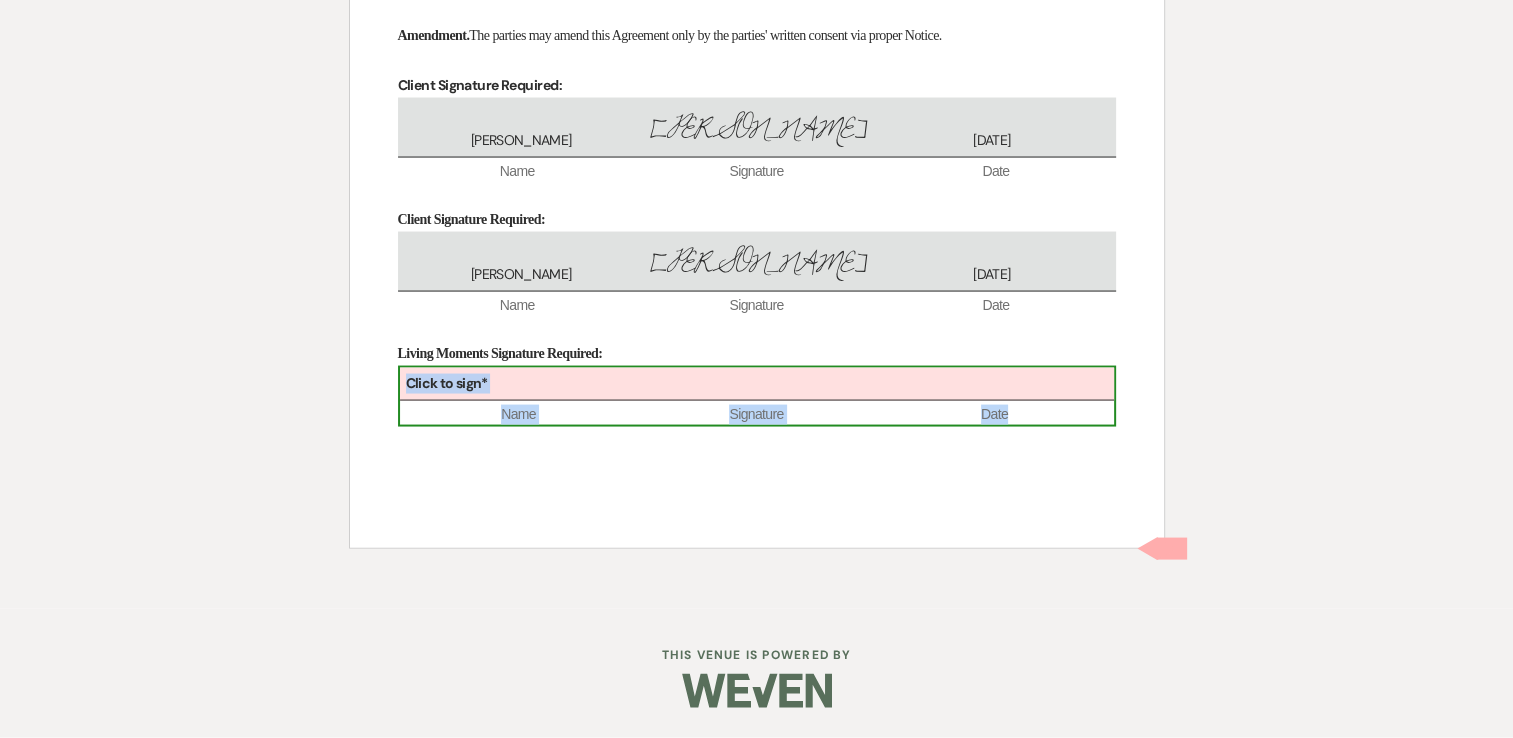 click on "Click to sign*" at bounding box center (447, 383) 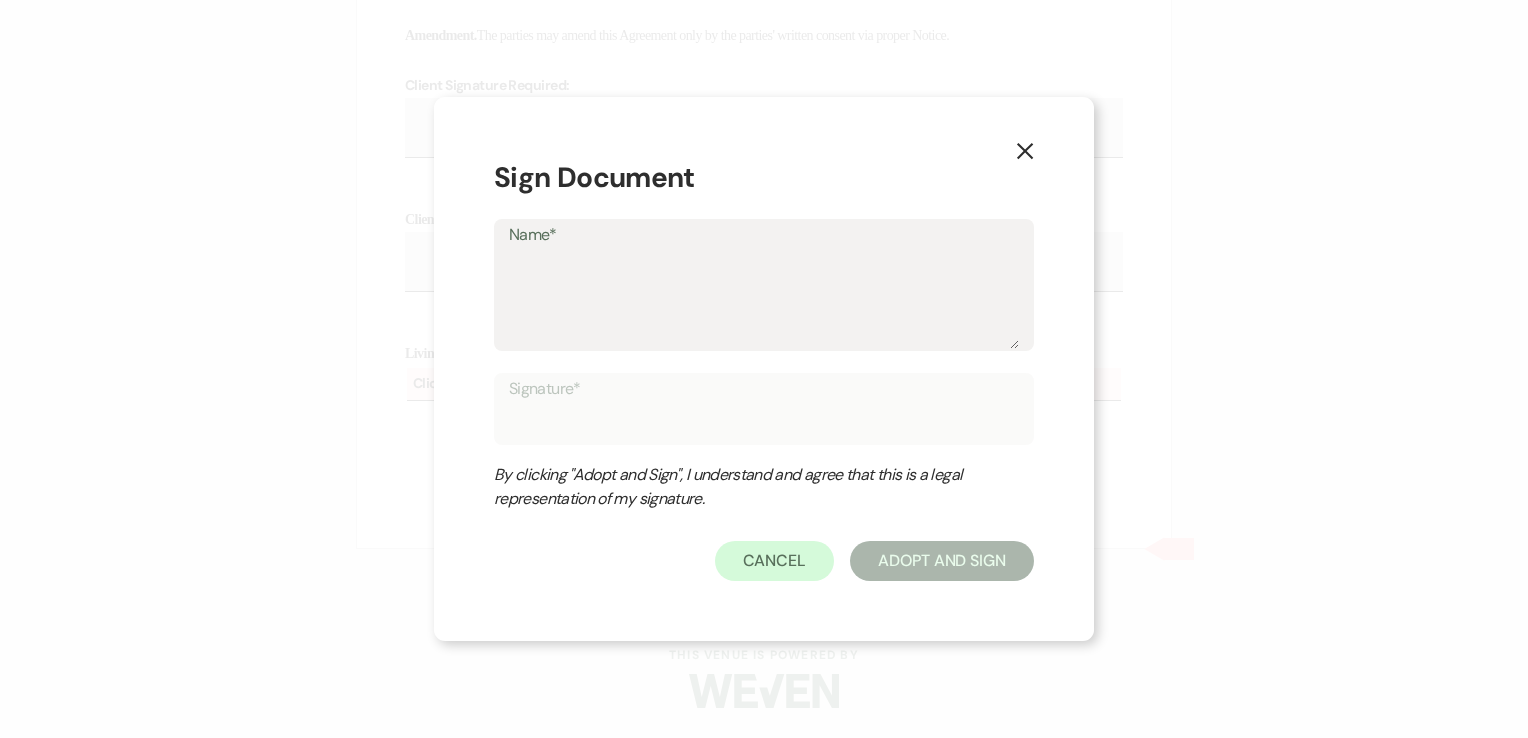 click on "Name*" at bounding box center [764, 299] 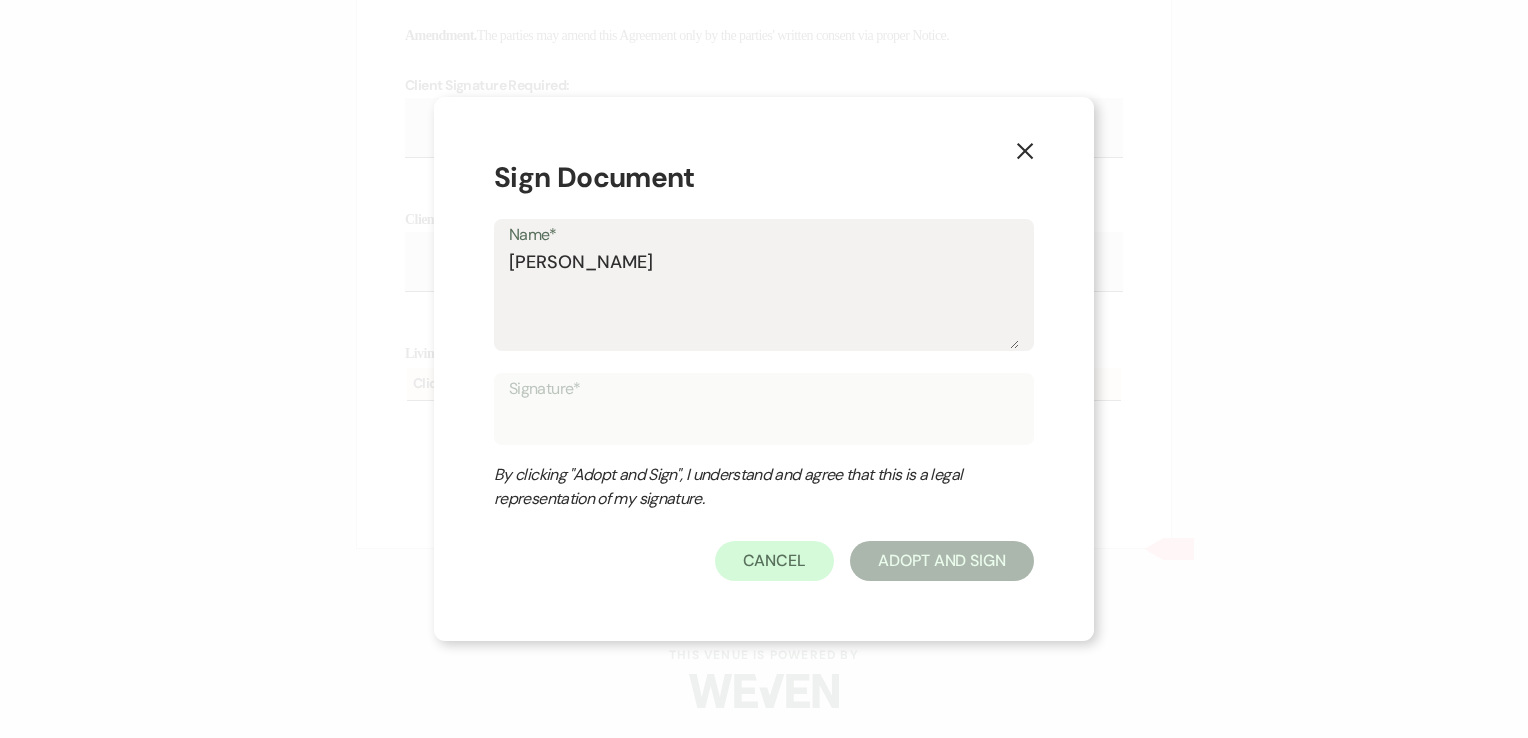 type on "[PERSON_NAME]" 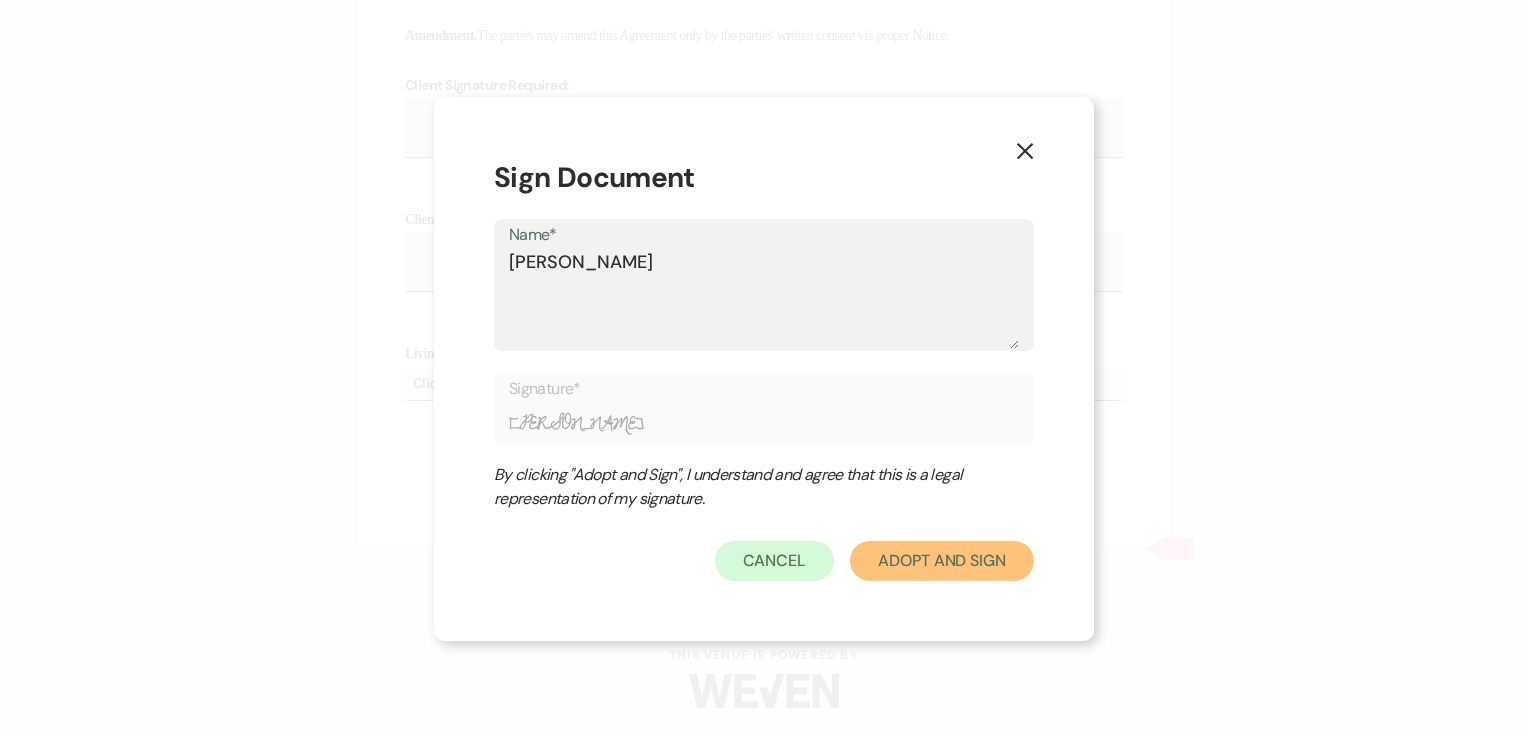 click on "Adopt And Sign" at bounding box center (942, 561) 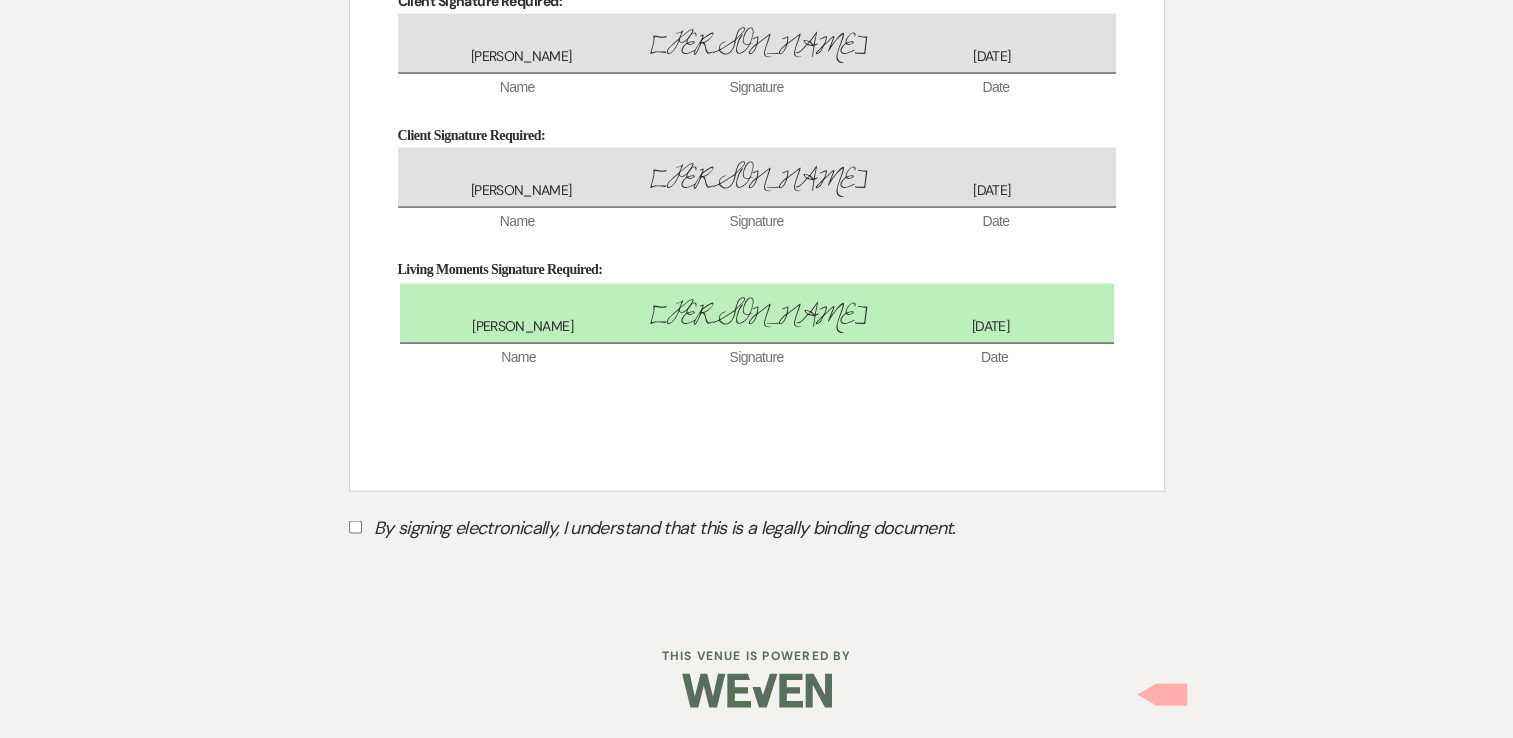 scroll, scrollTop: 11634, scrollLeft: 0, axis: vertical 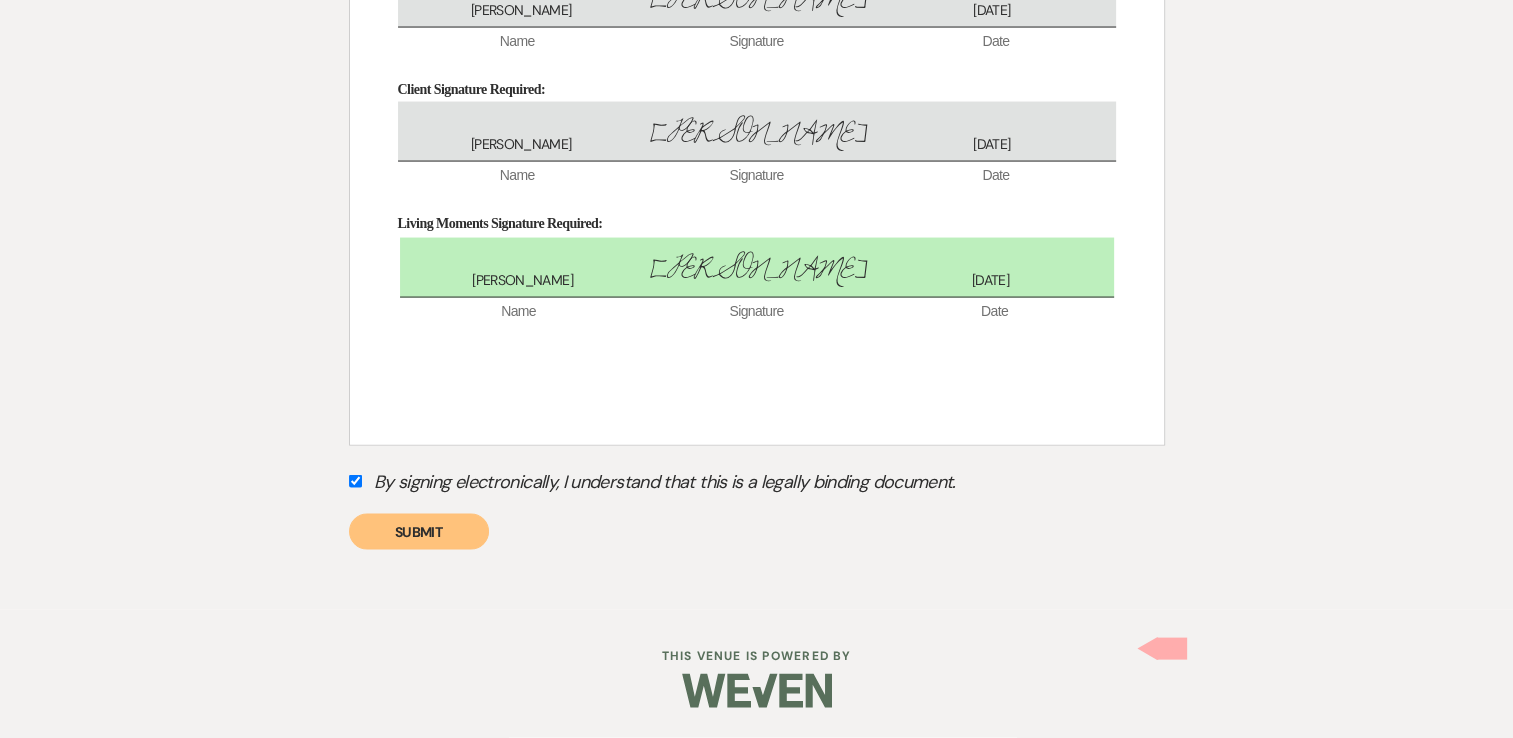 click on "Submit" at bounding box center (419, 532) 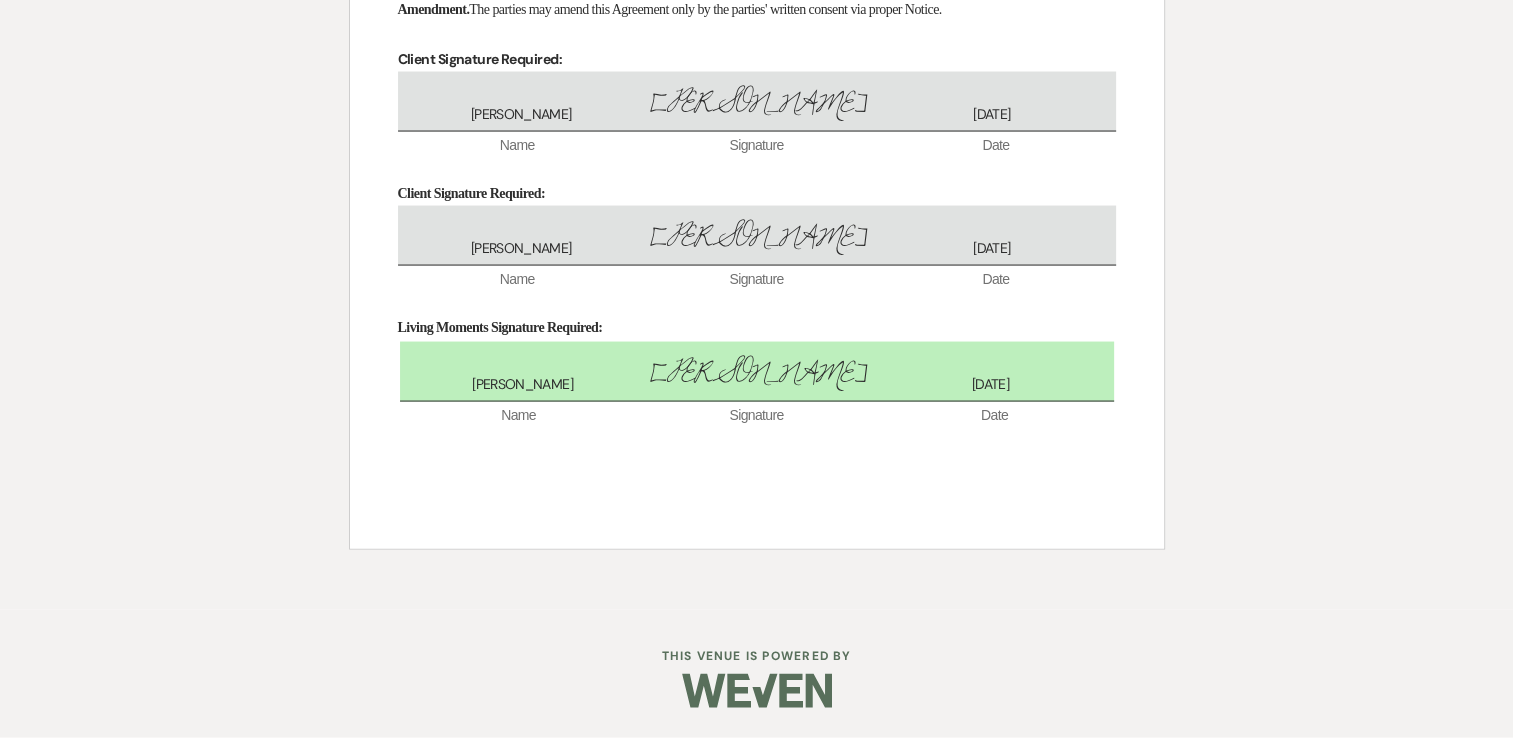 scroll, scrollTop: 11576, scrollLeft: 0, axis: vertical 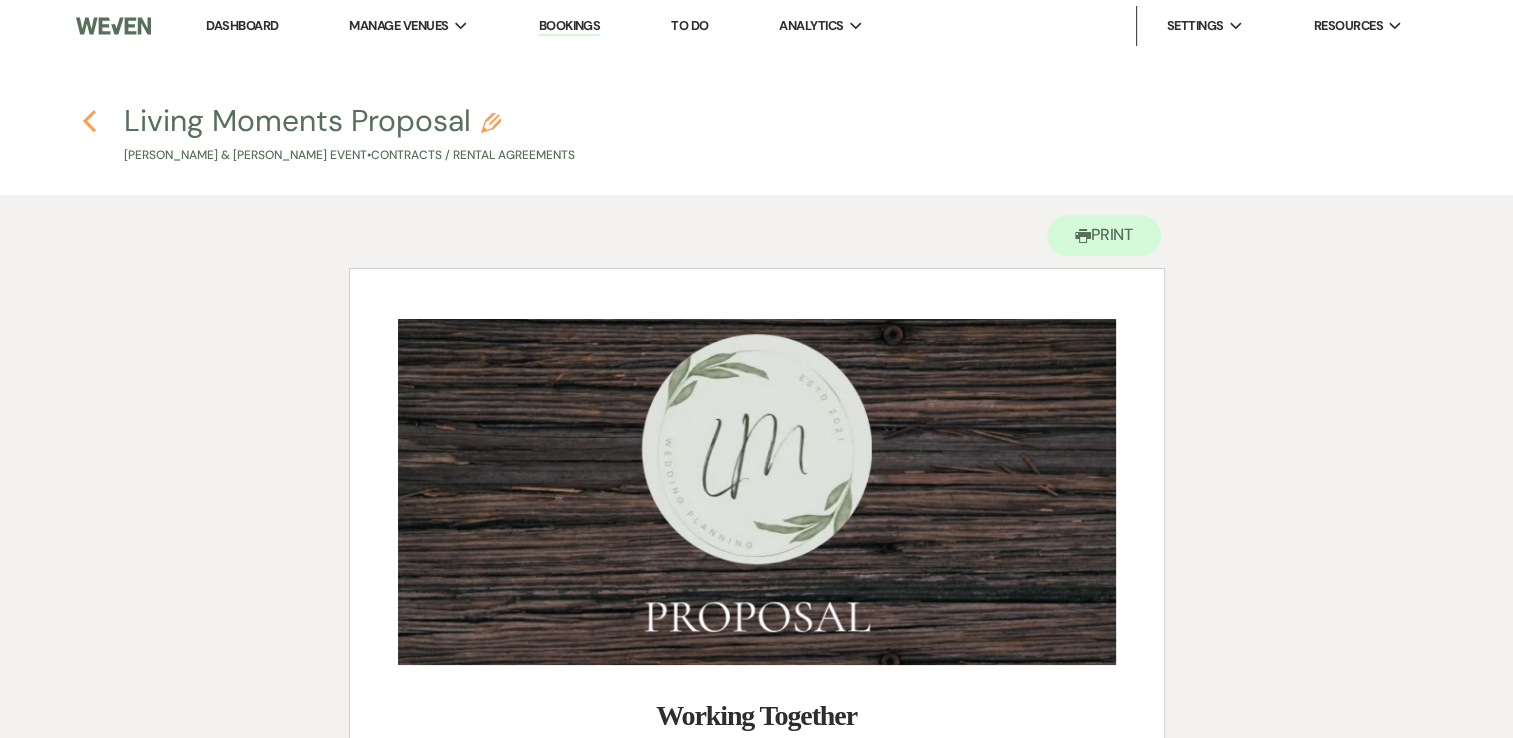 click on "Previous" 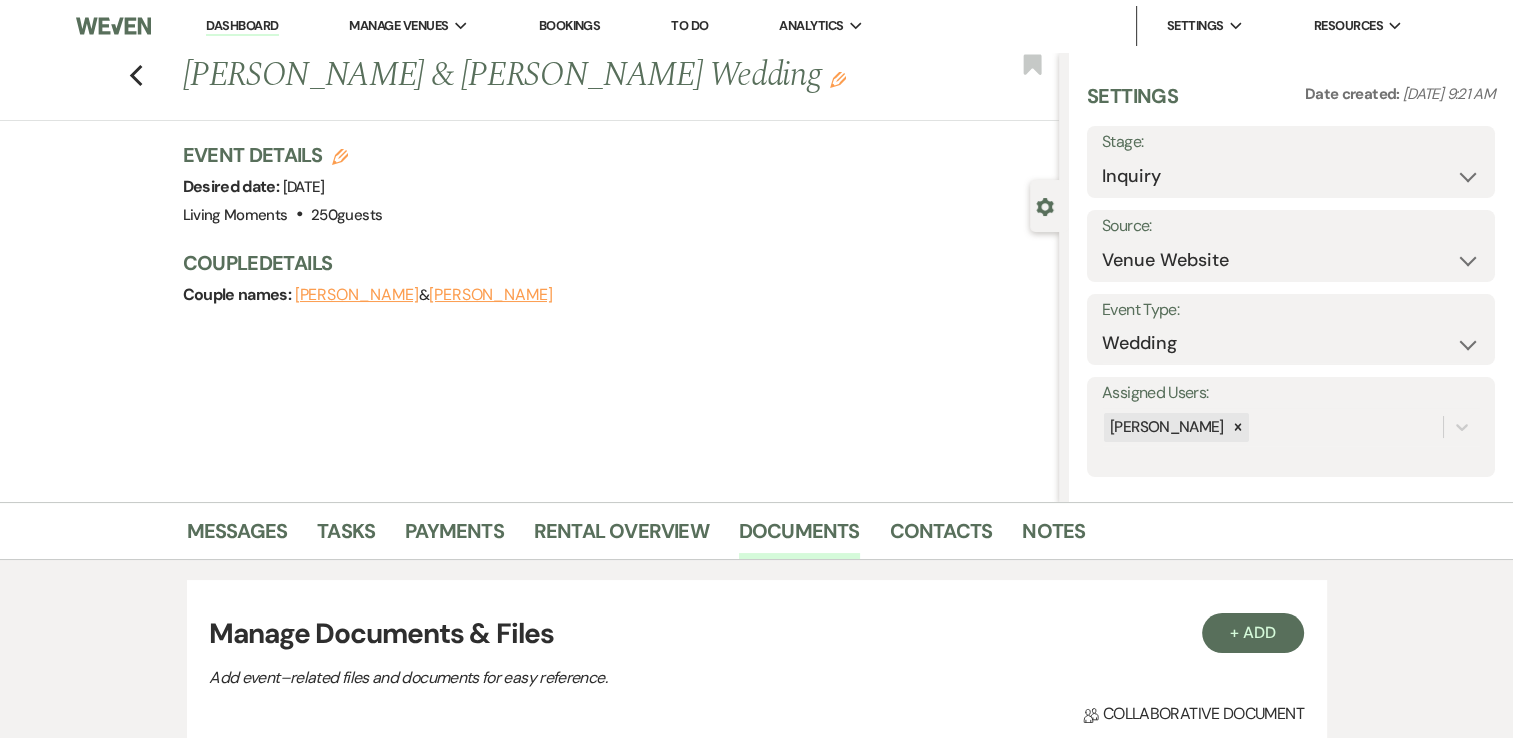 scroll, scrollTop: 439, scrollLeft: 0, axis: vertical 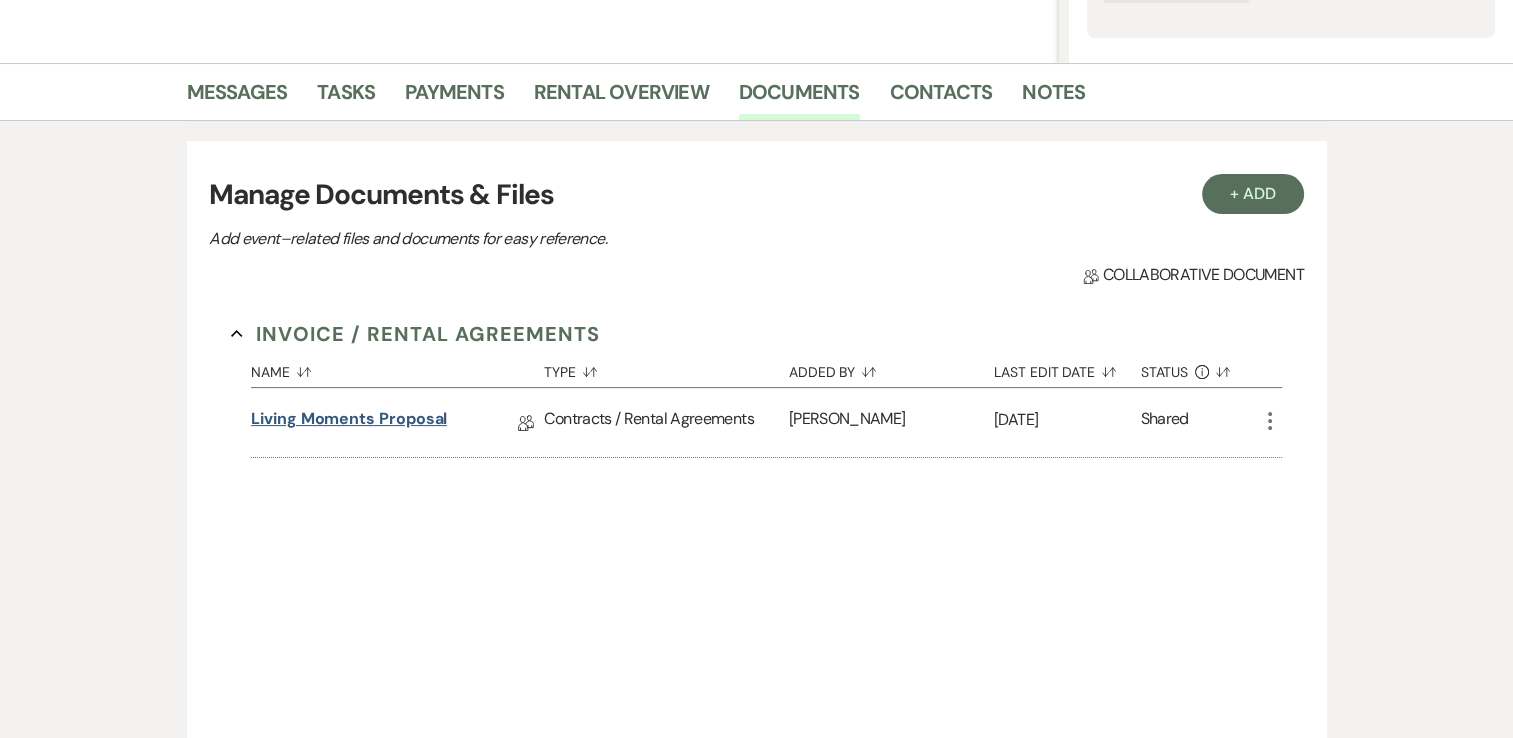 click on "Living Moments Proposal" at bounding box center [349, 422] 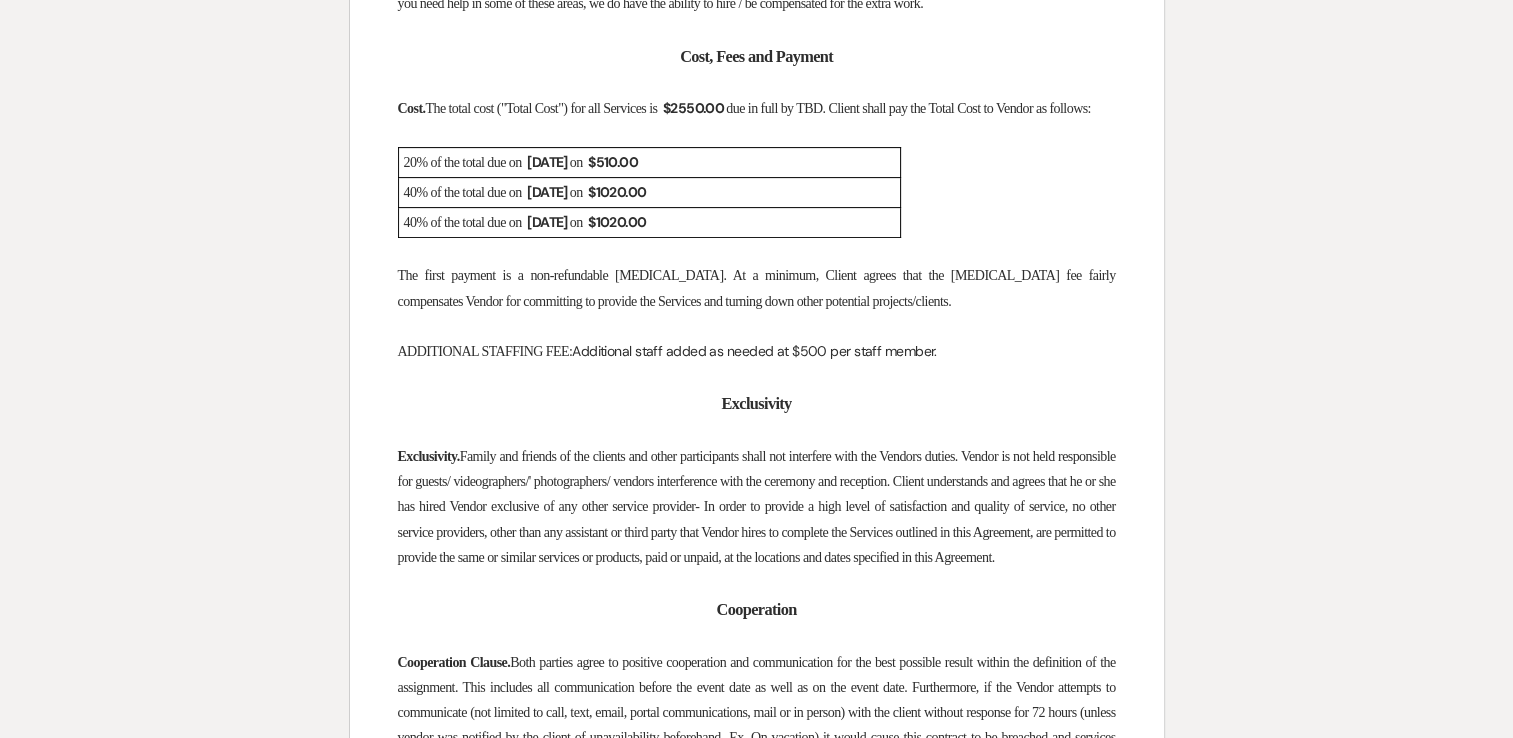 scroll, scrollTop: 8207, scrollLeft: 0, axis: vertical 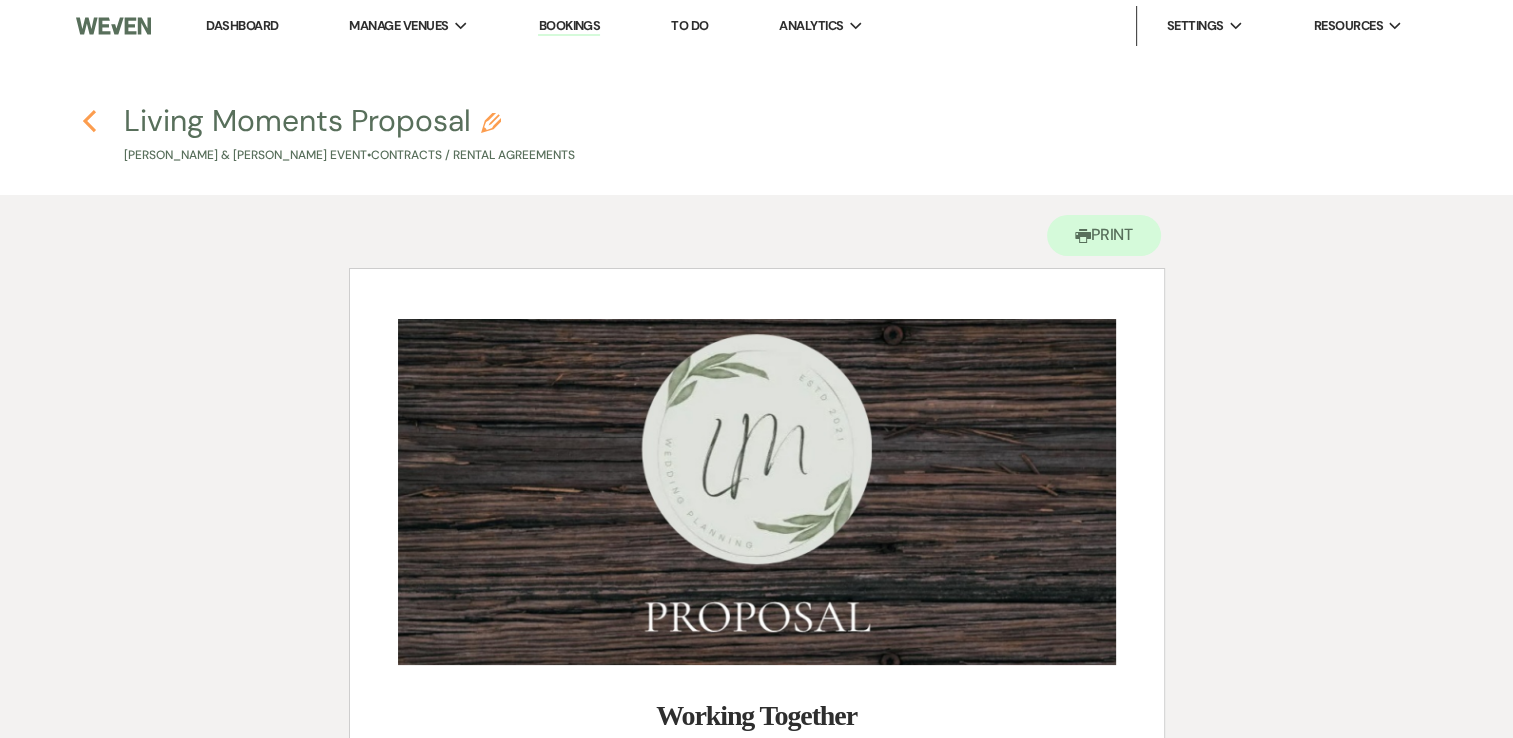 click 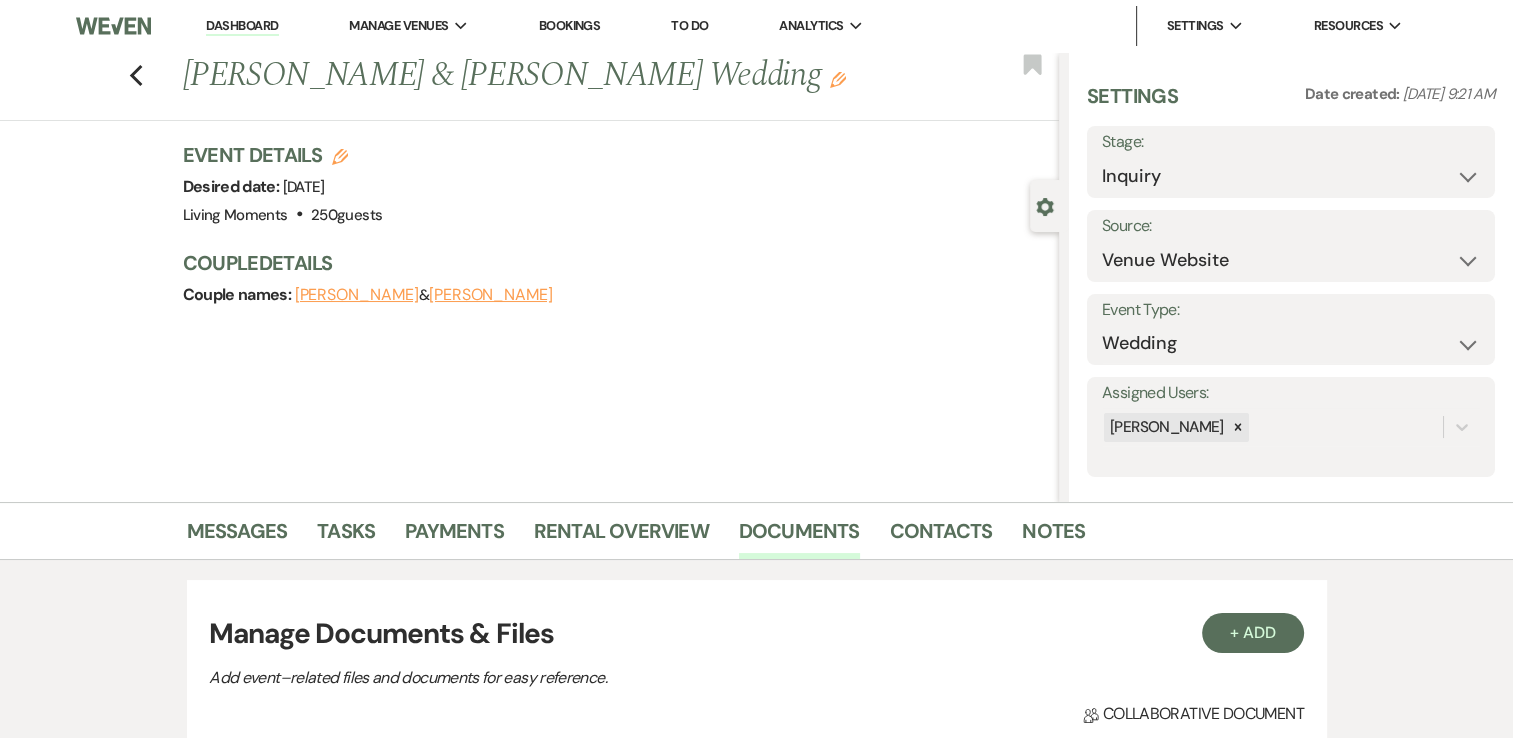 scroll, scrollTop: 439, scrollLeft: 0, axis: vertical 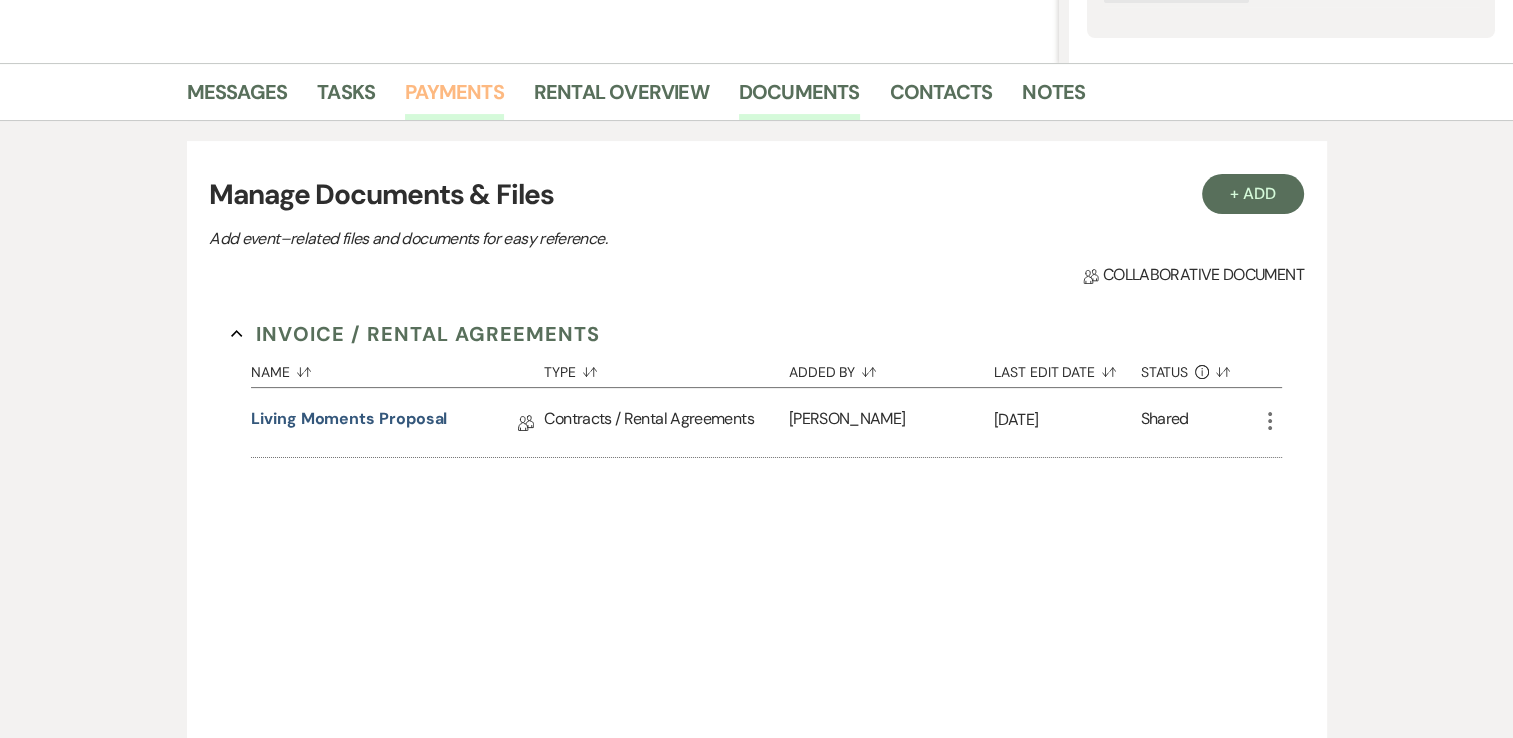 click on "Payments" at bounding box center [454, 98] 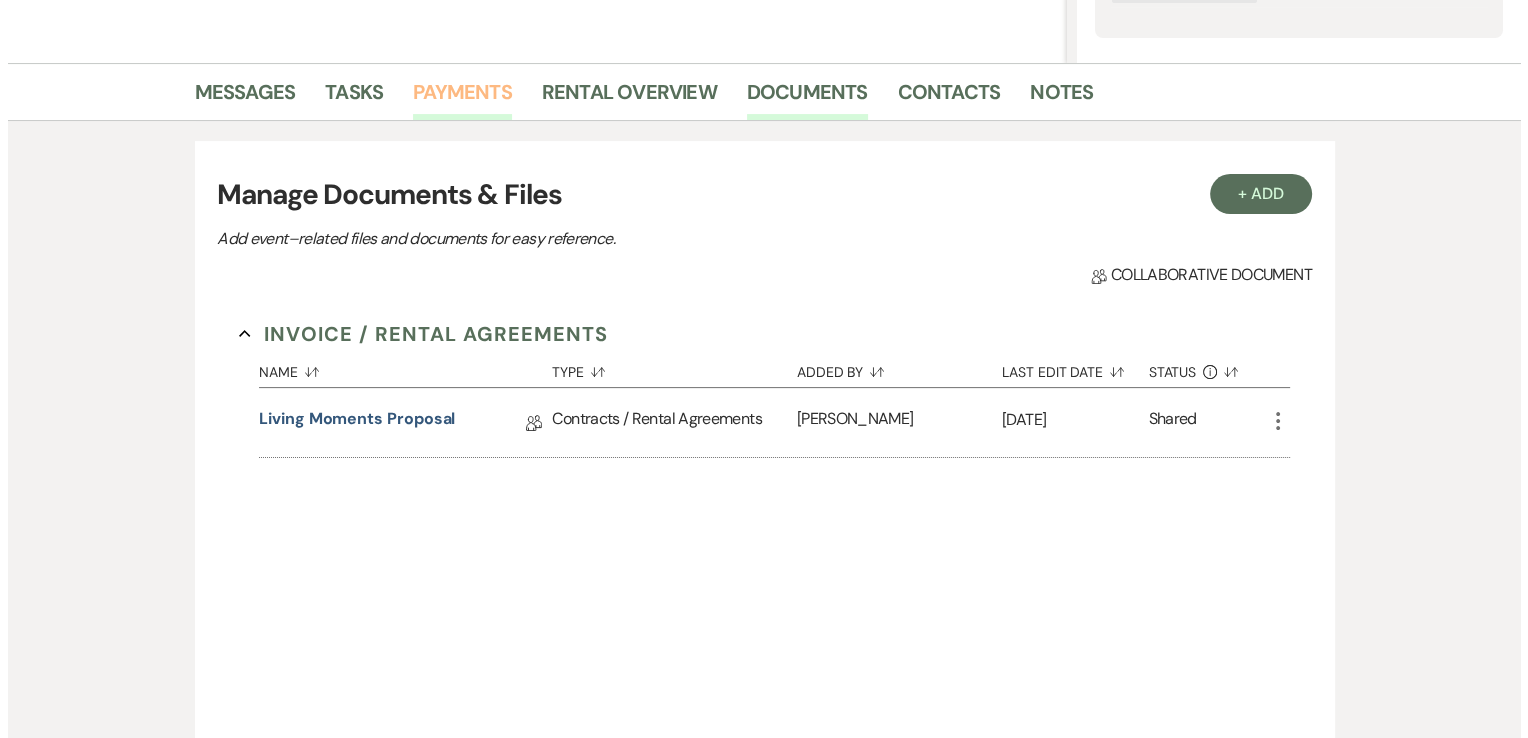 scroll, scrollTop: 131, scrollLeft: 0, axis: vertical 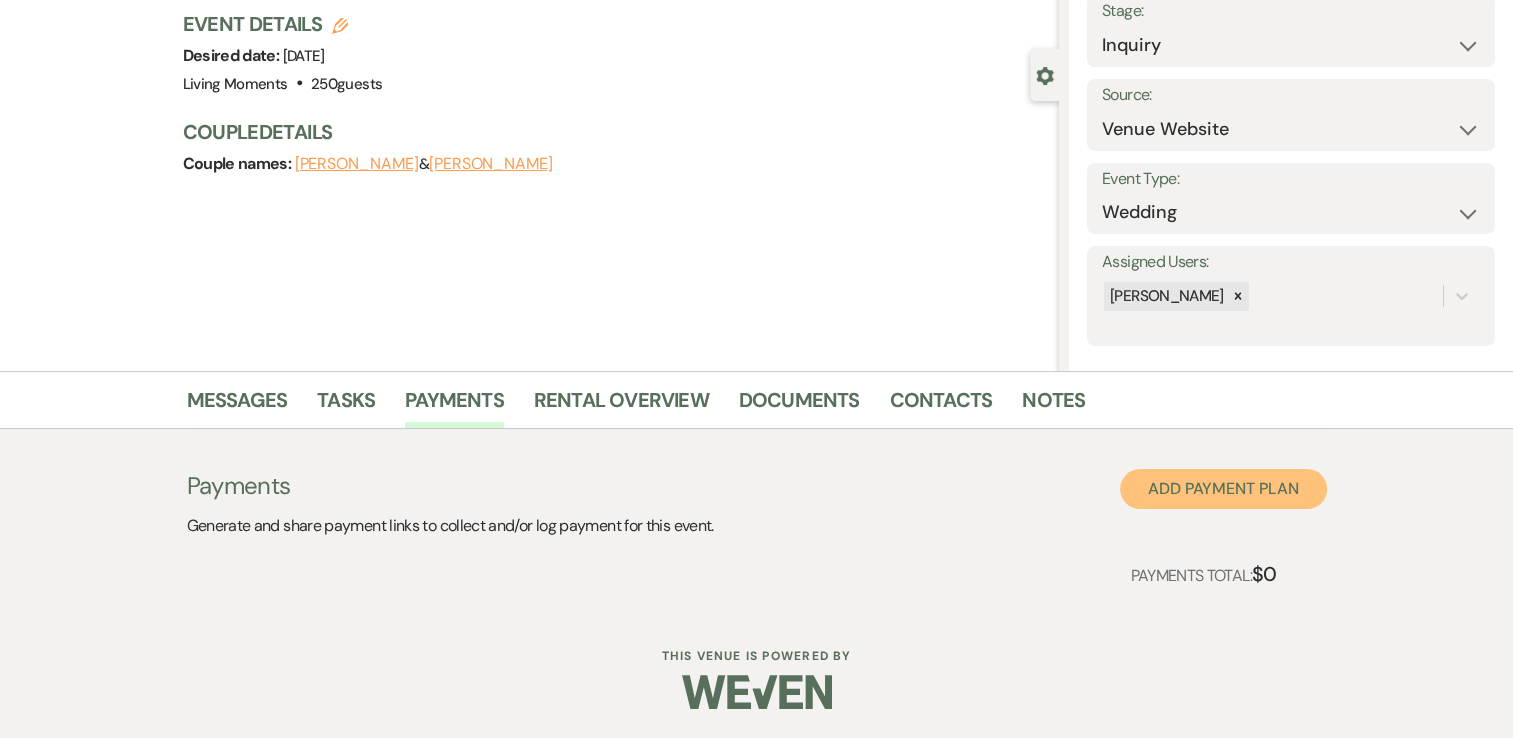 click on "Add Payment Plan" at bounding box center (1223, 489) 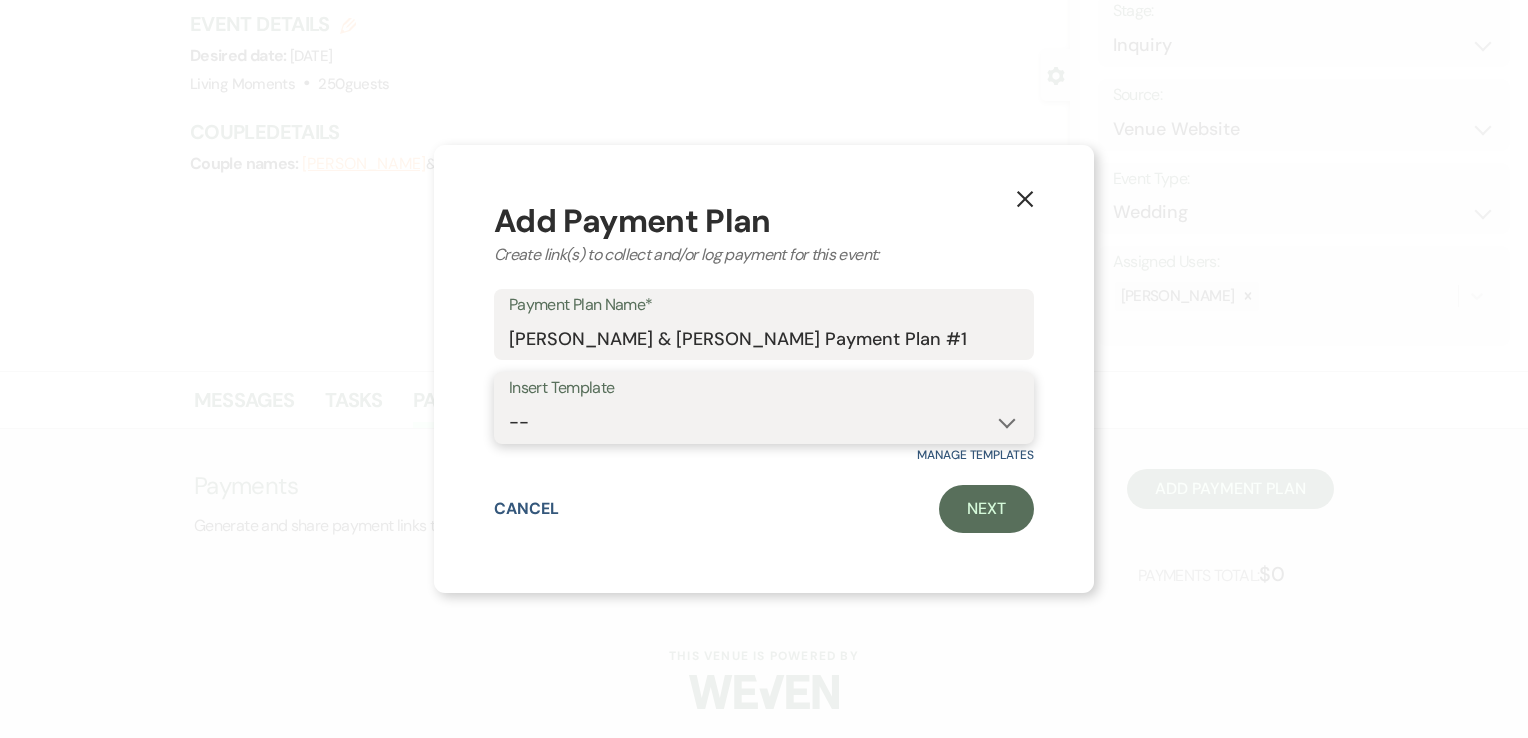 click on "--" at bounding box center (764, 422) 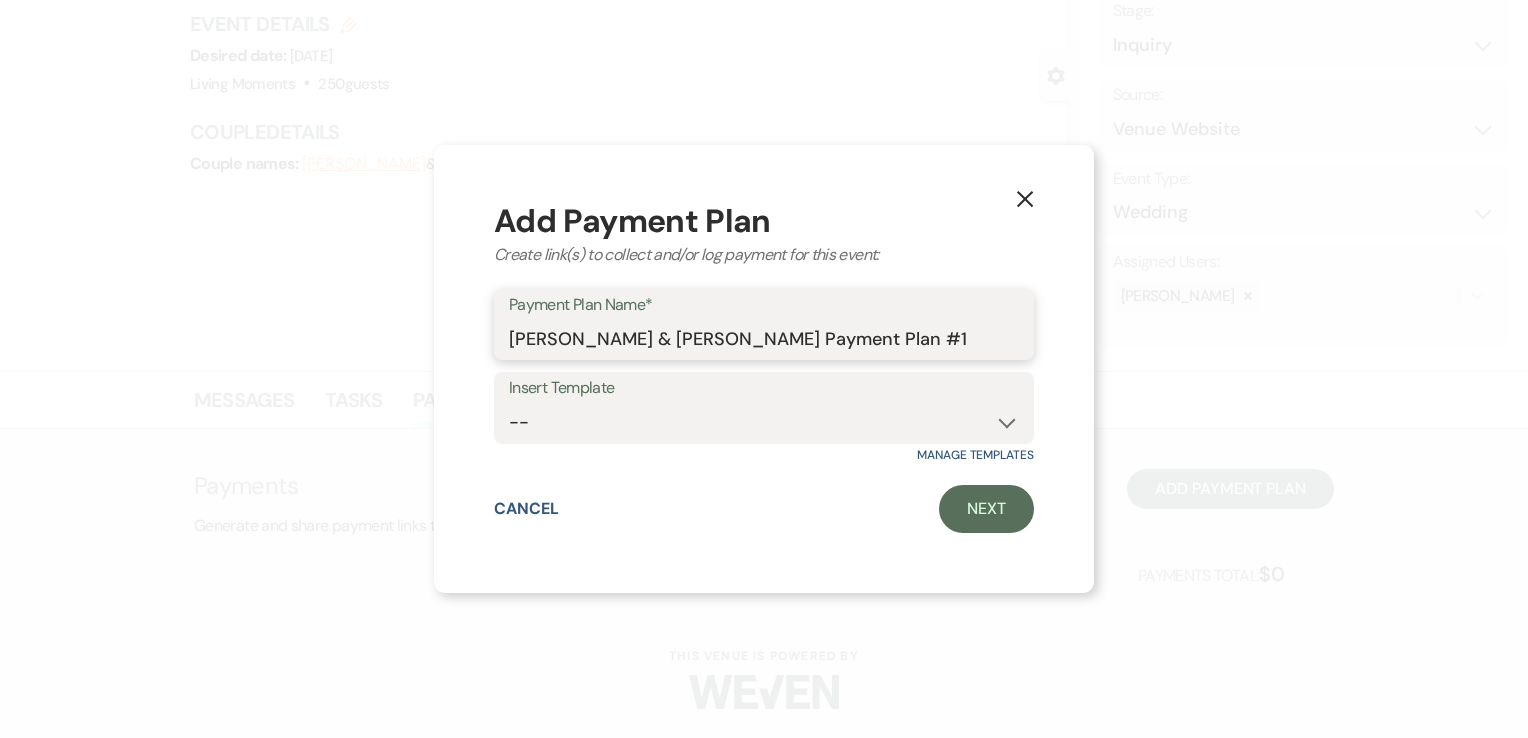 click on "[PERSON_NAME] & [PERSON_NAME] Payment Plan #1" at bounding box center (764, 338) 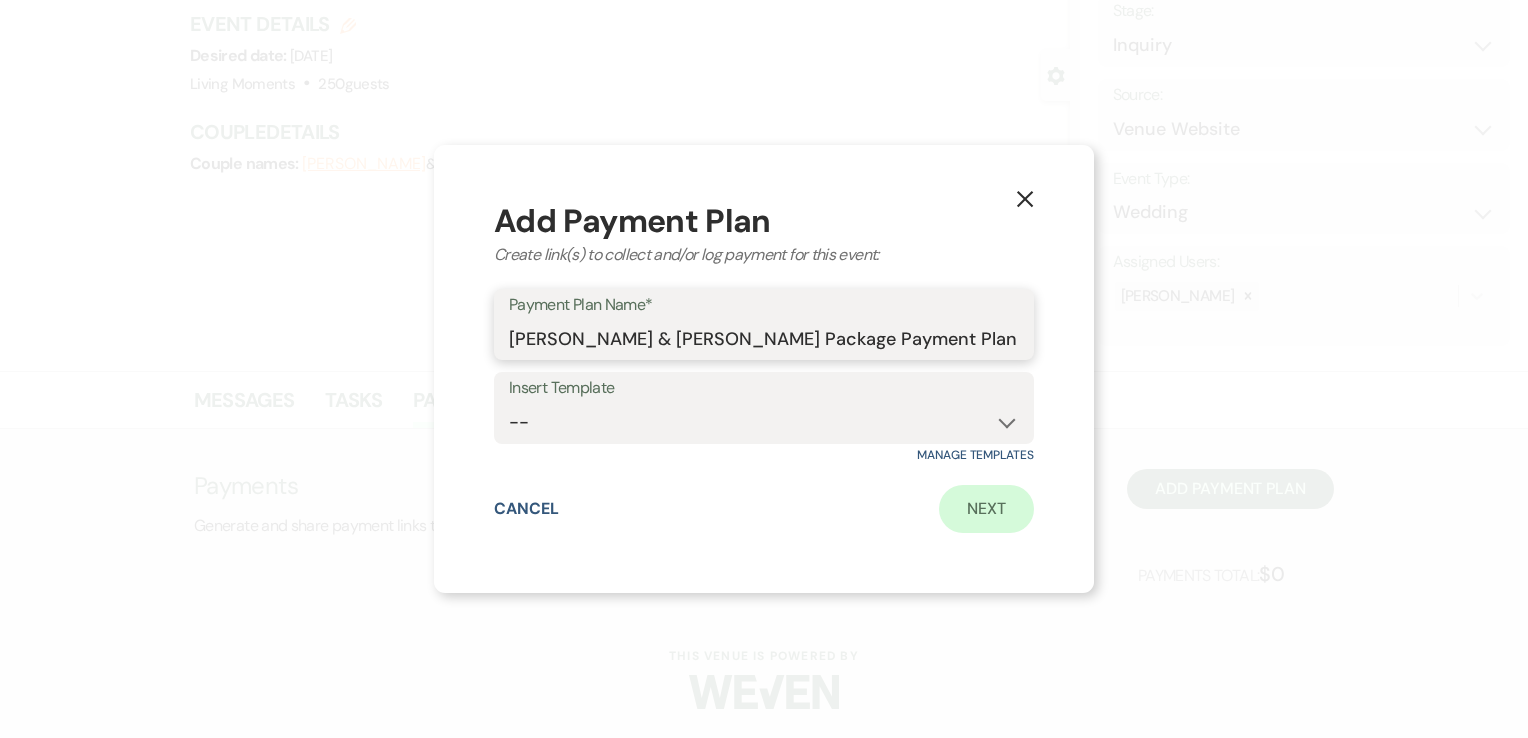 type on "[PERSON_NAME] & [PERSON_NAME] Package Payment Plan" 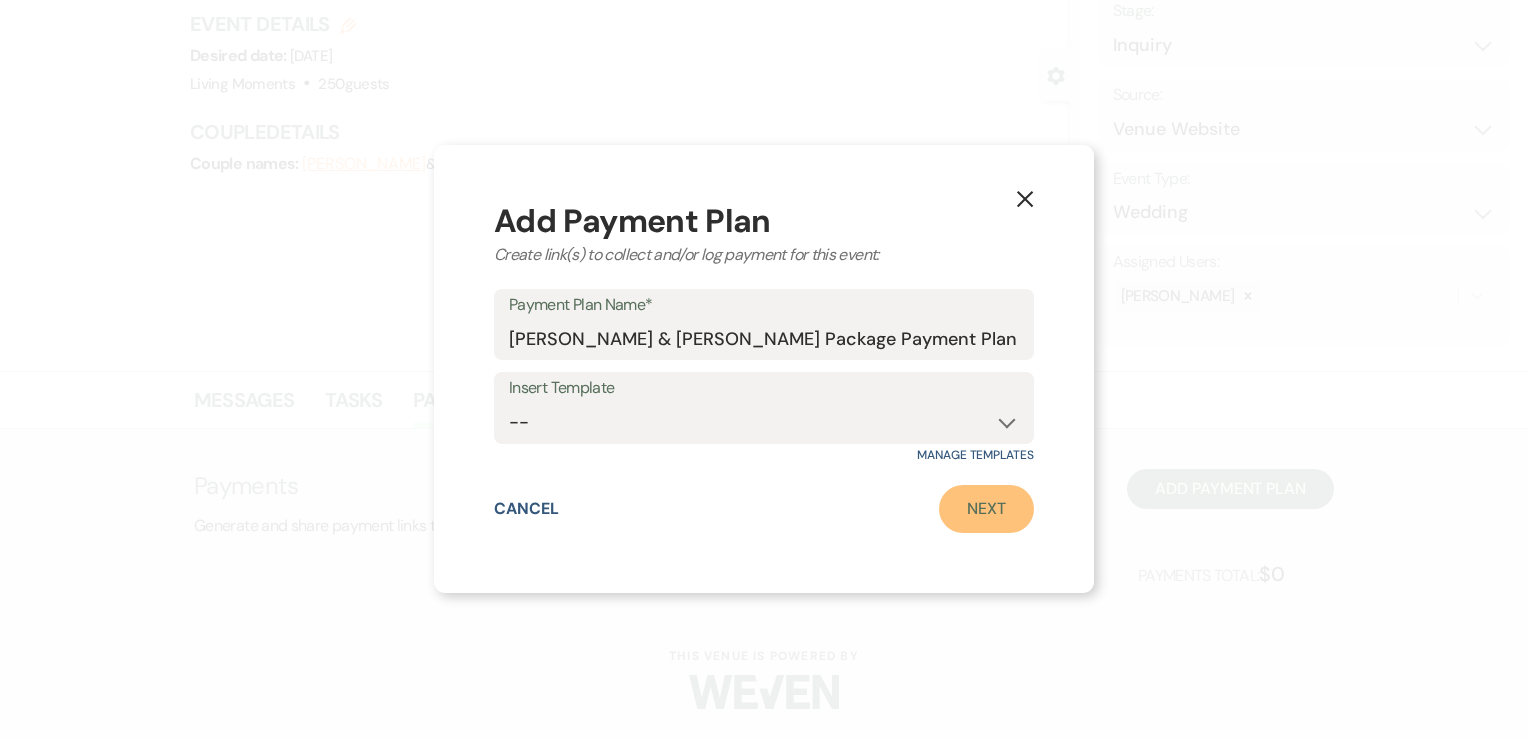 click on "Next" at bounding box center (986, 509) 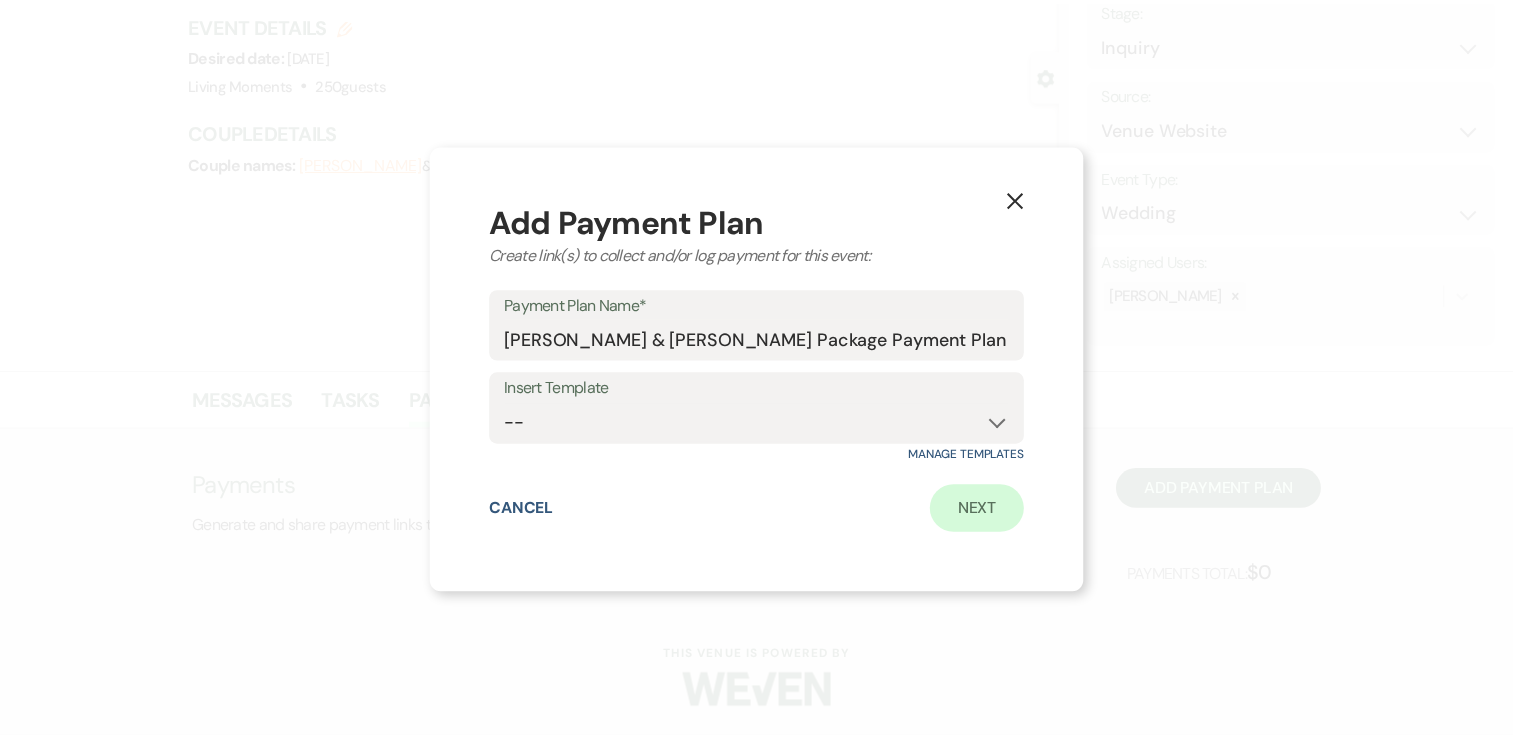 scroll, scrollTop: 0, scrollLeft: 0, axis: both 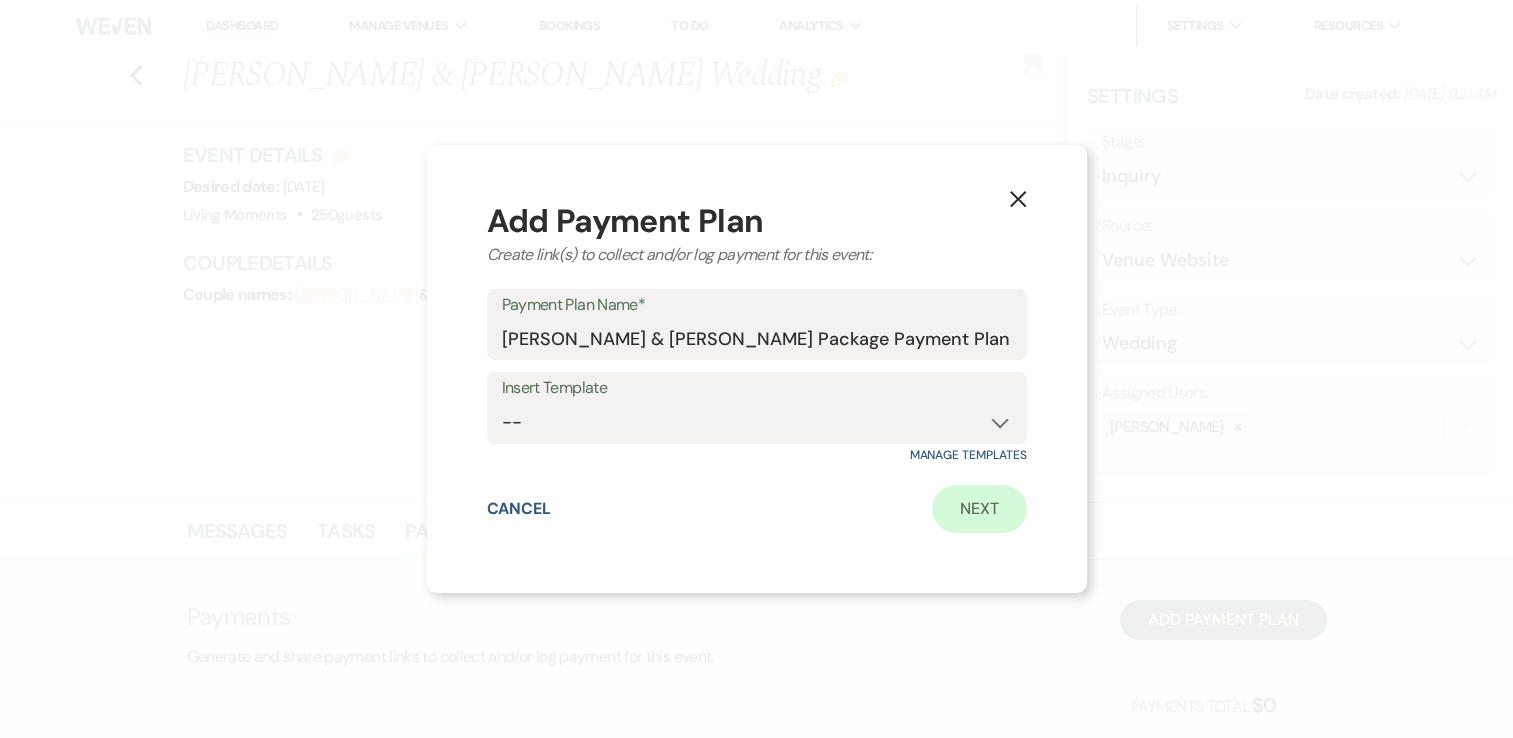 select on "2" 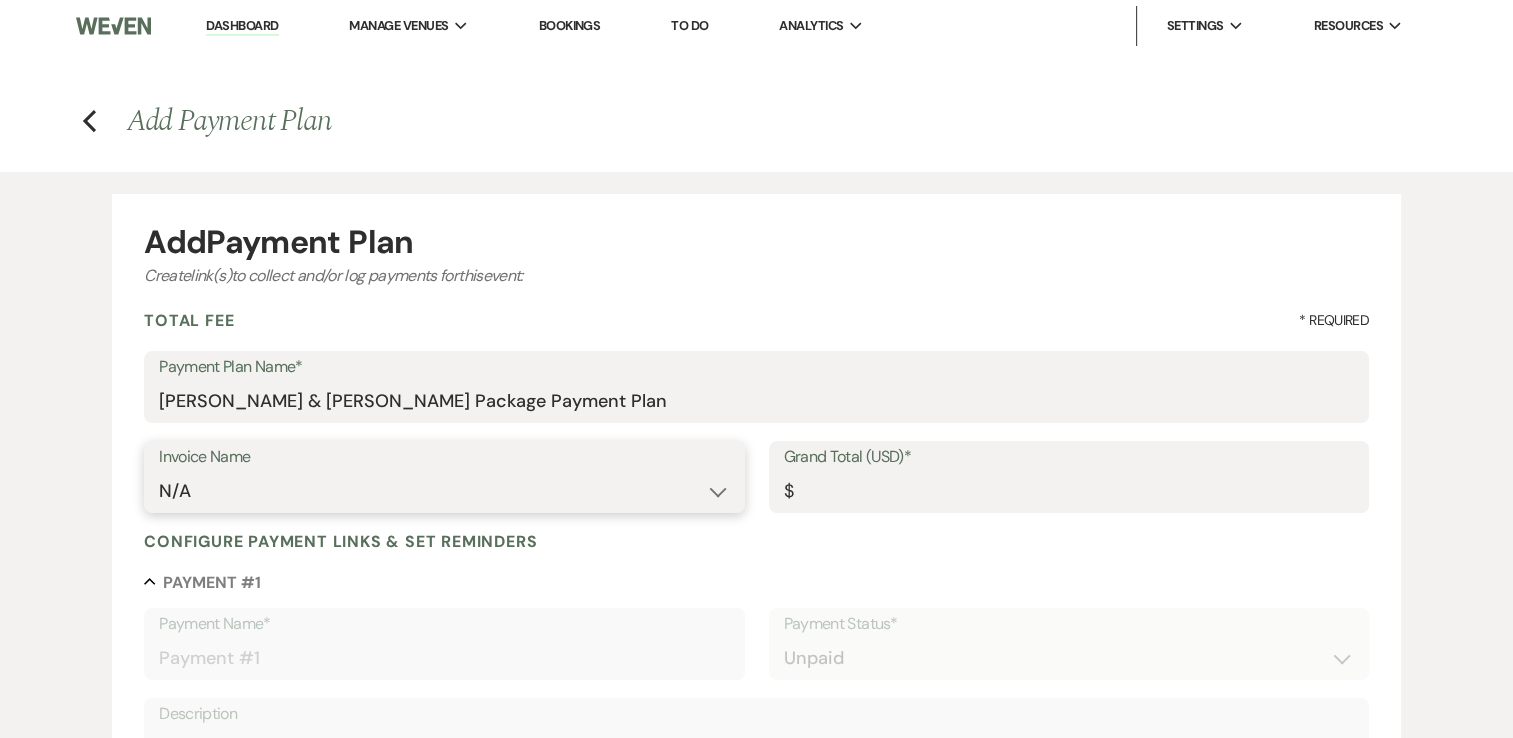 click on "N/A" at bounding box center (444, 491) 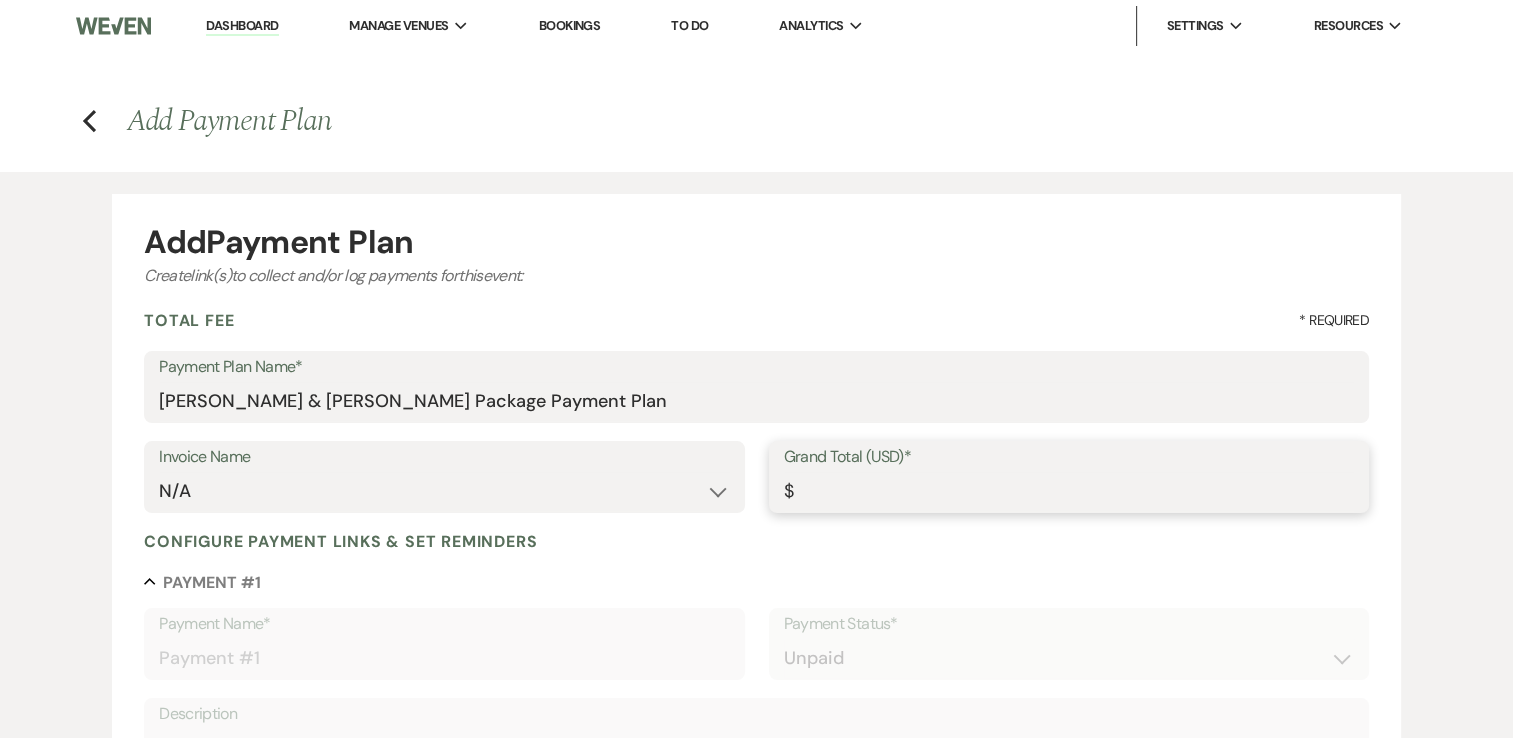 click on "Grand Total (USD)*" at bounding box center [1069, 491] 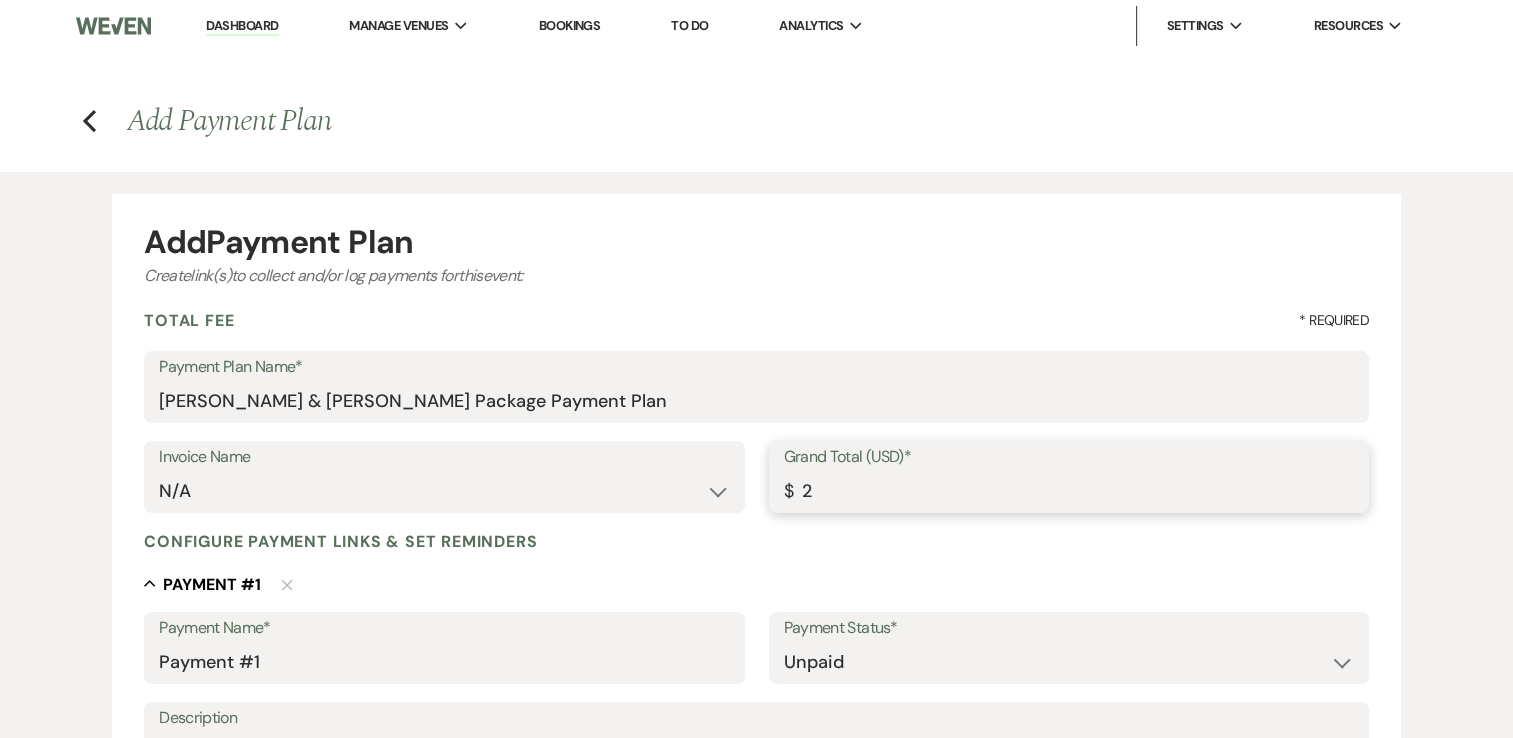 type on "25" 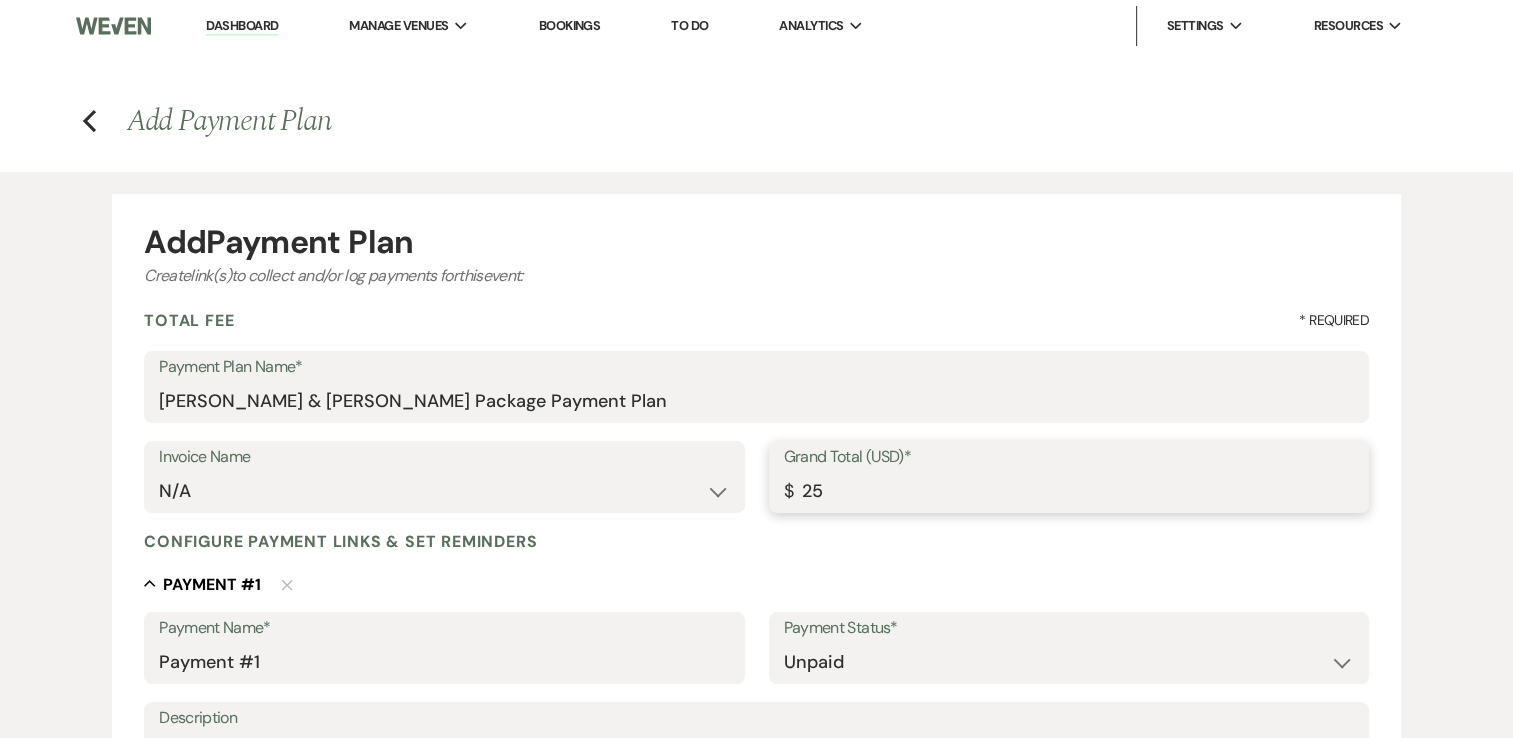 type on "255" 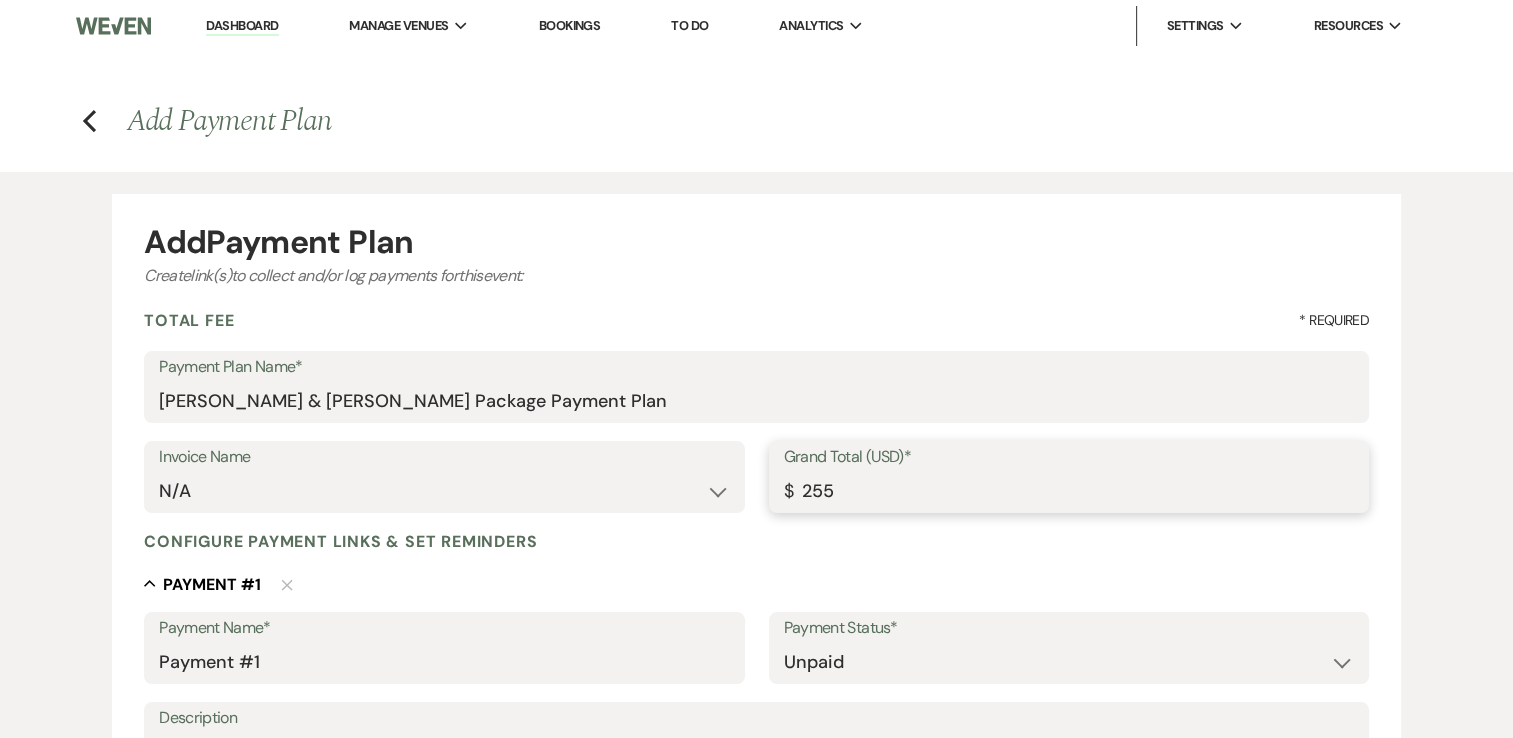 type on "2550" 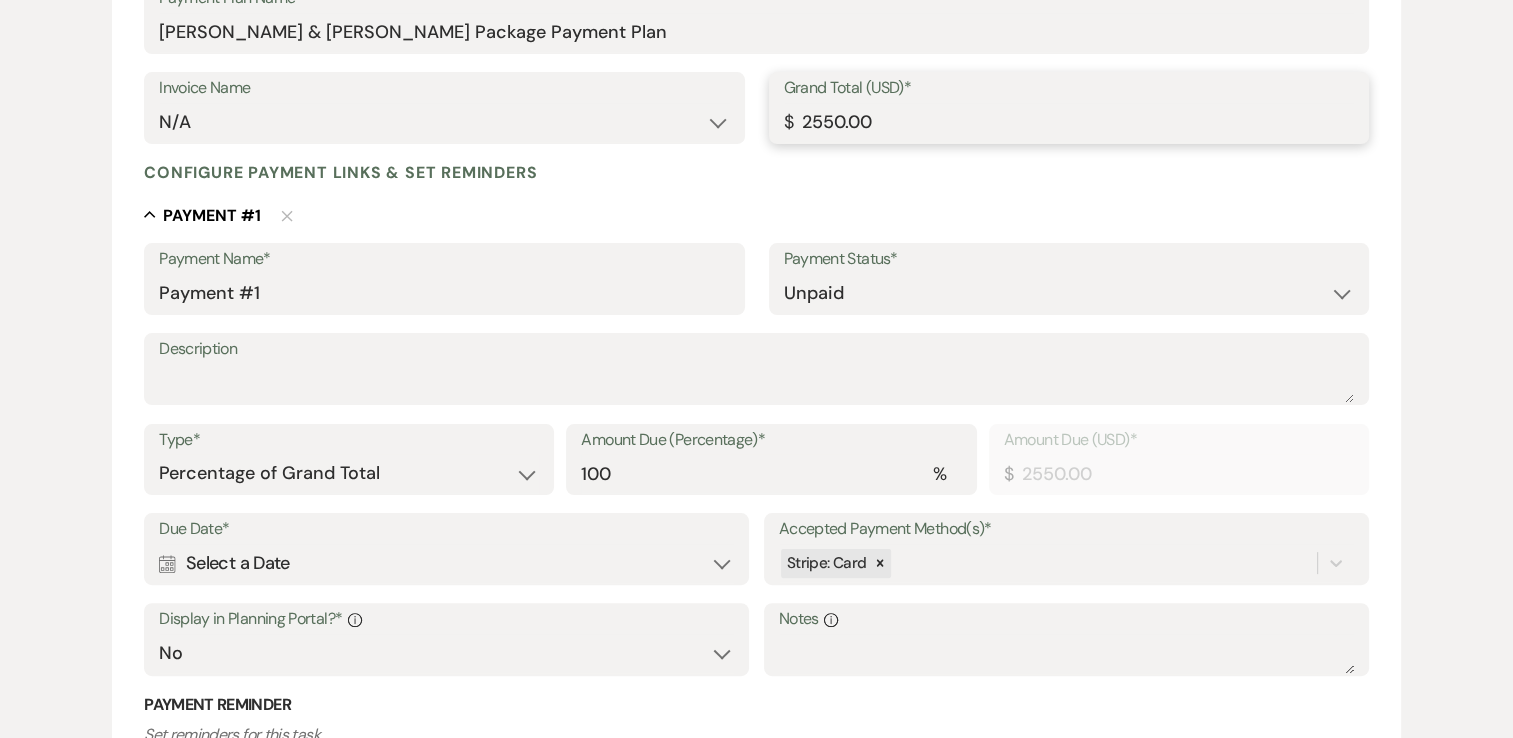 scroll, scrollTop: 385, scrollLeft: 0, axis: vertical 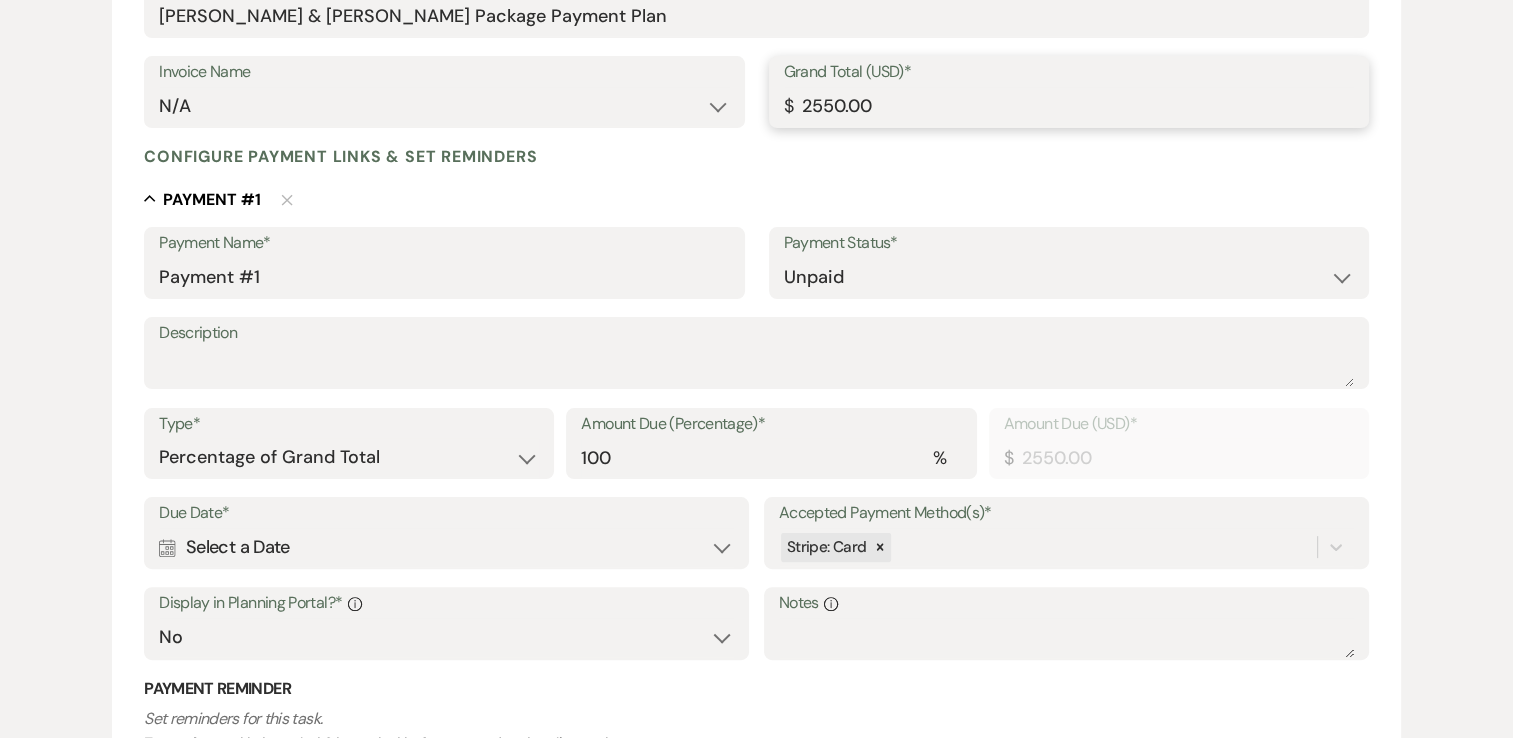 type on "2550.00" 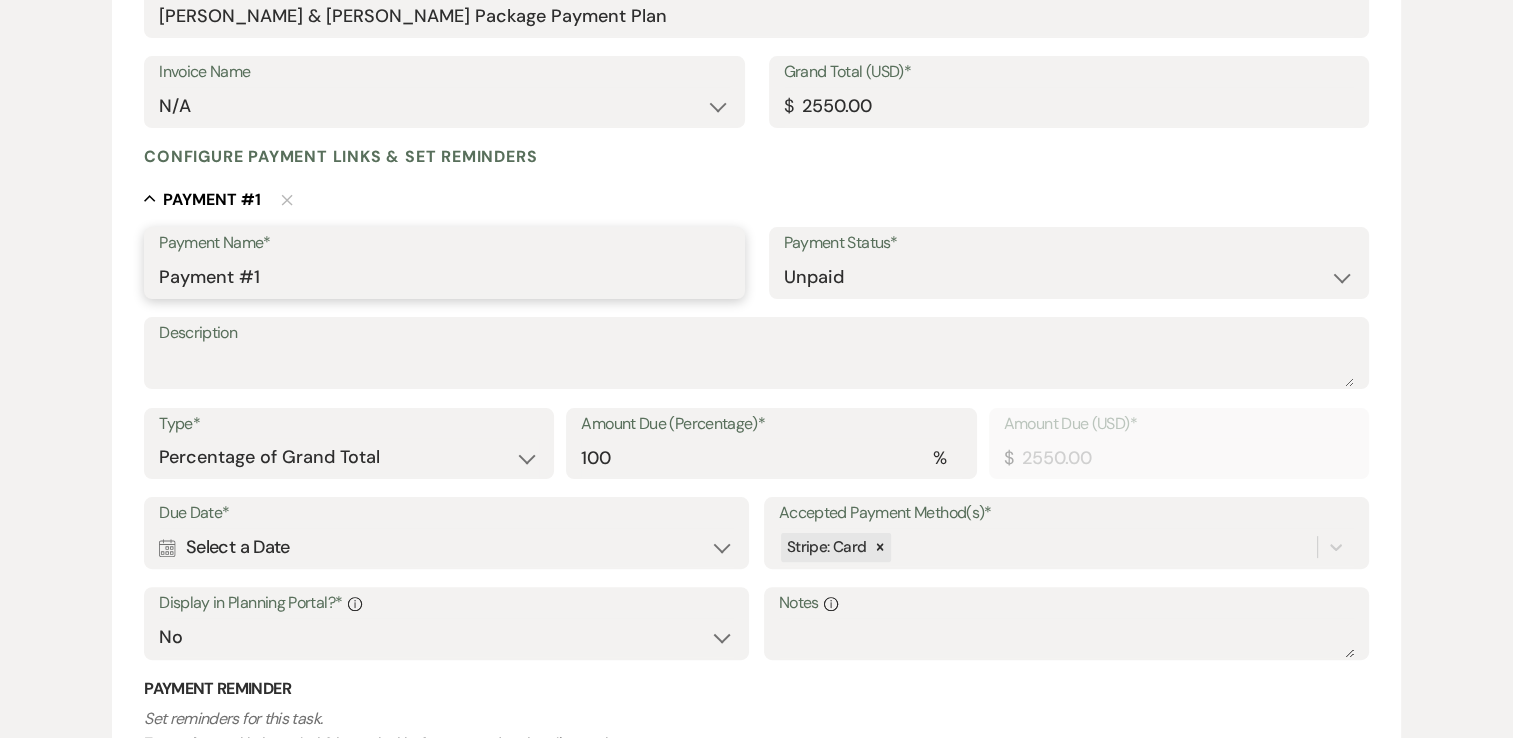 click on "Payment #1" at bounding box center (444, 277) 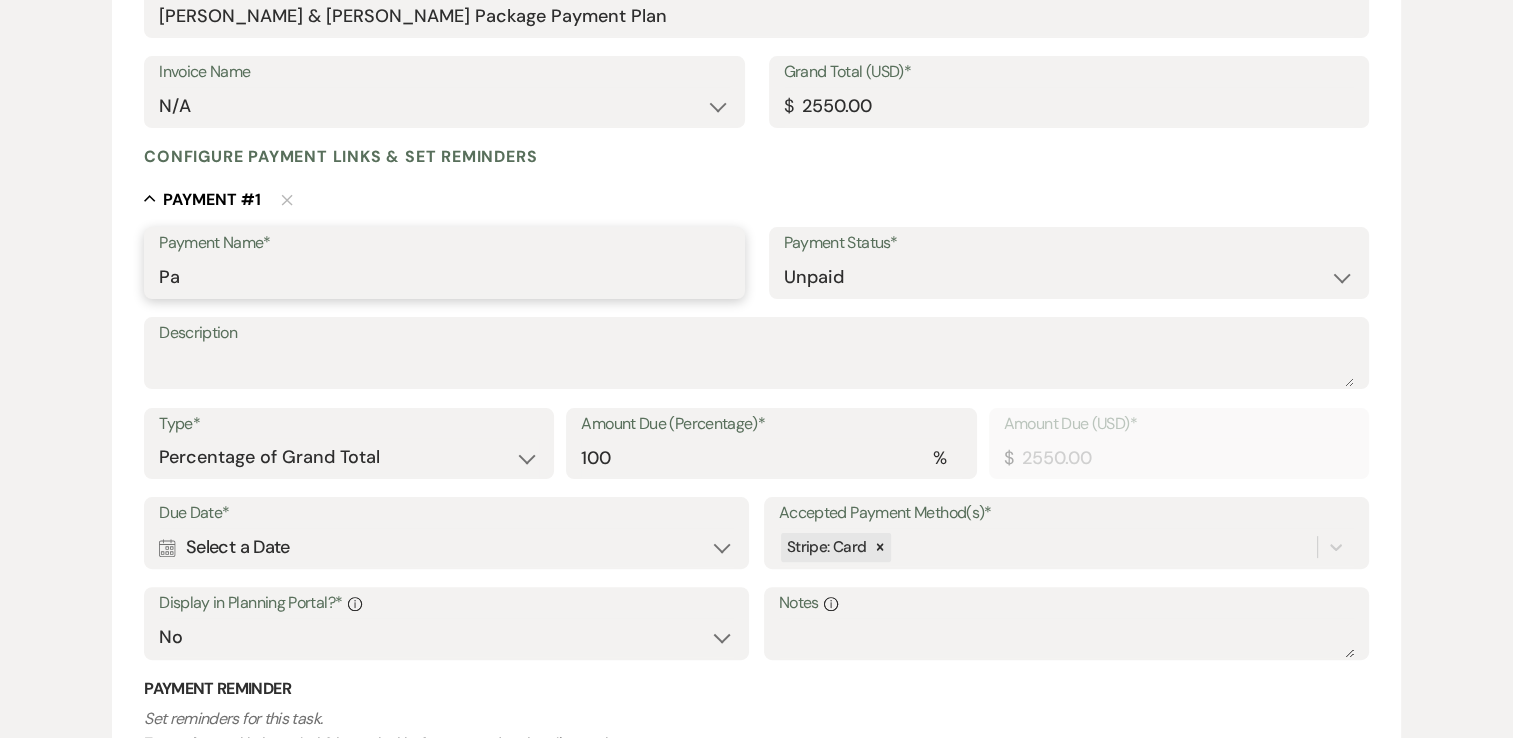 type on "P" 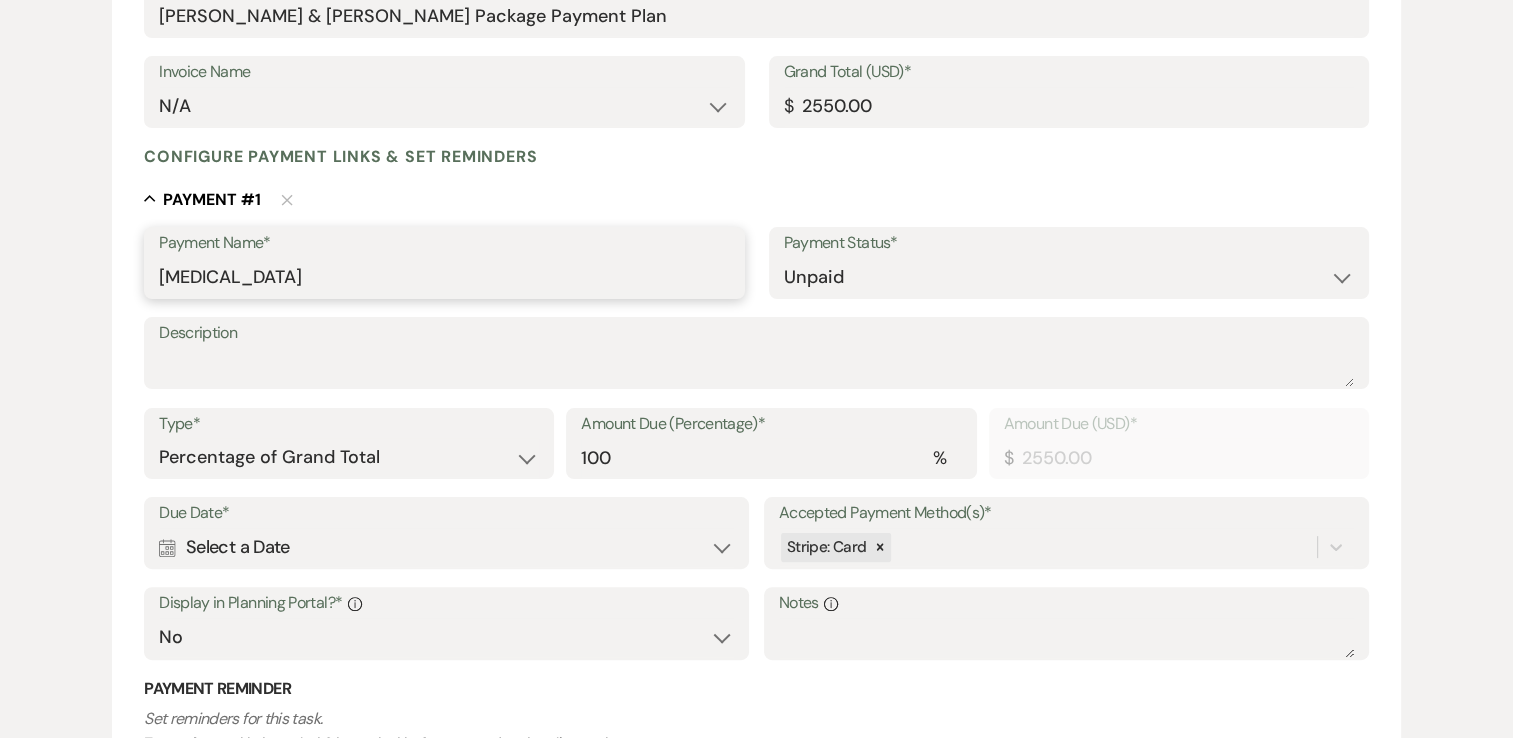 type on "[MEDICAL_DATA]" 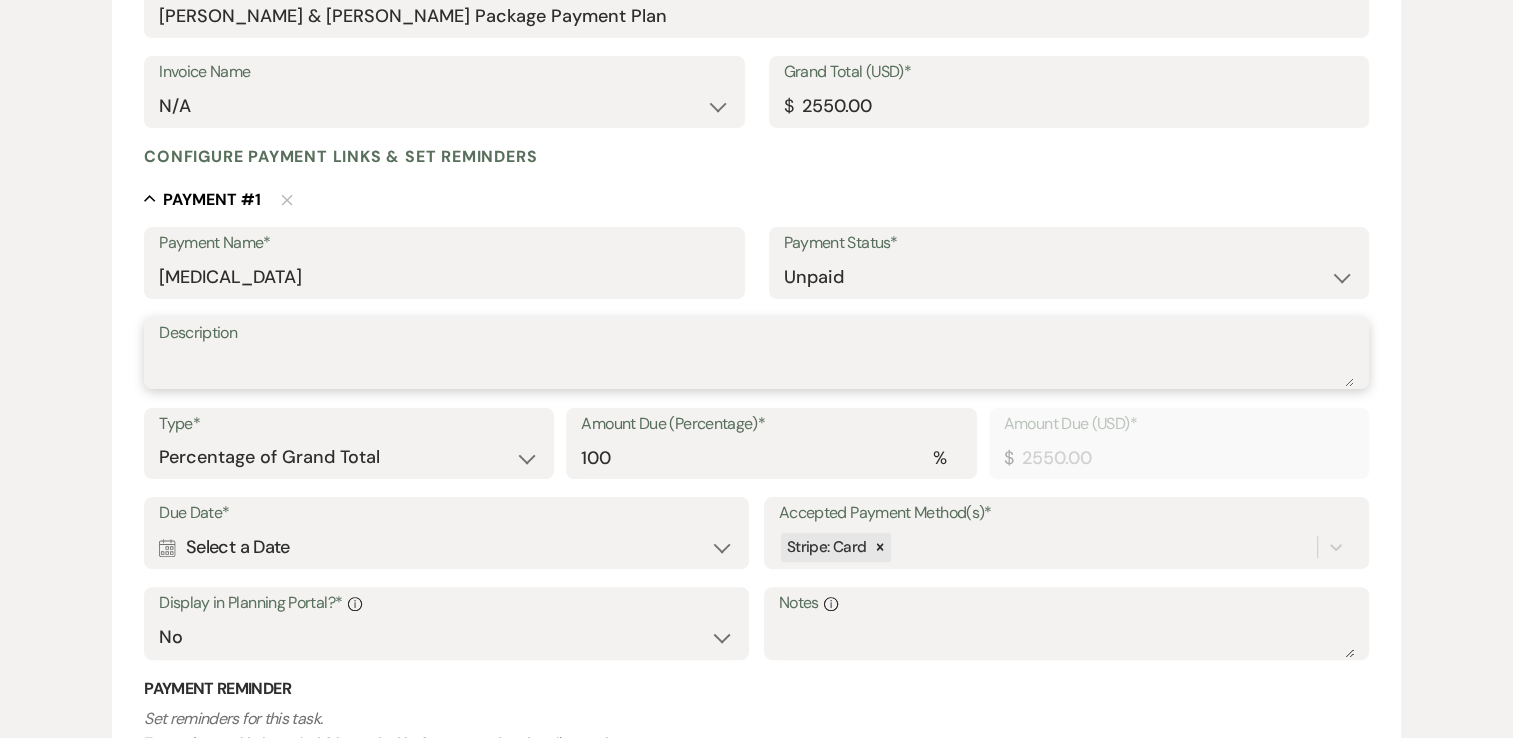 click on "Description" at bounding box center (756, 367) 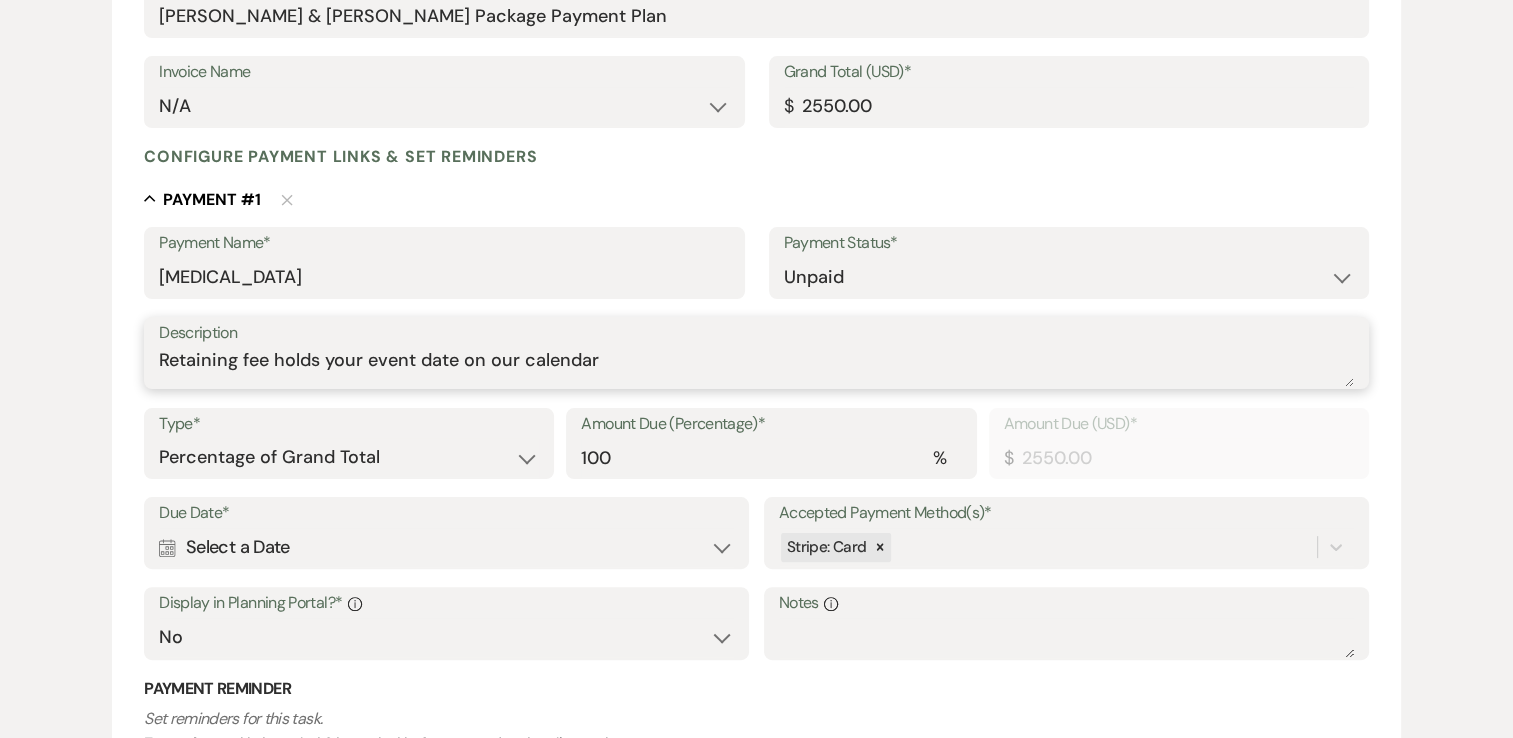 type on "Retaining fee holds your event date on our calendar" 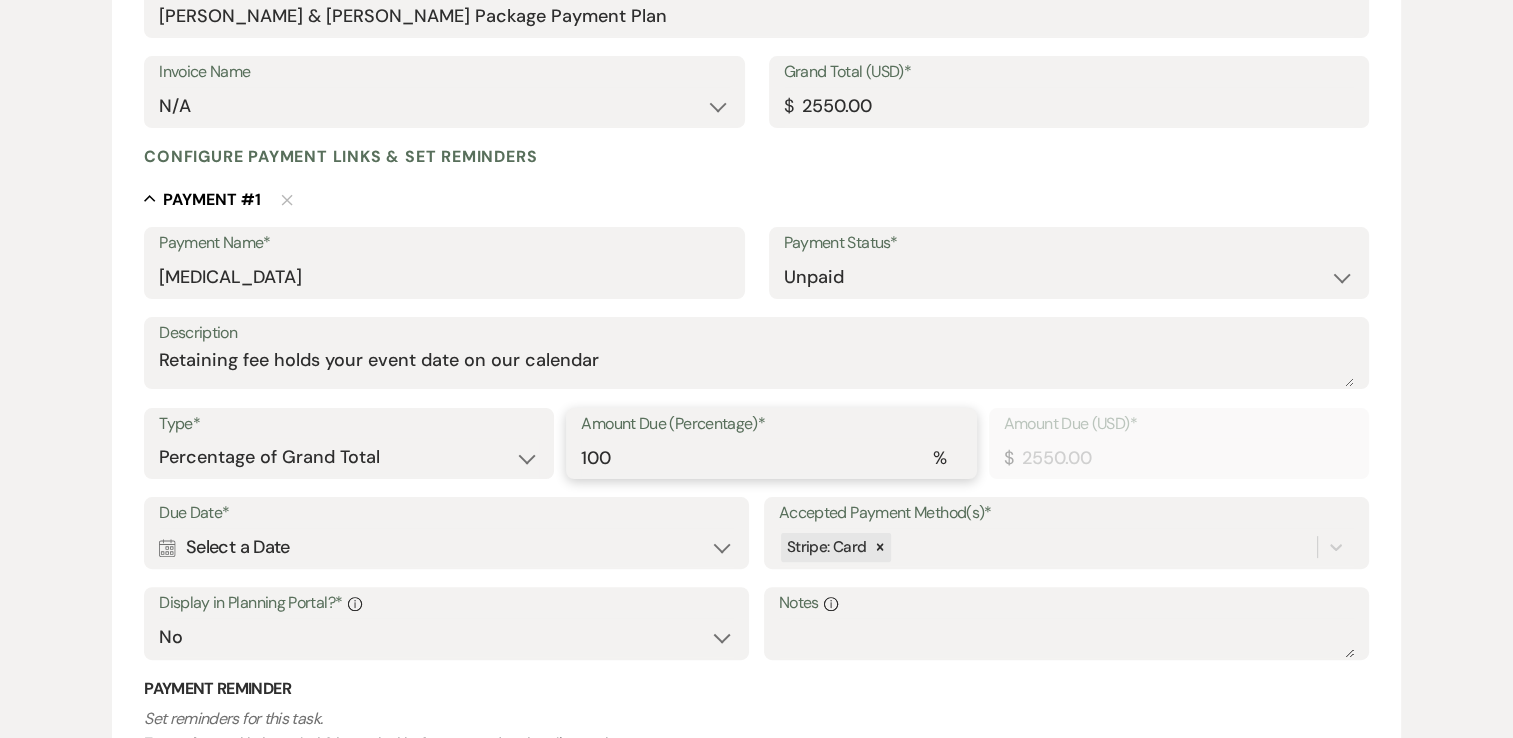 click on "100" at bounding box center [771, 457] 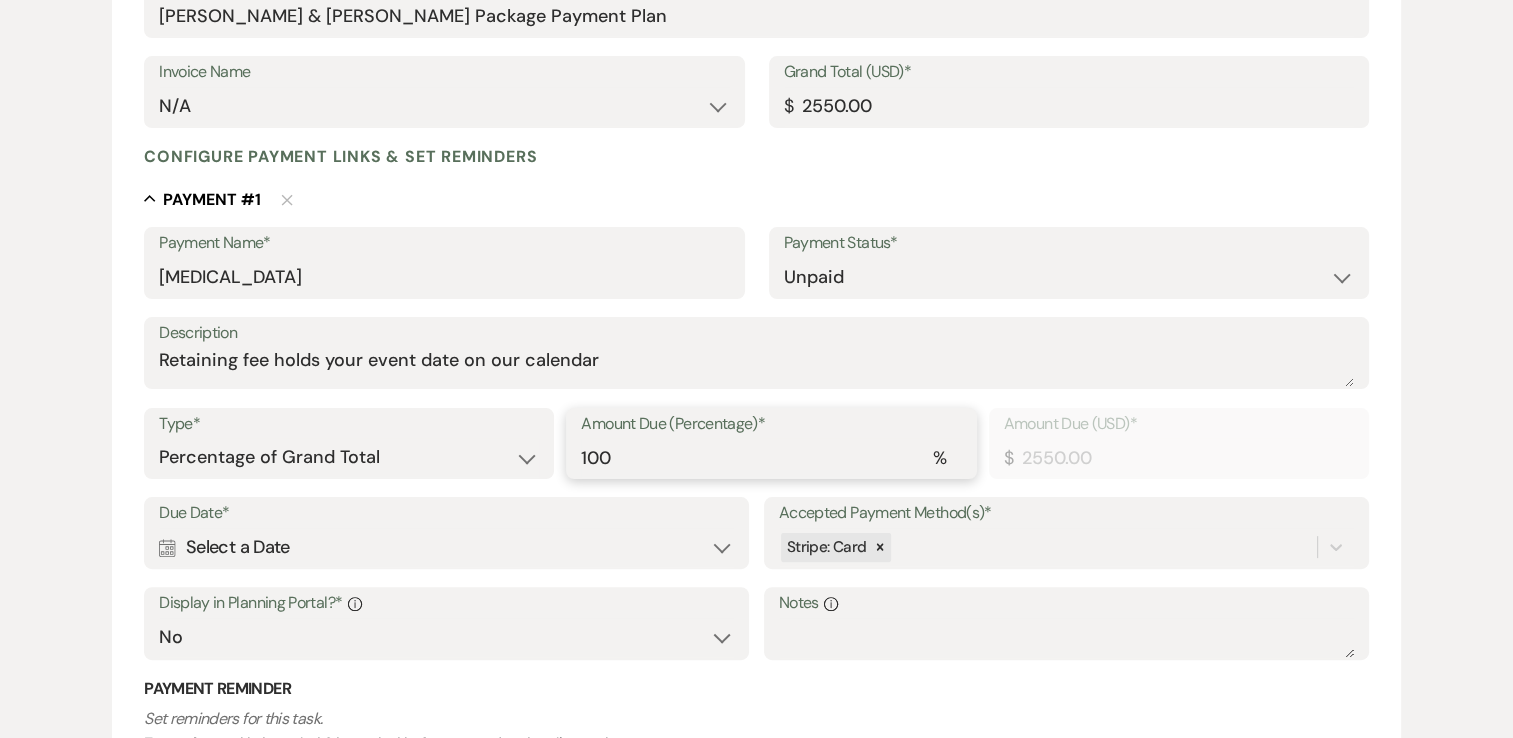 type on "10" 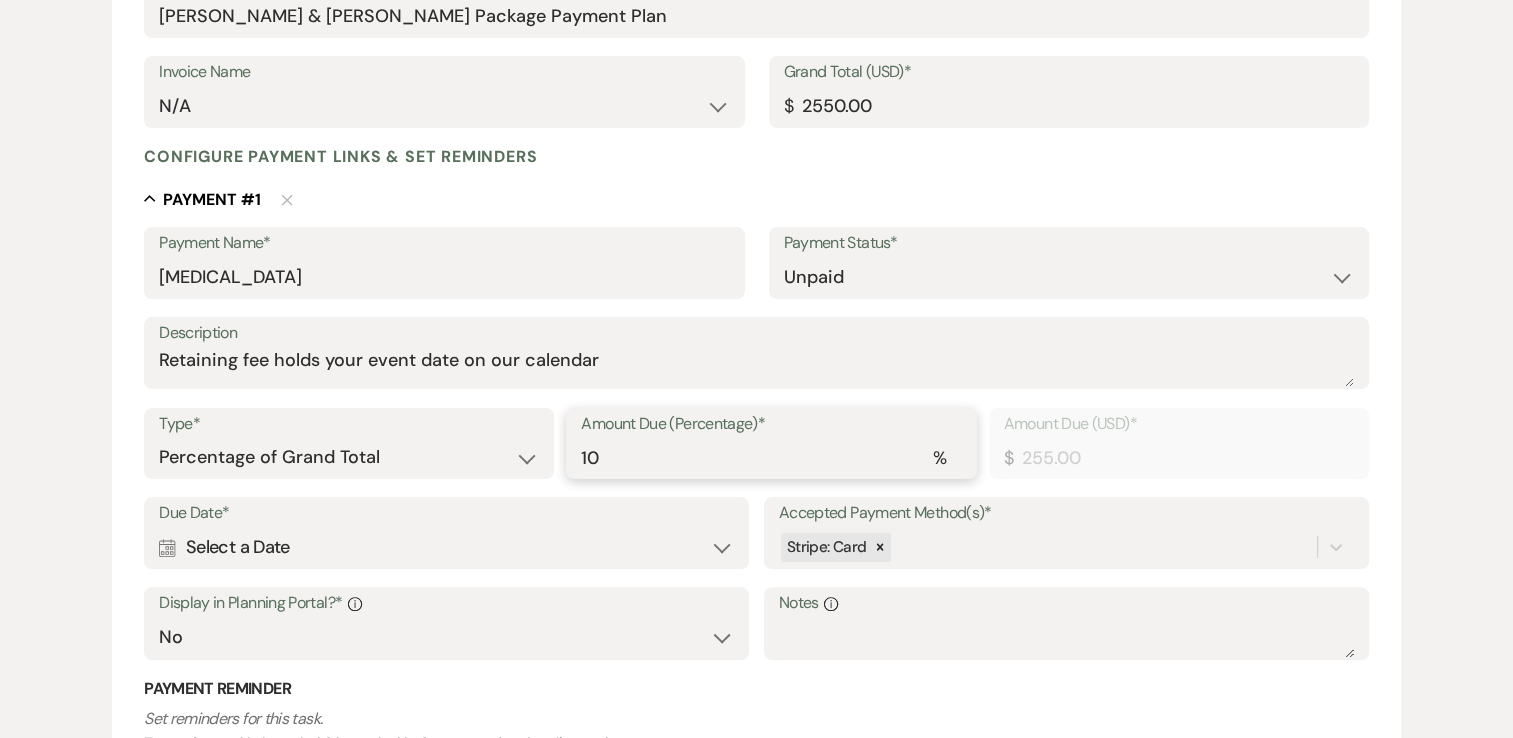 type on "1" 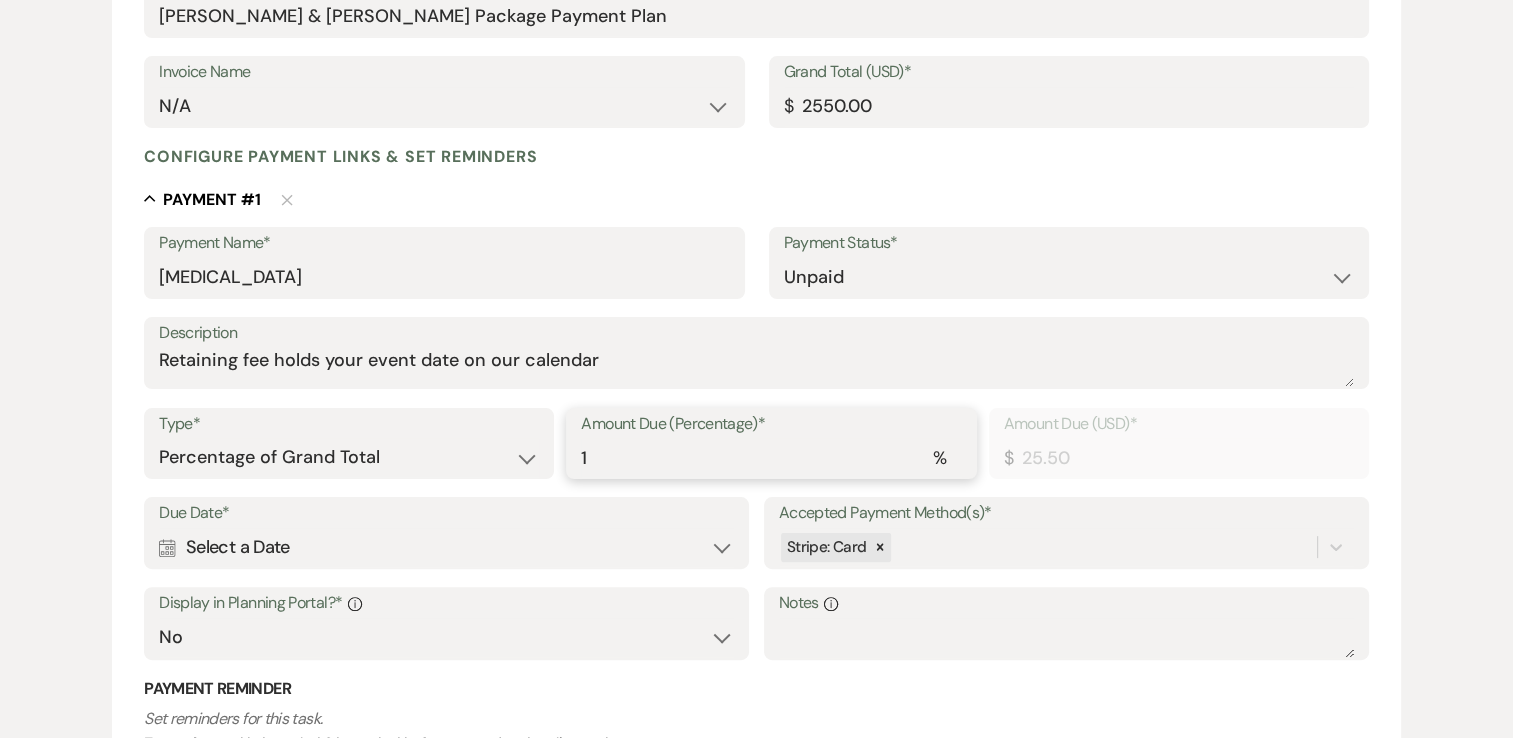 type 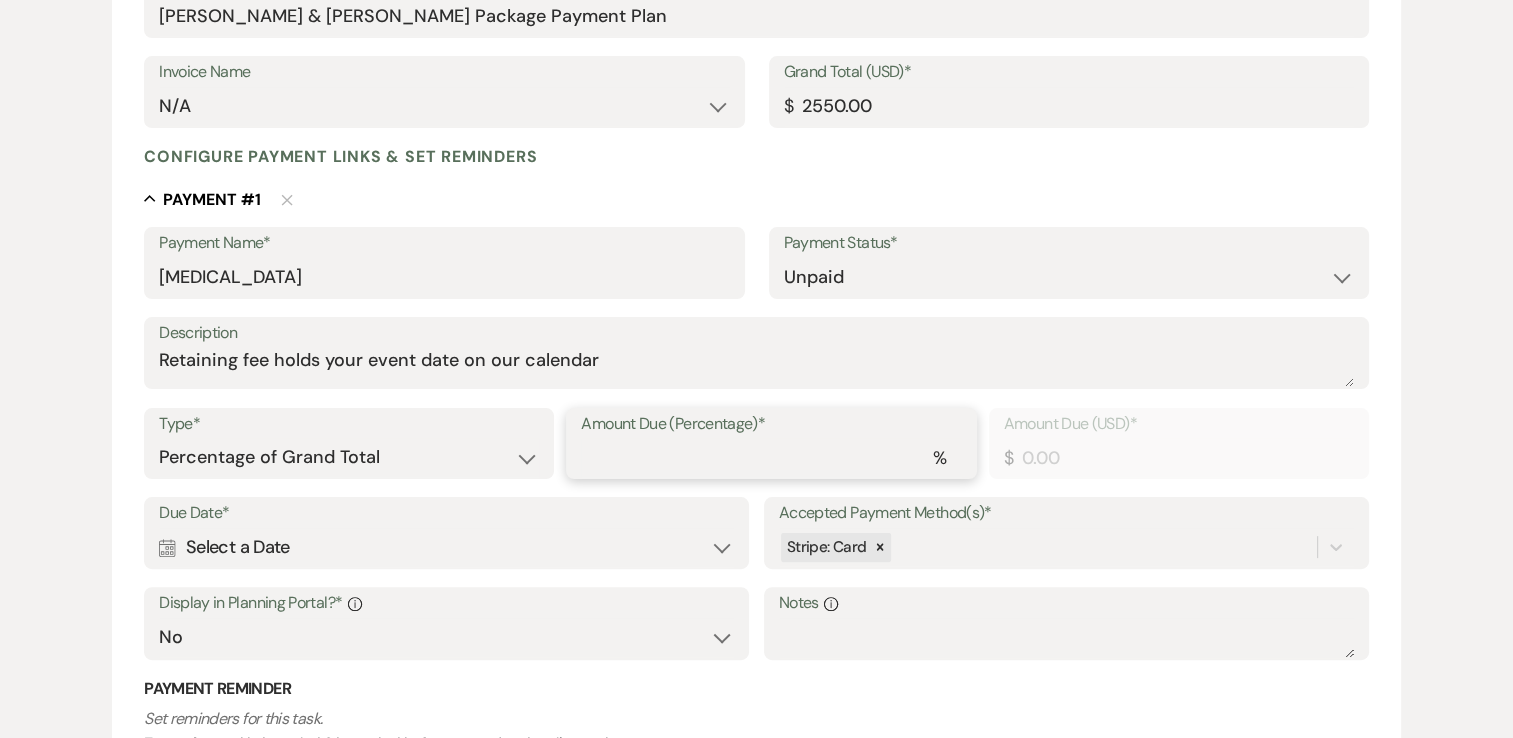 type on "2" 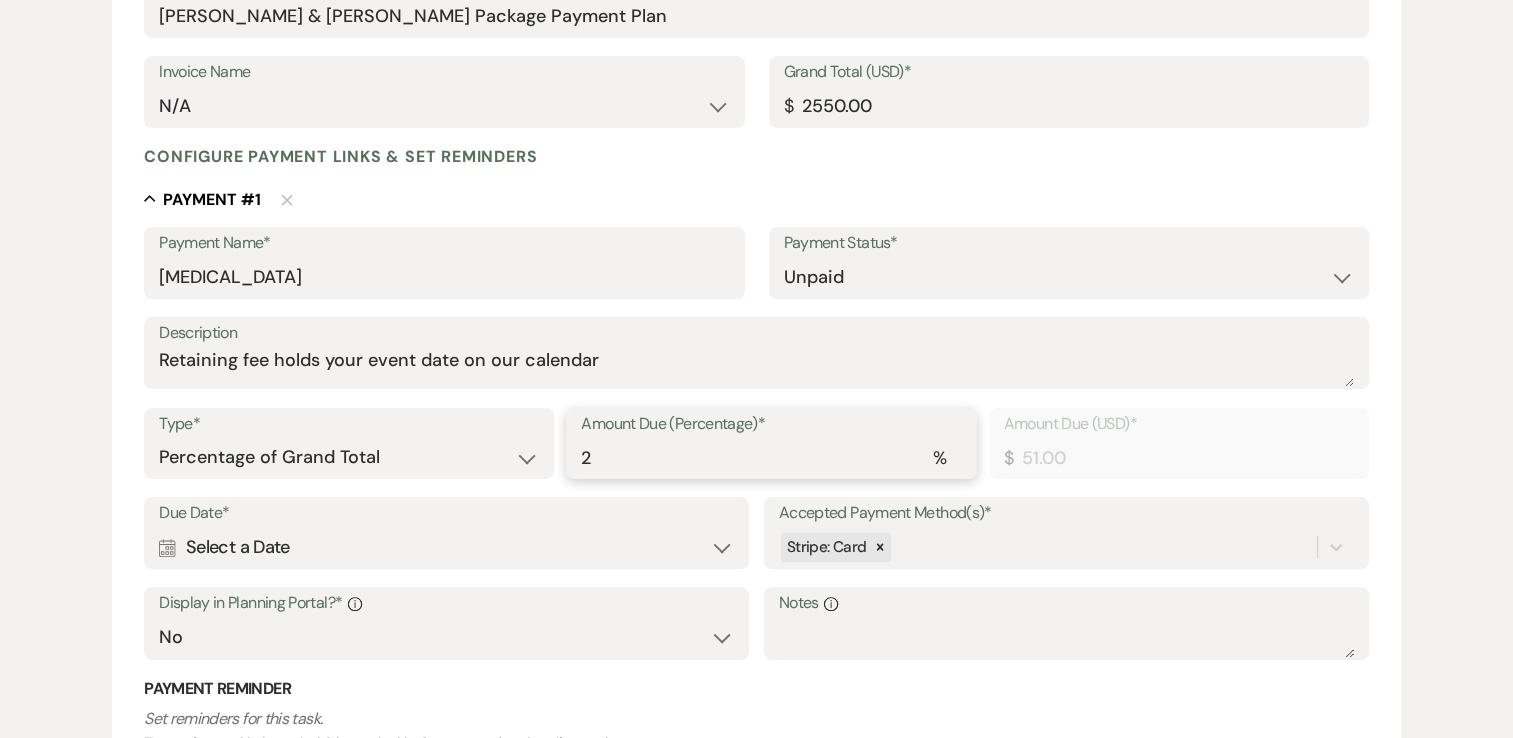 type on "20" 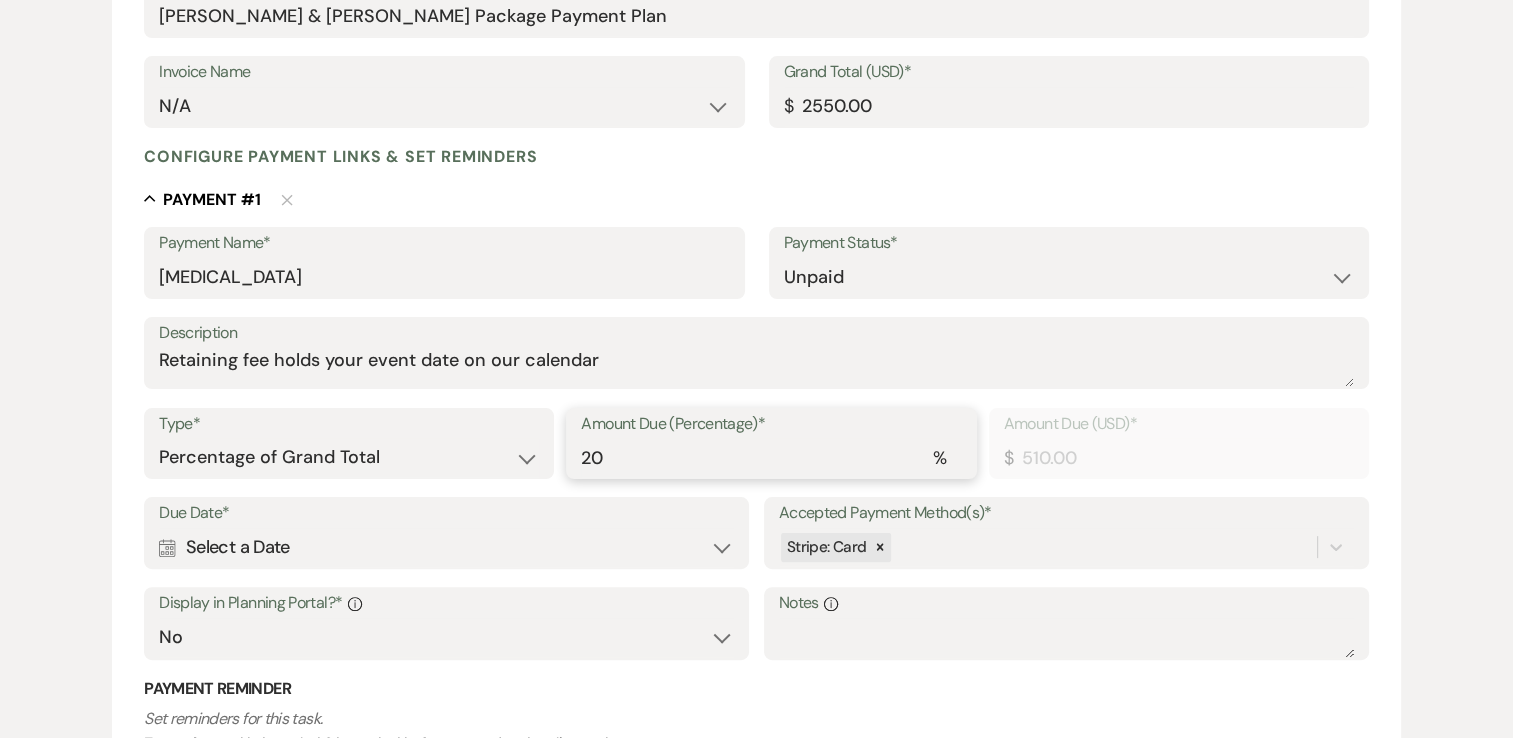 type on "20" 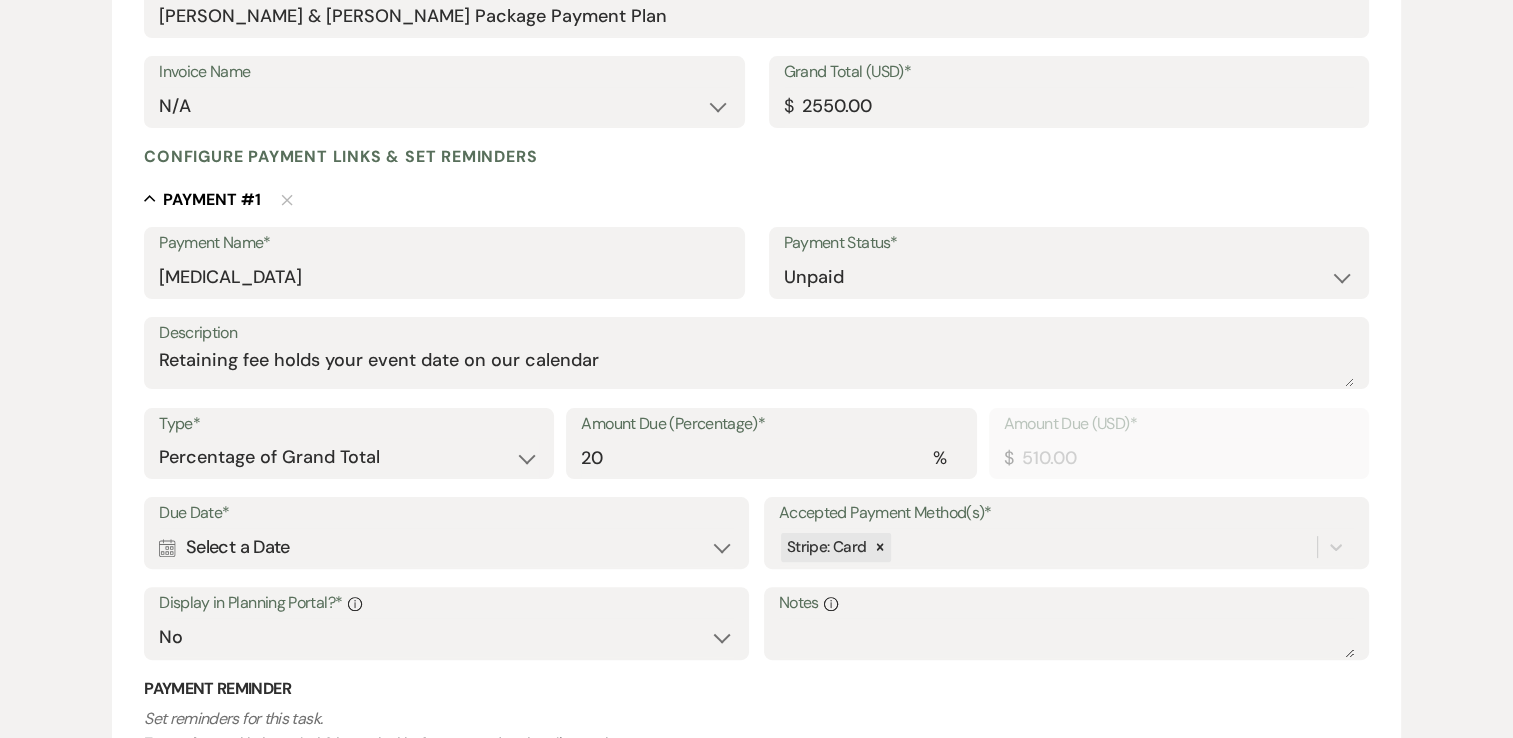 click on "Calendar Select a Date Expand" at bounding box center [446, 547] 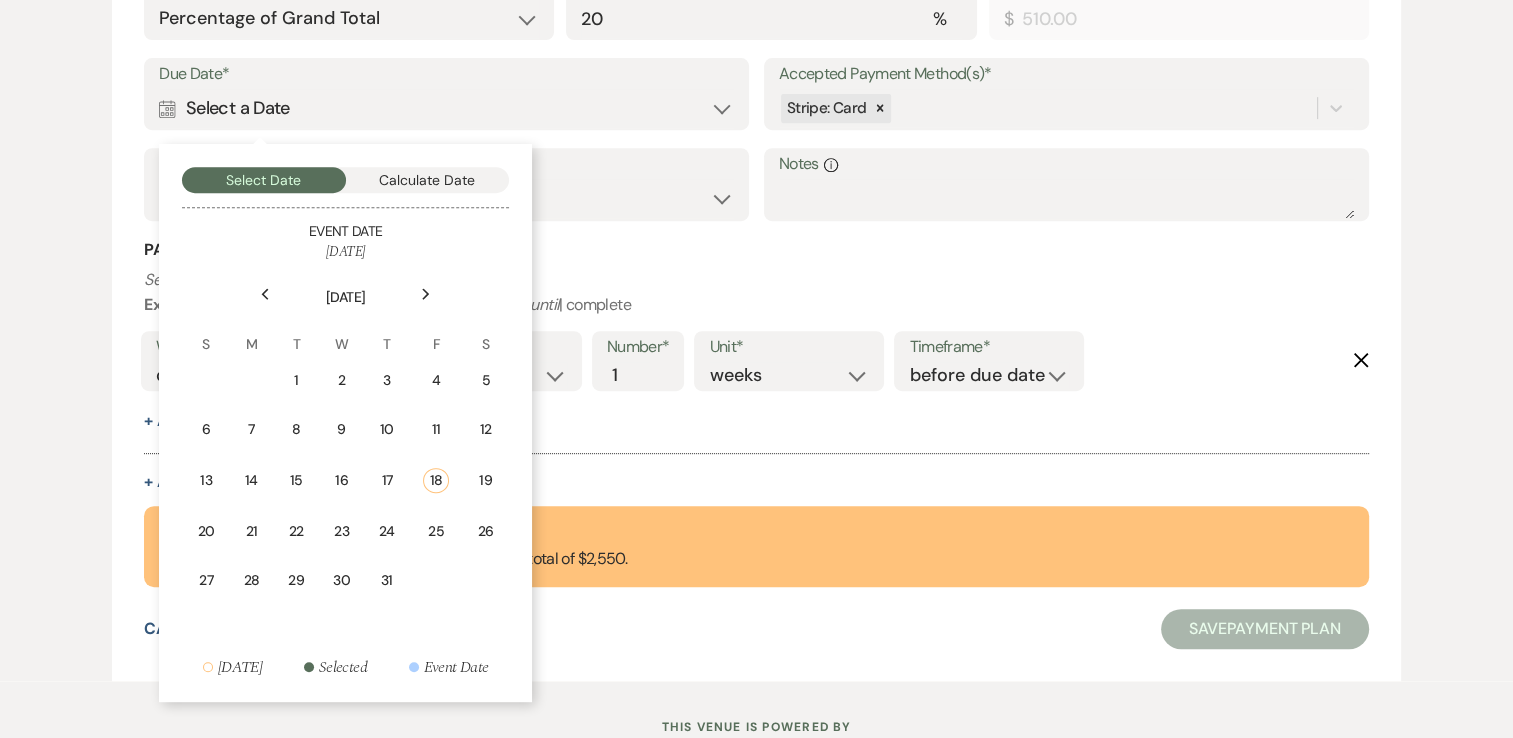 scroll, scrollTop: 830, scrollLeft: 0, axis: vertical 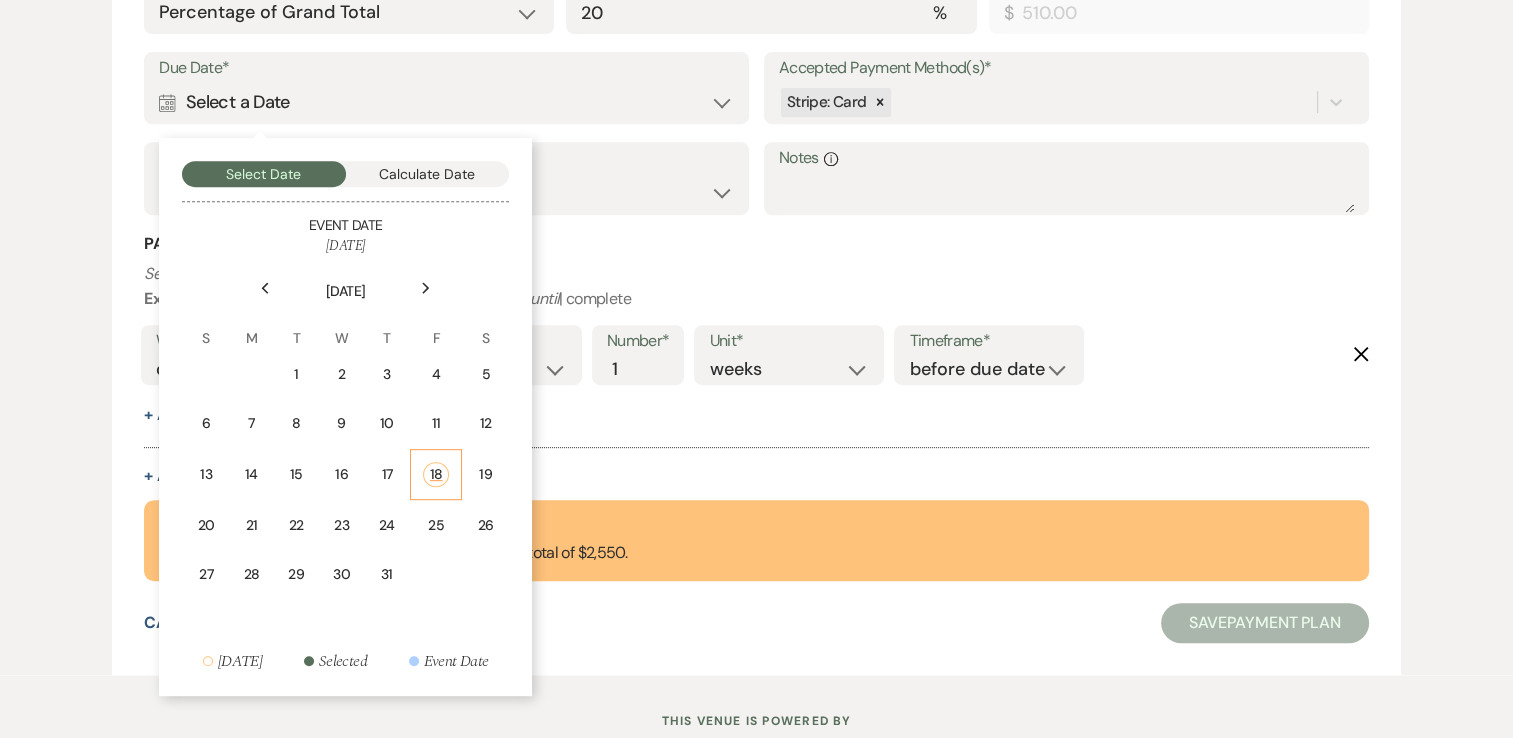 click on "18" at bounding box center [436, 474] 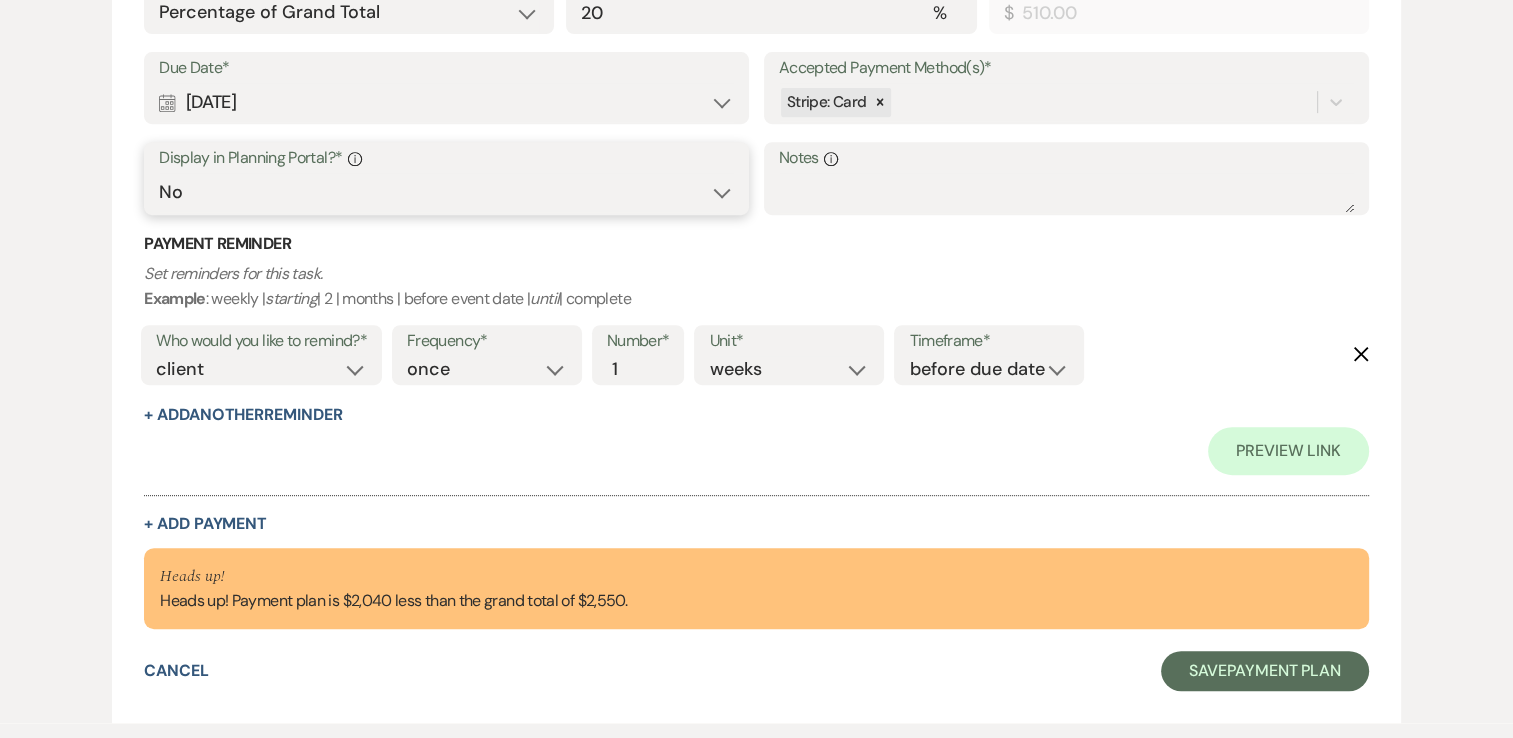click on "Yes No" at bounding box center (446, 192) 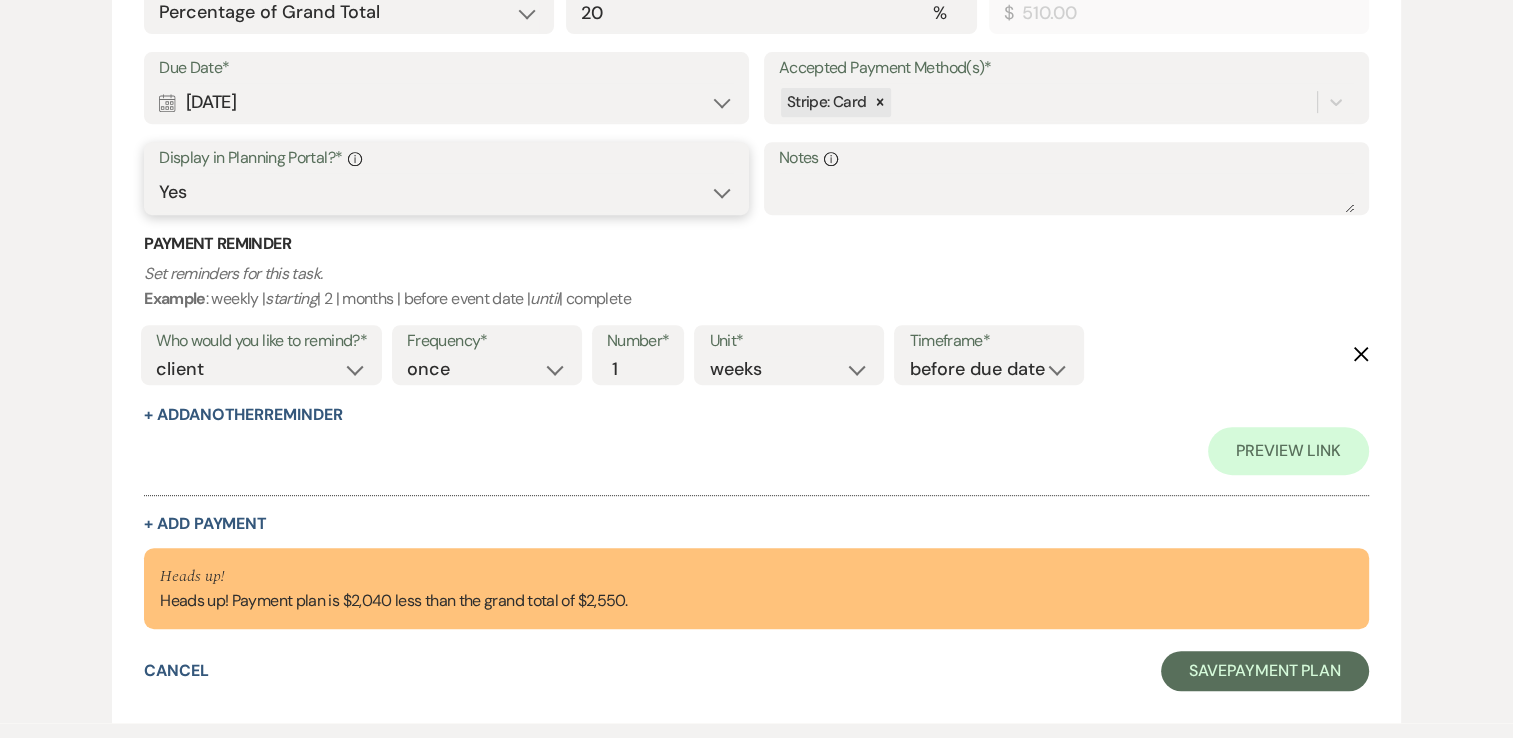 click on "Yes No" at bounding box center (446, 192) 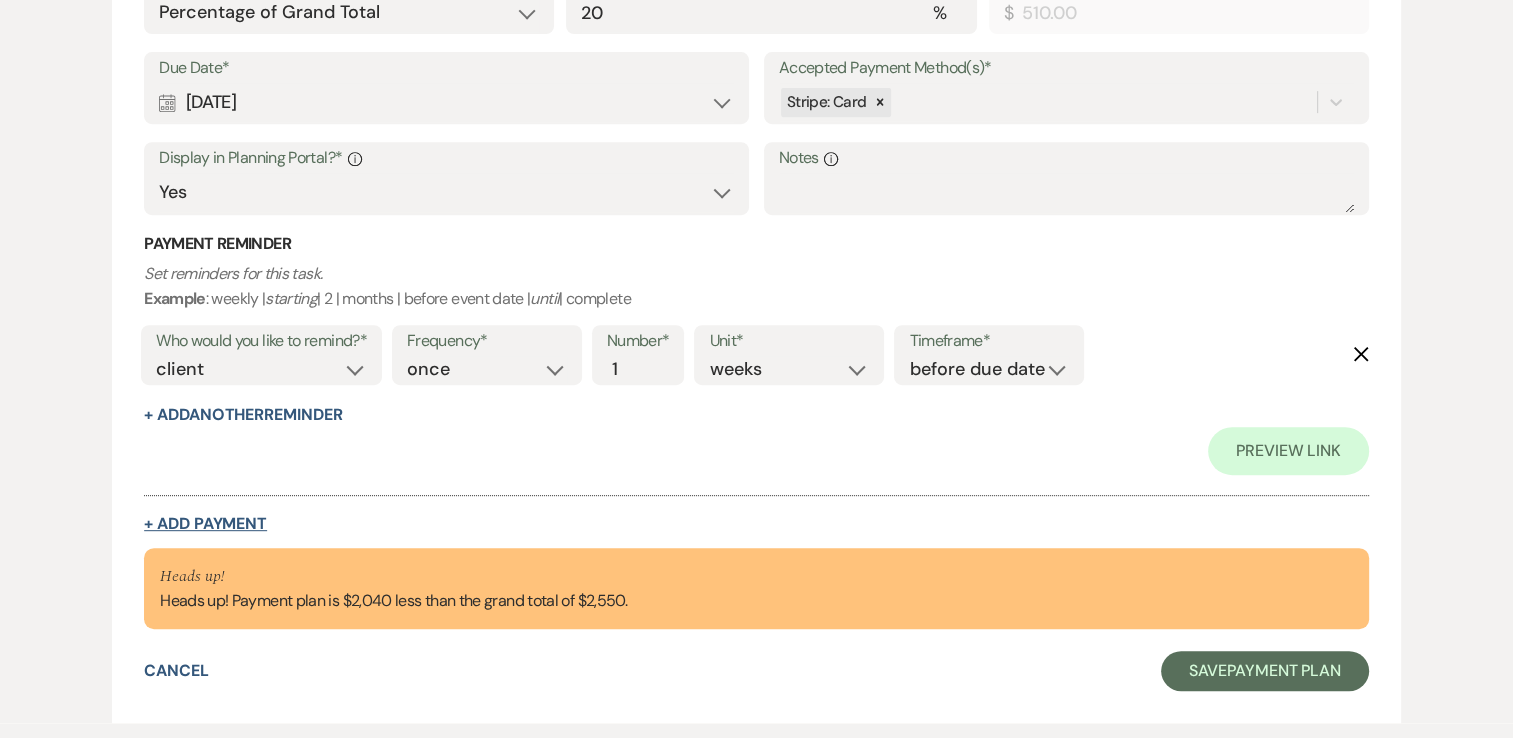 click on "+ Add Payment" at bounding box center (205, 524) 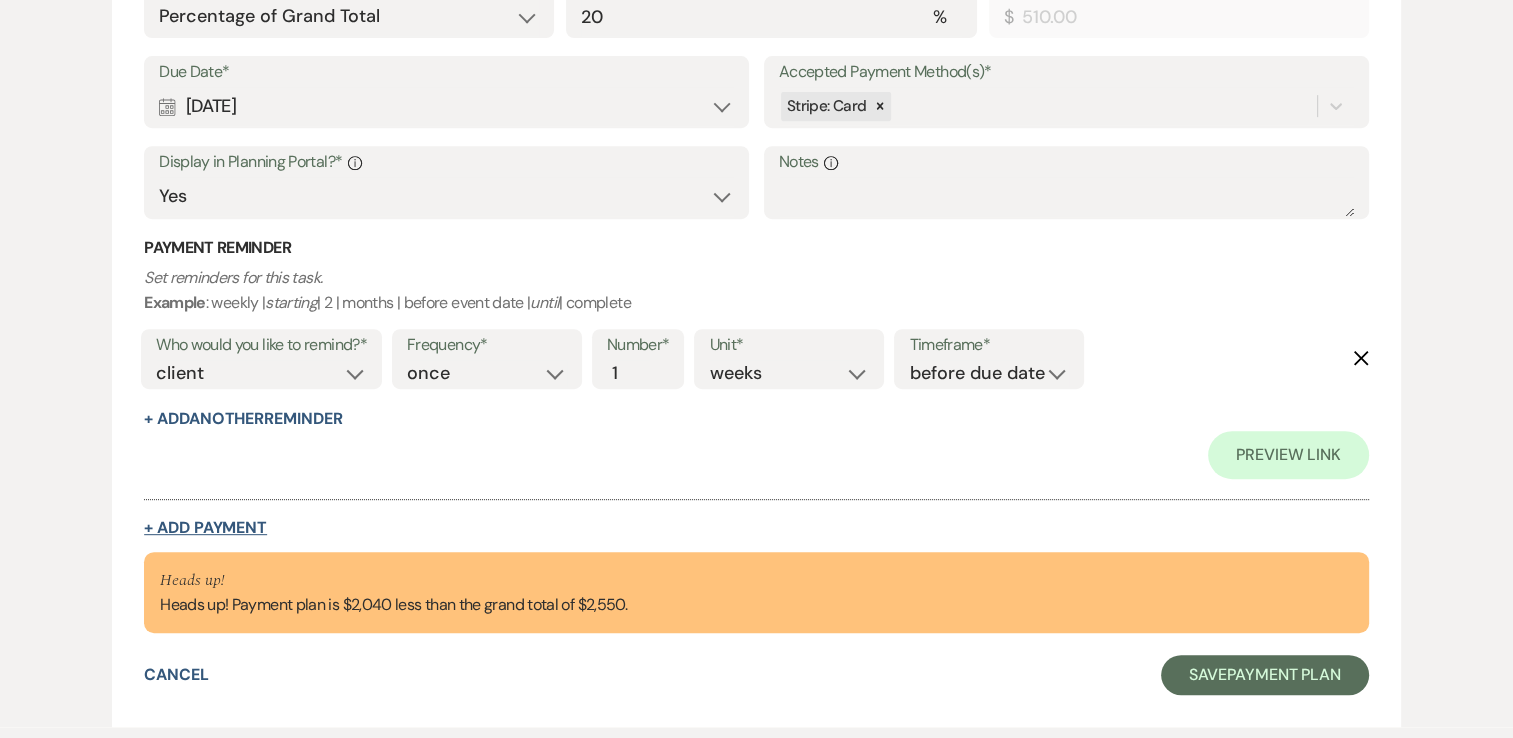 select on "2" 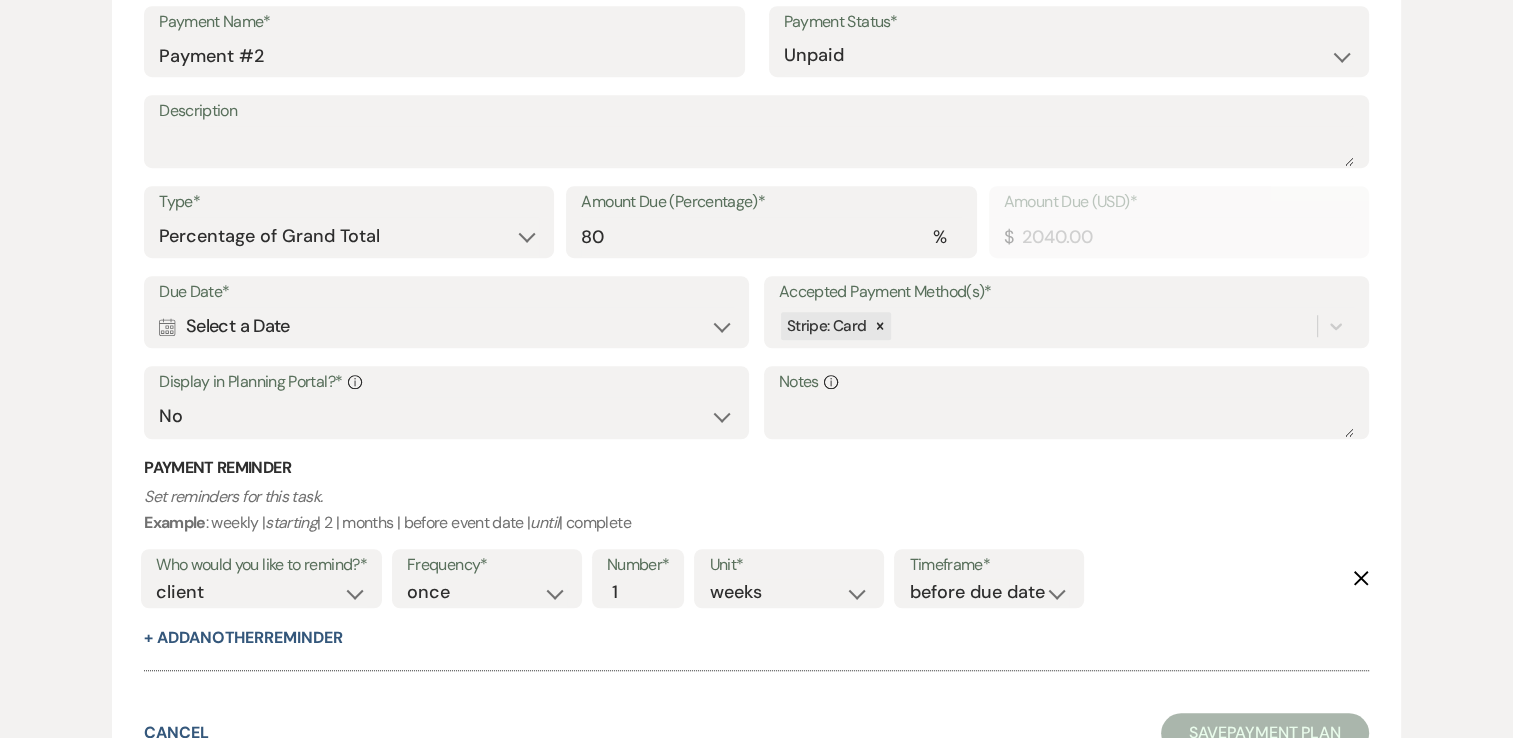 scroll, scrollTop: 1378, scrollLeft: 0, axis: vertical 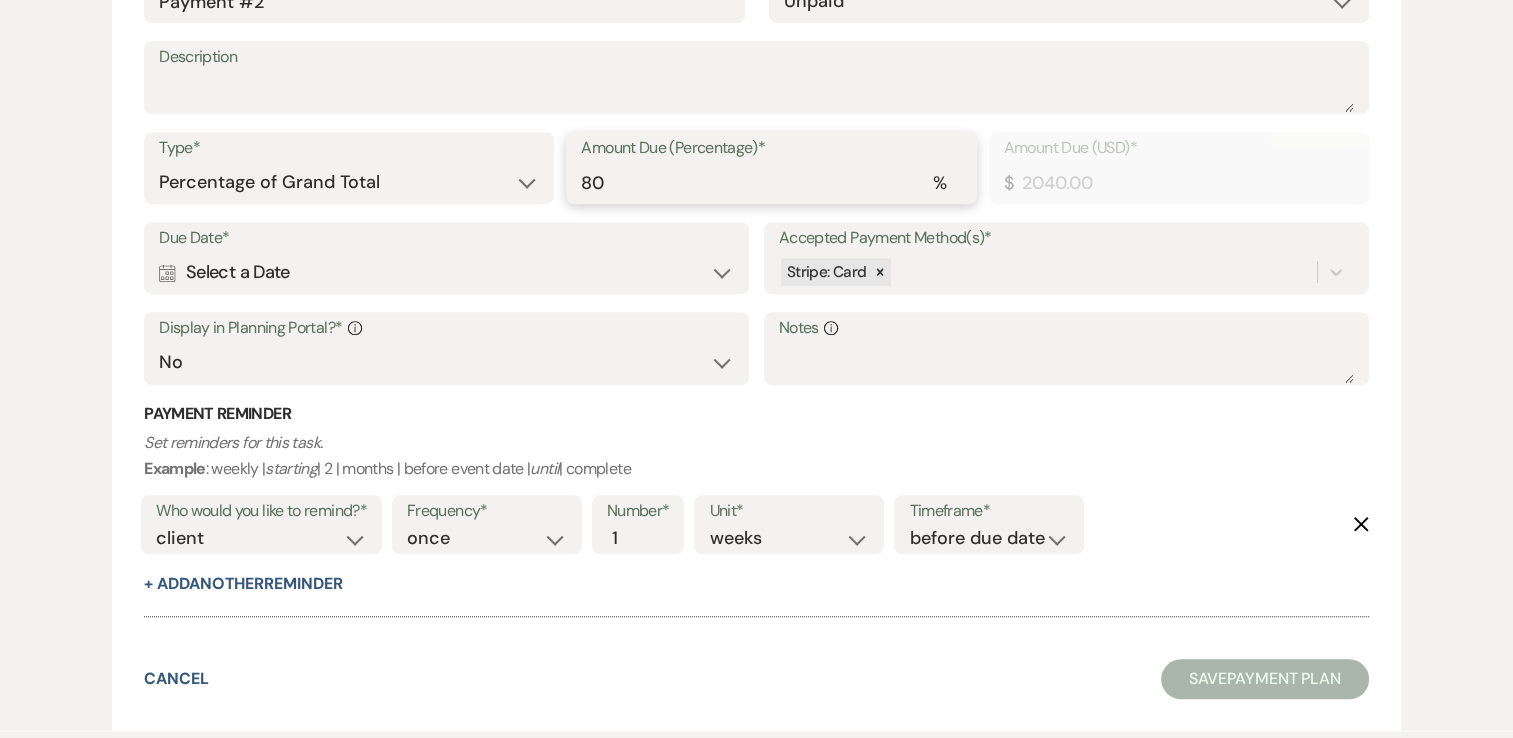 click on "80" at bounding box center [771, 182] 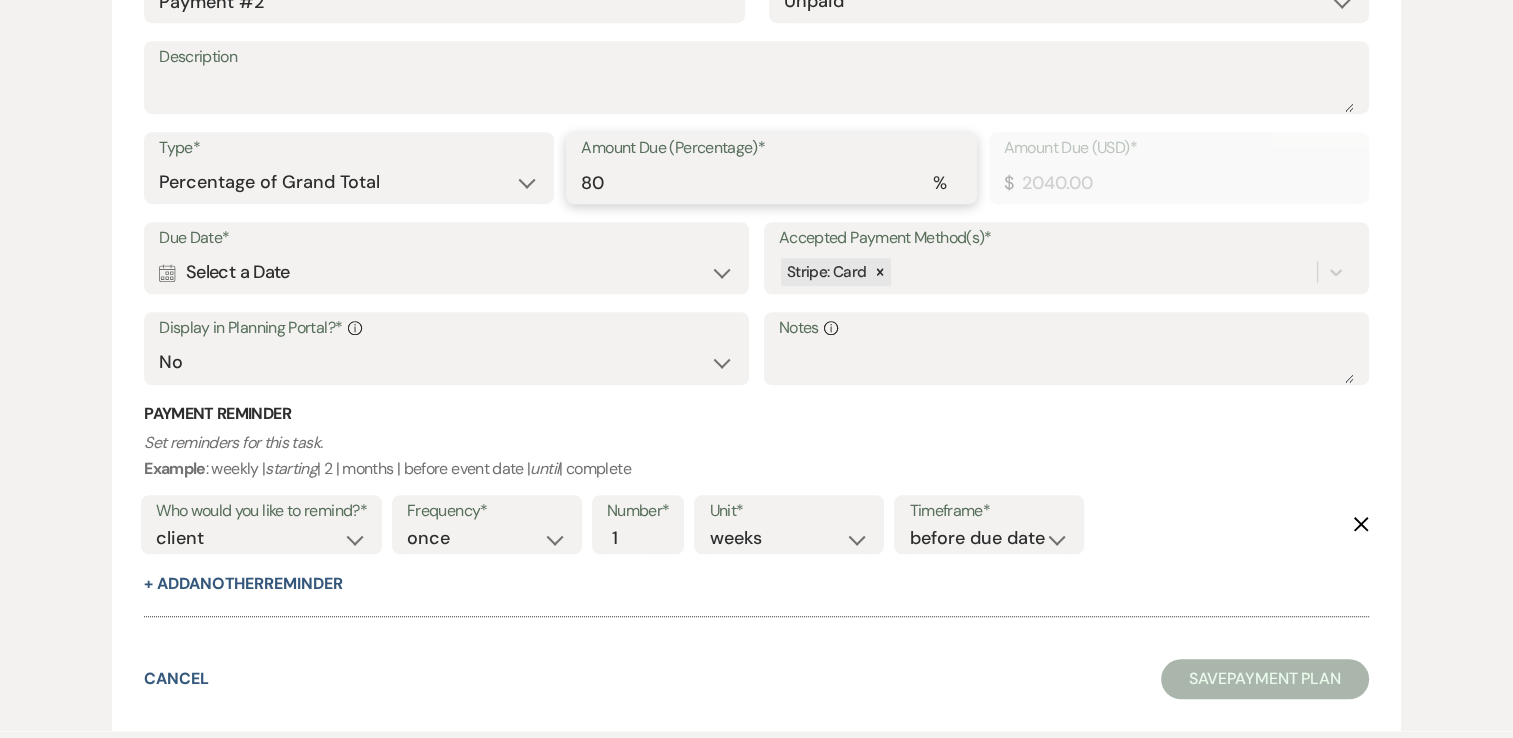 type on "0" 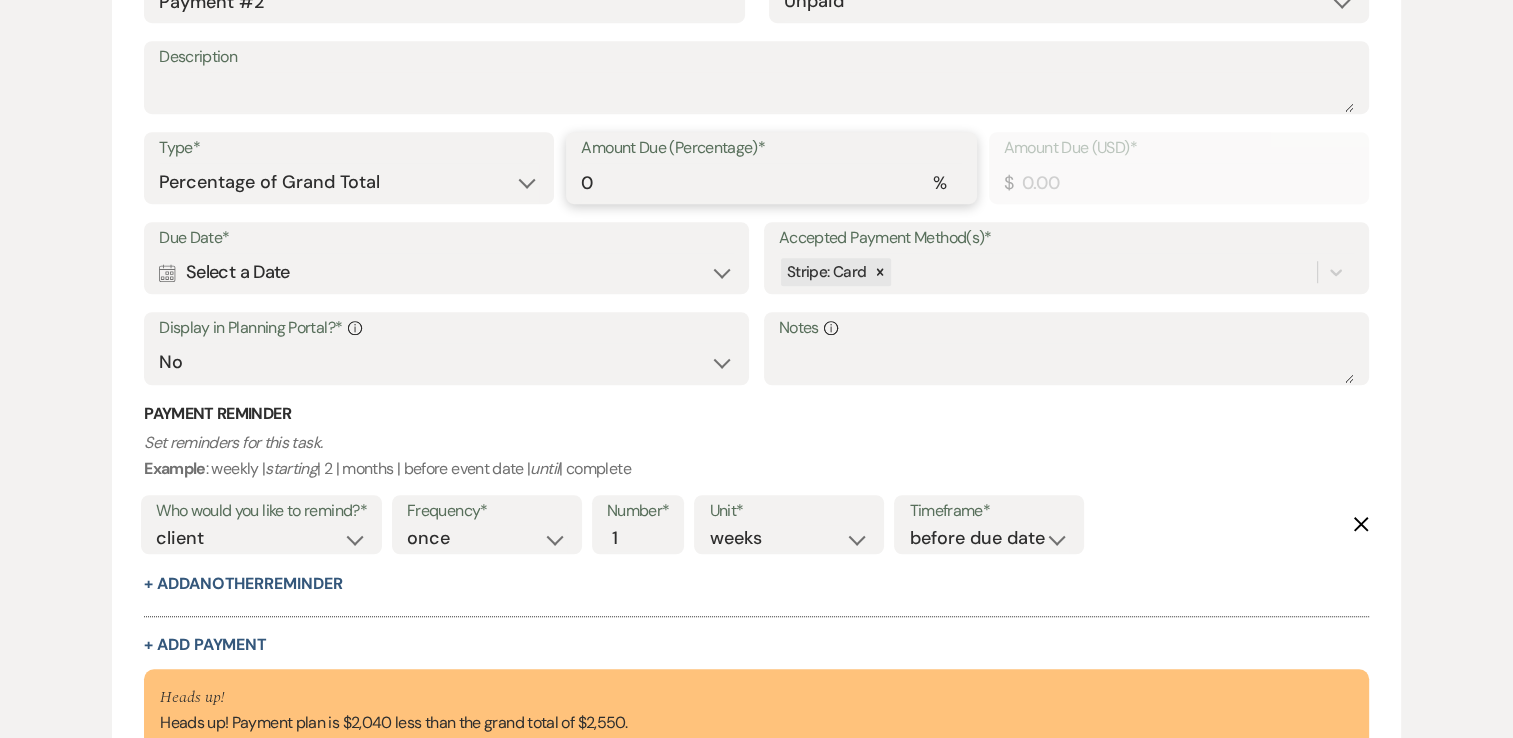 type on "40" 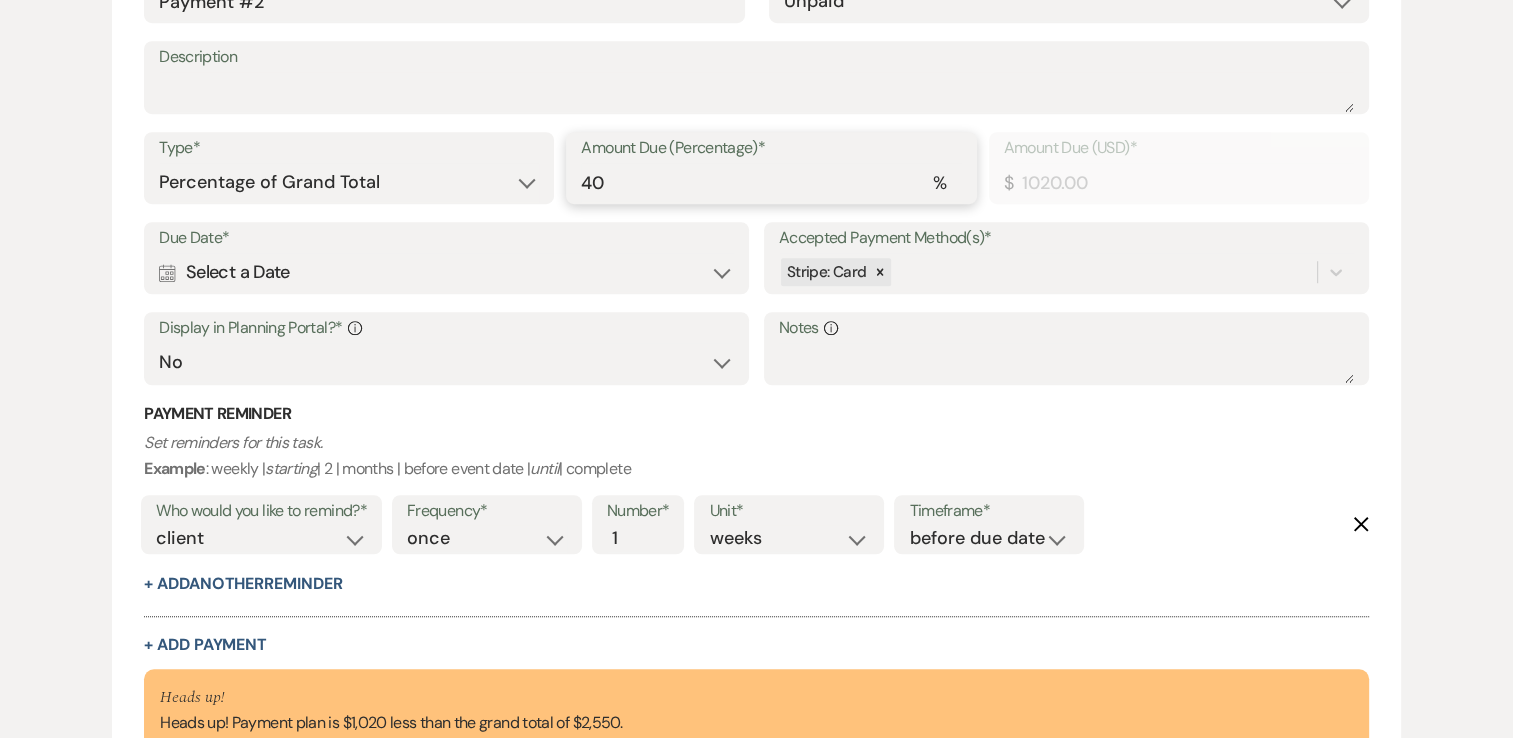 type on "40" 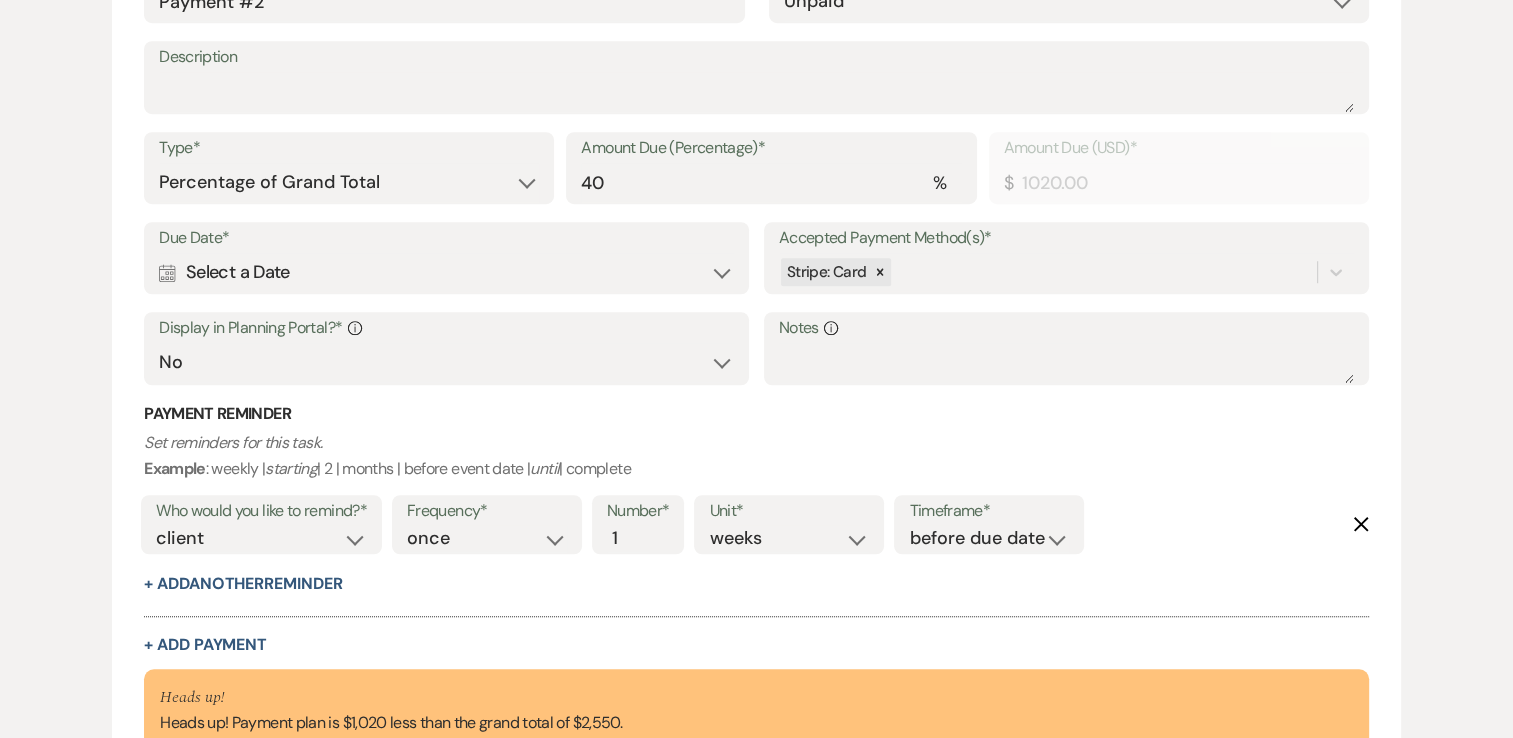 click on "Calendar Select a Date Expand" at bounding box center [446, 272] 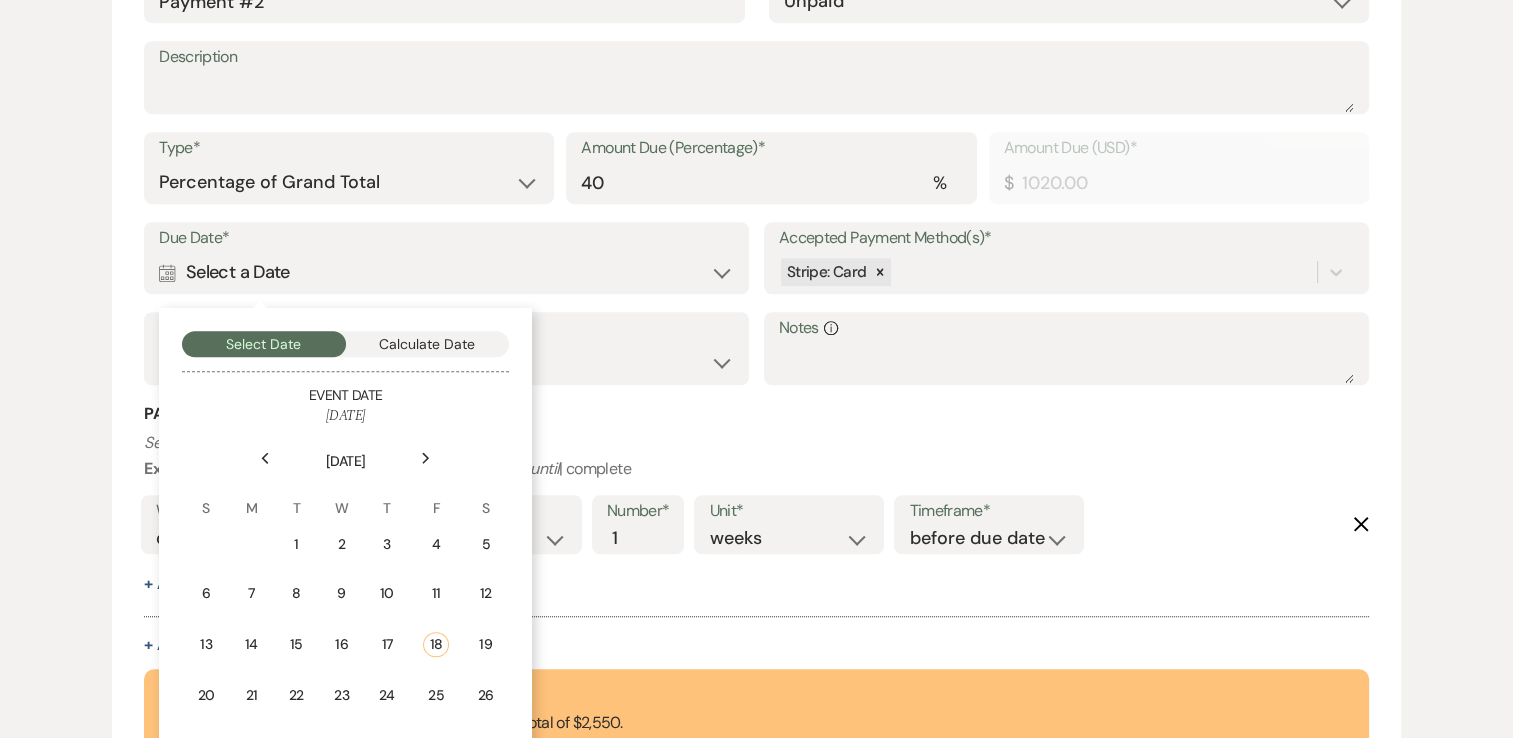 click on "Next" 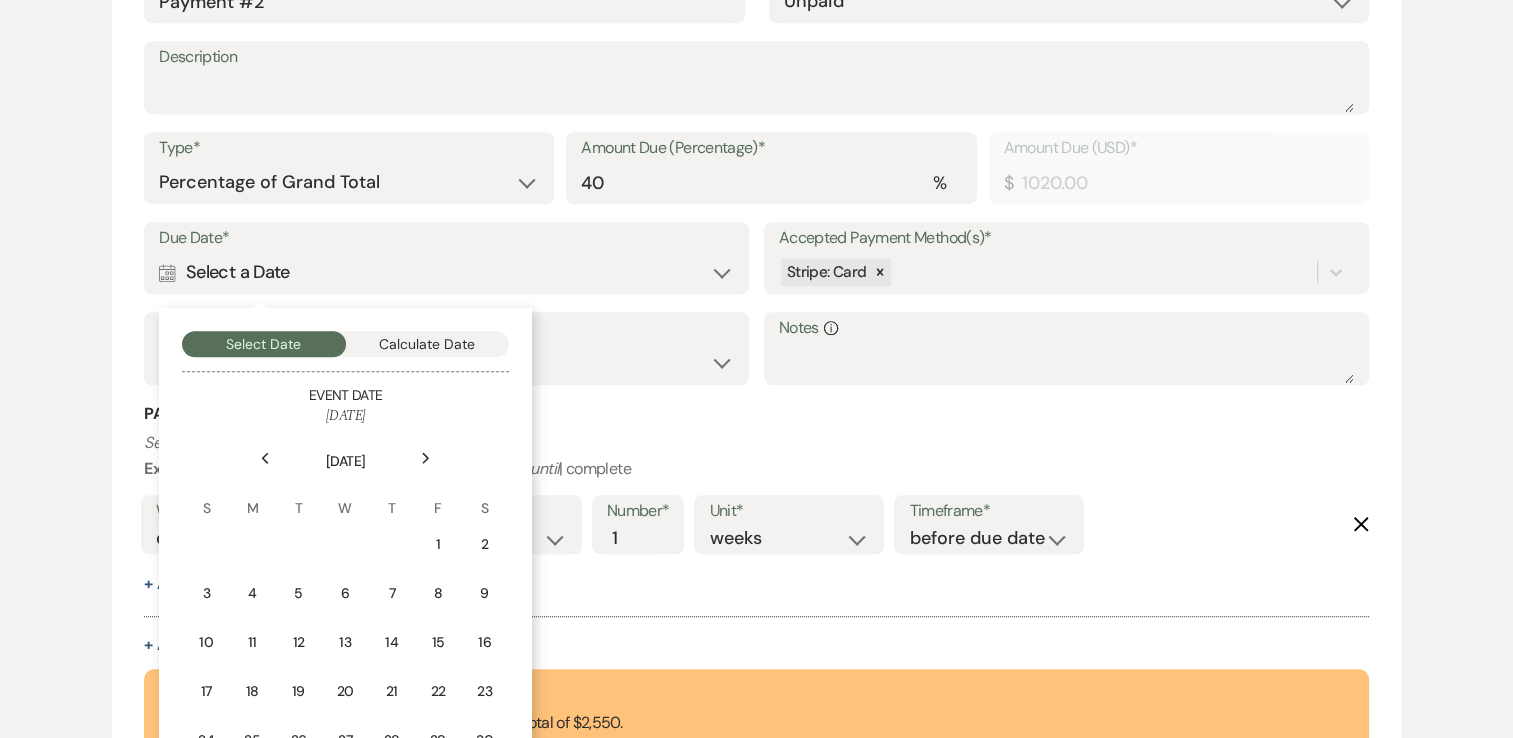 click on "Next" 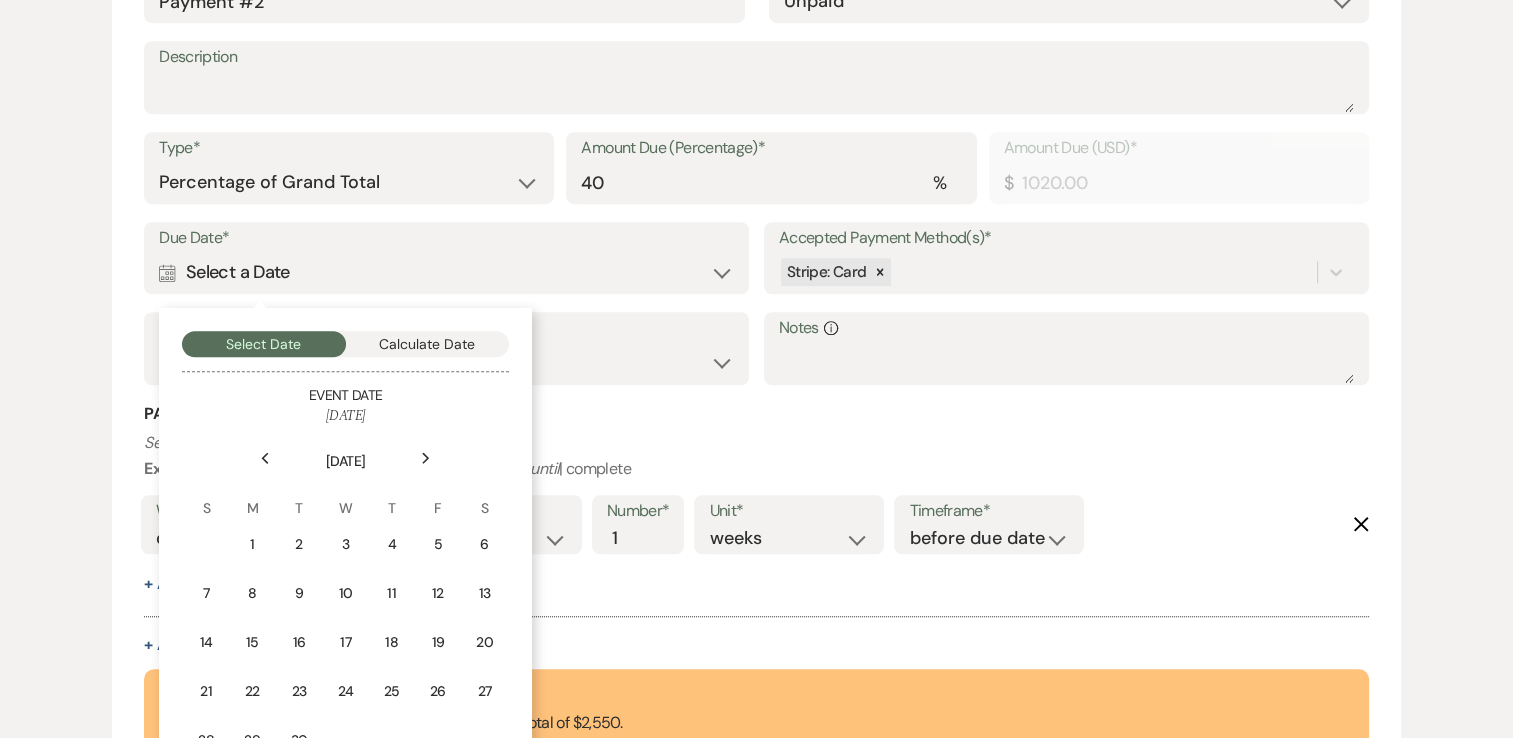 click on "Next" 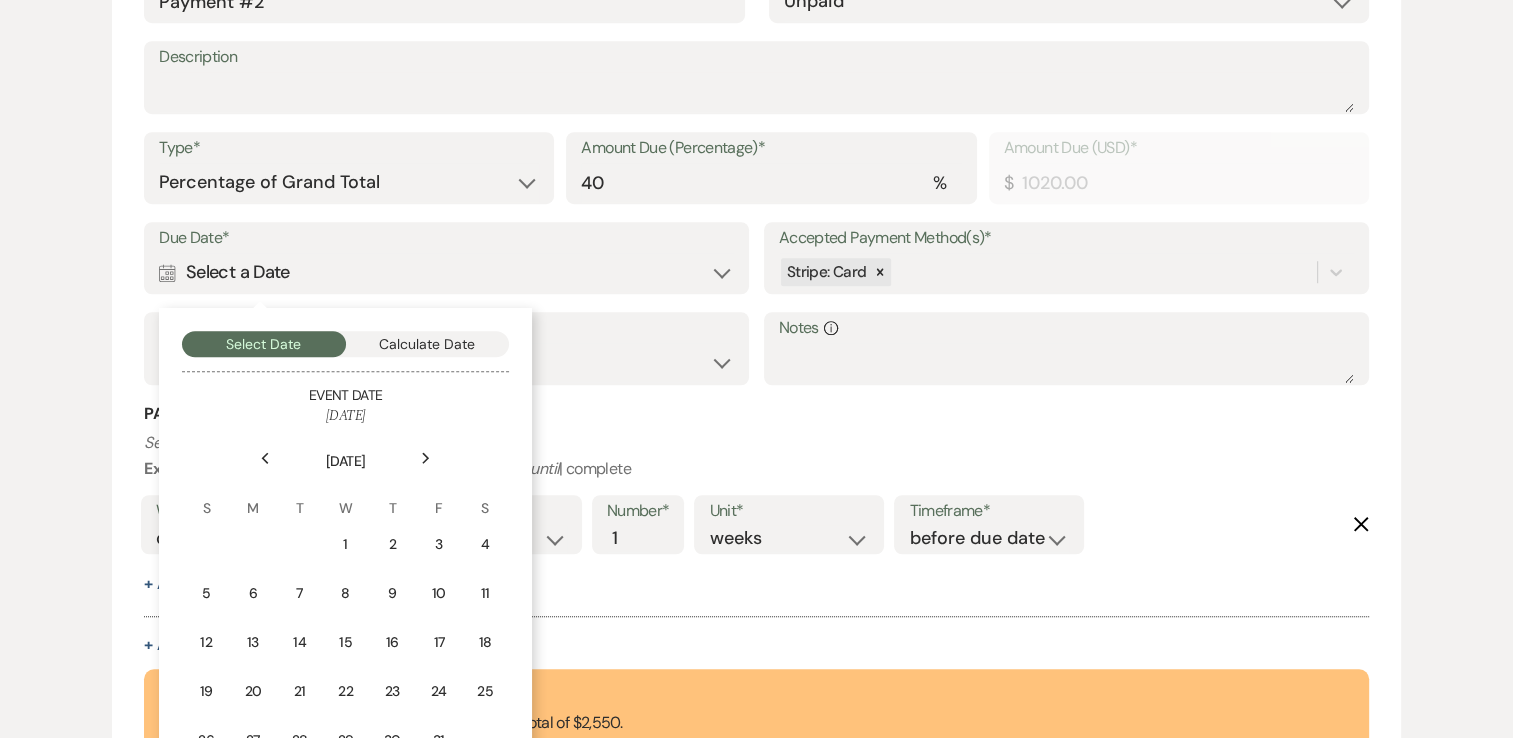 click on "Next" 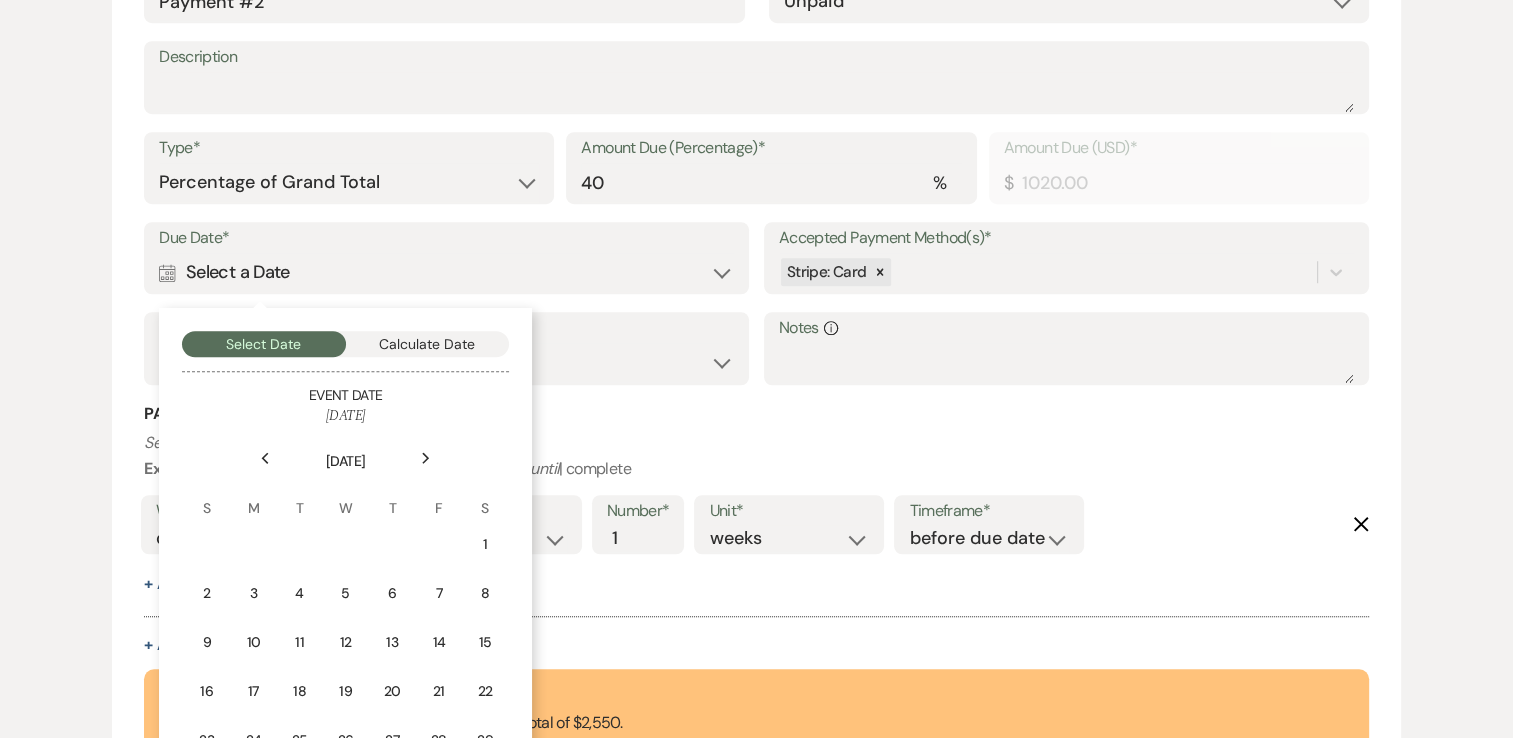 click on "Next" 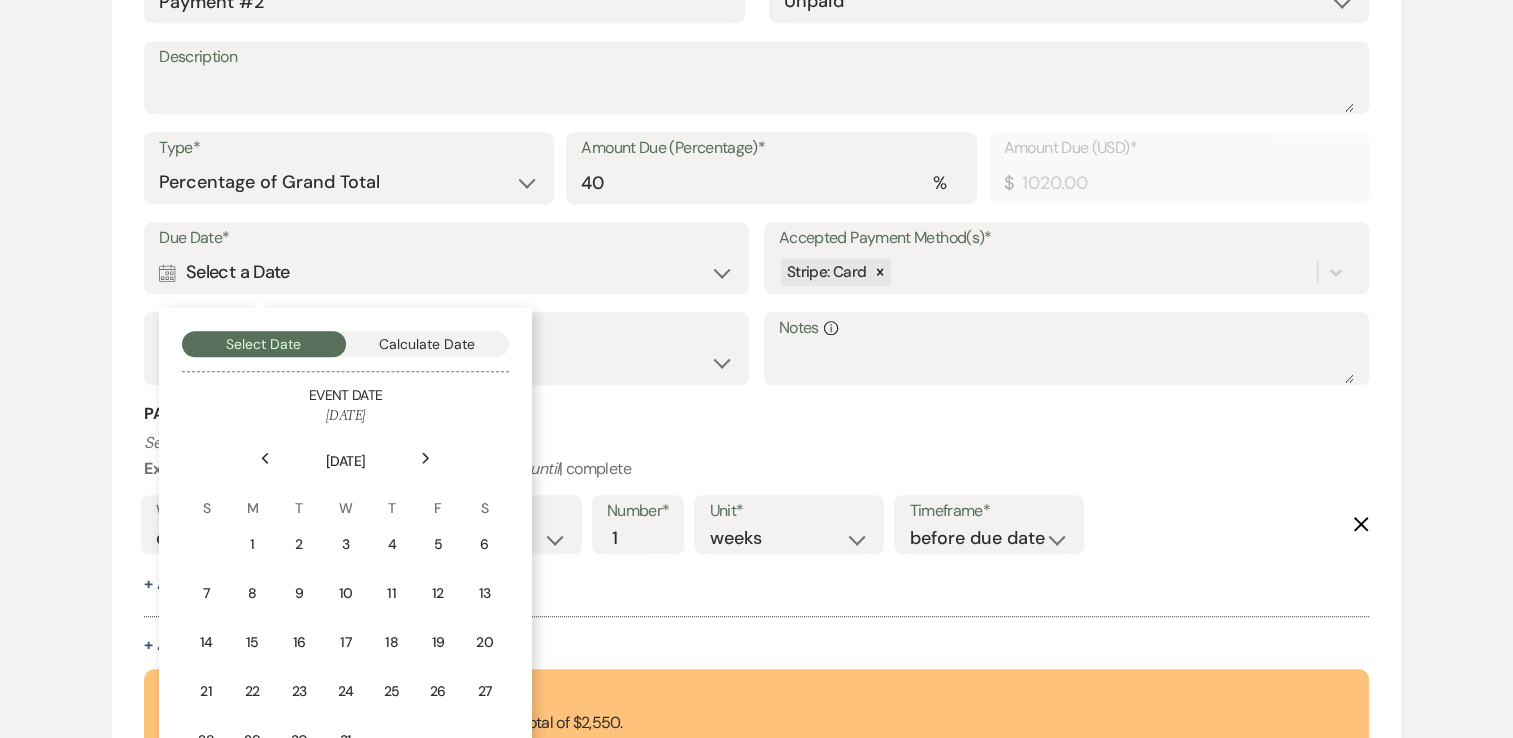 click on "Next" 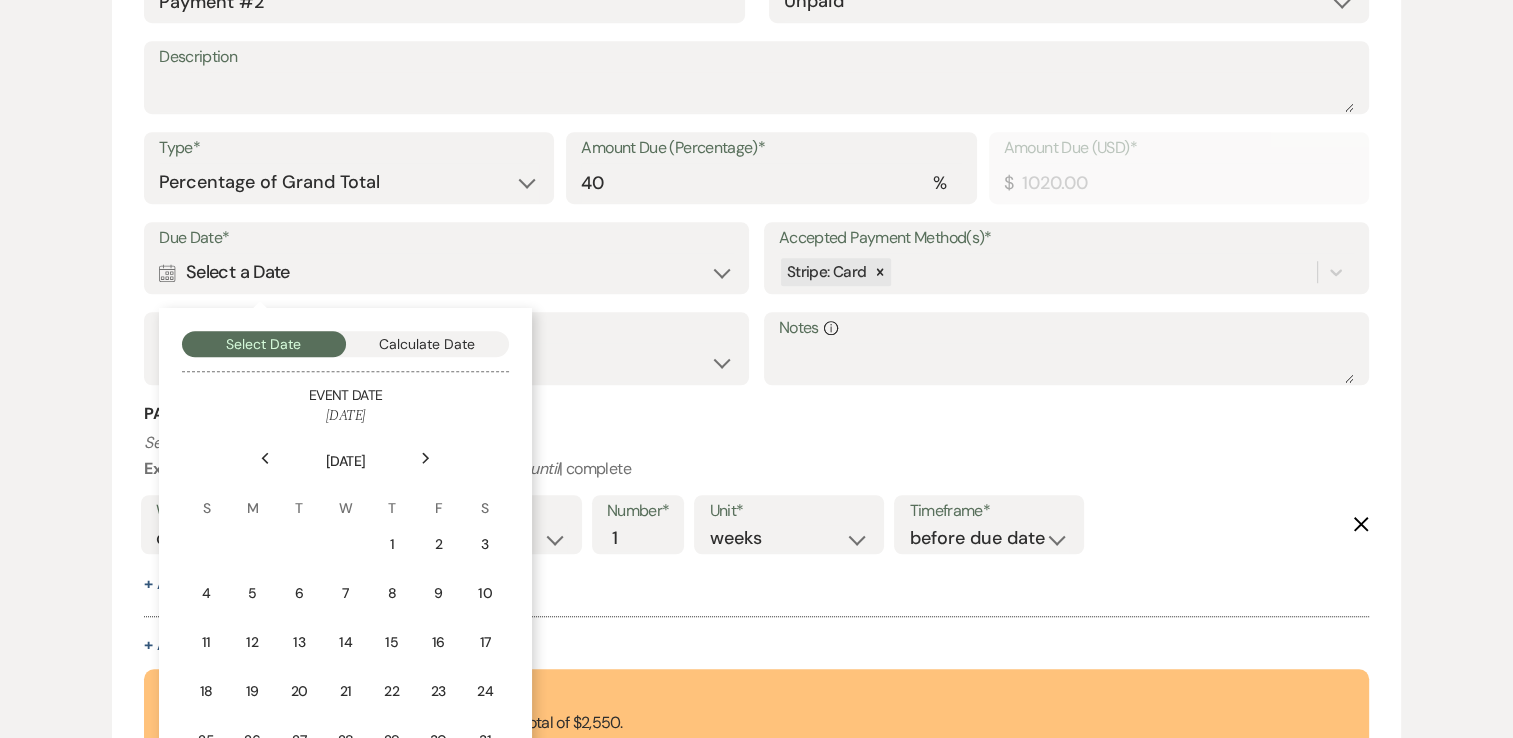 click 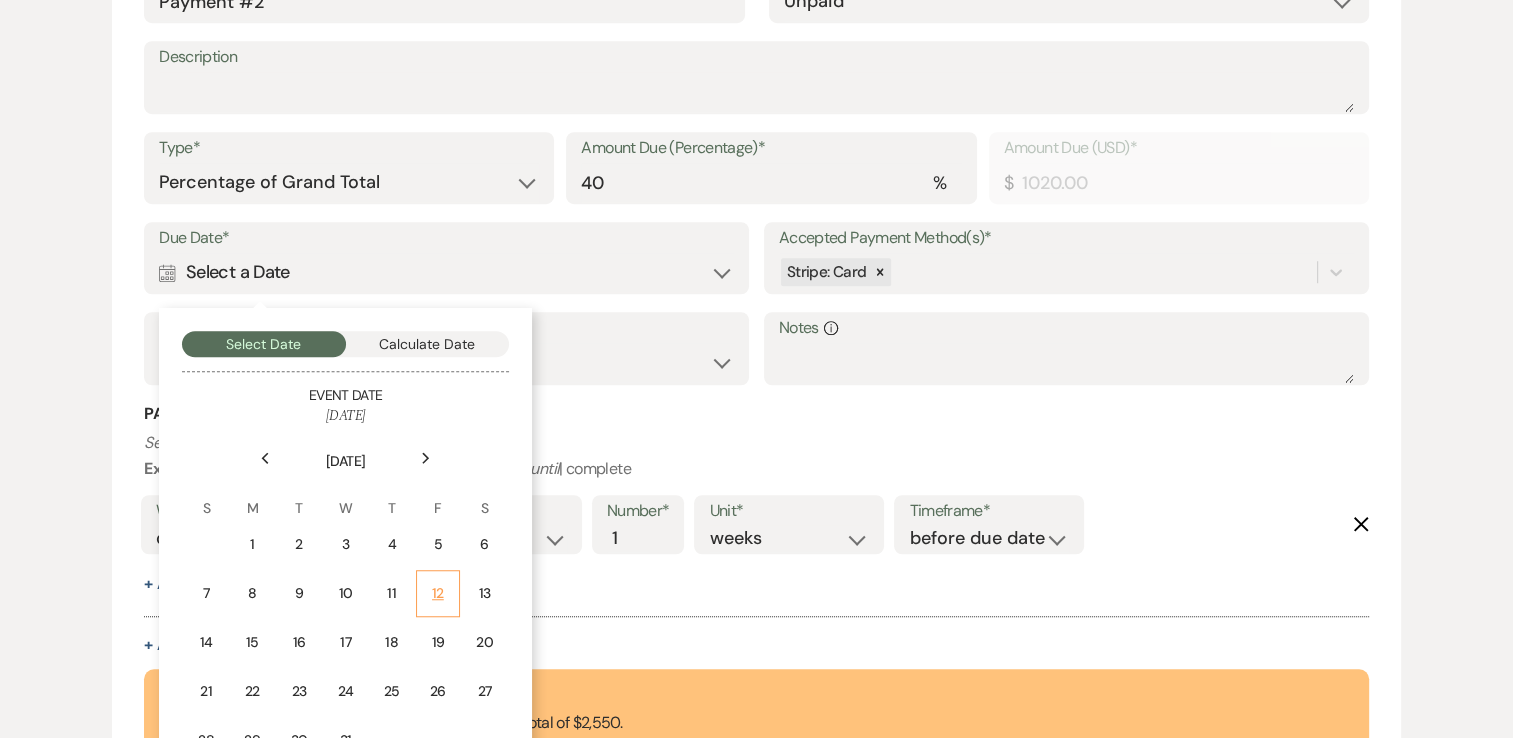 click on "12" at bounding box center [438, 593] 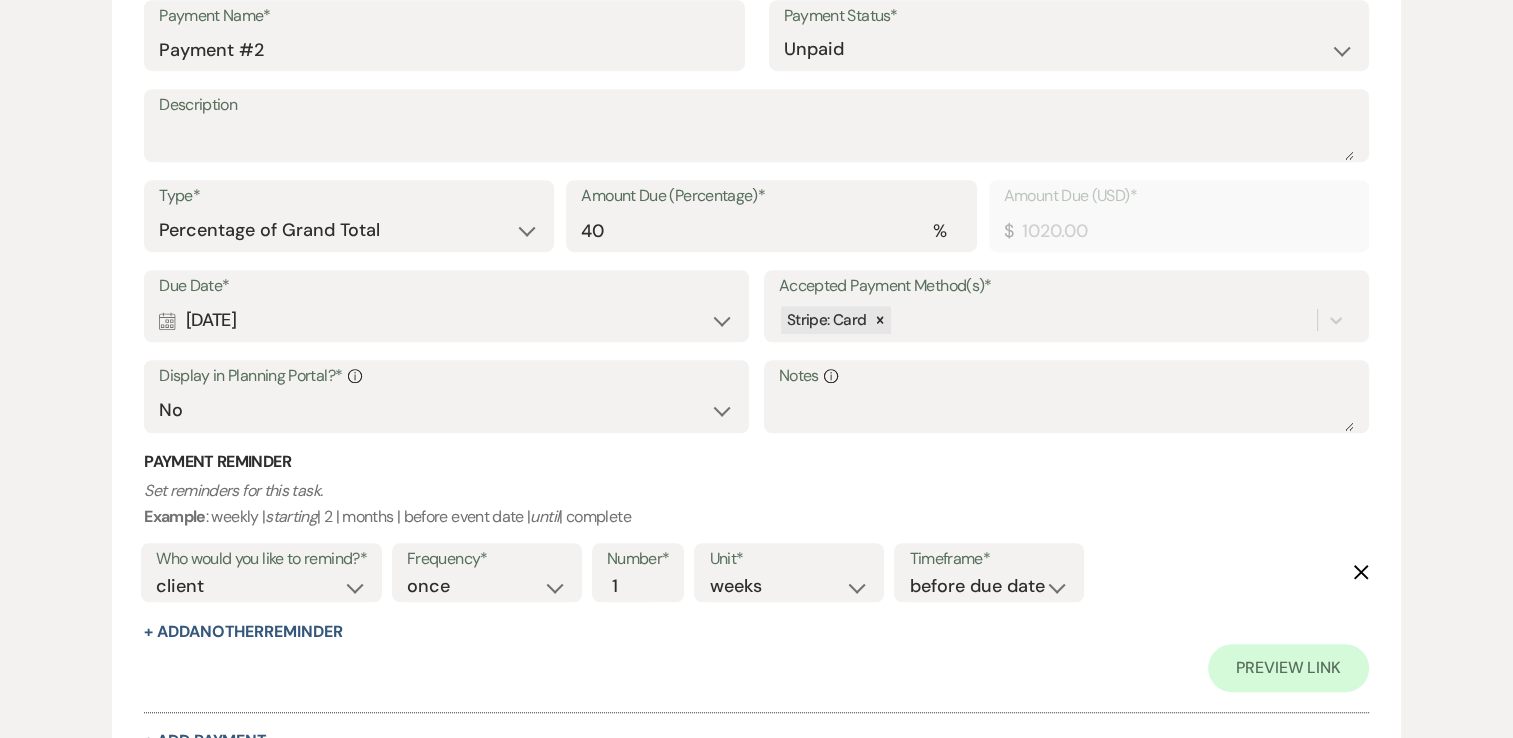 scroll, scrollTop: 1426, scrollLeft: 0, axis: vertical 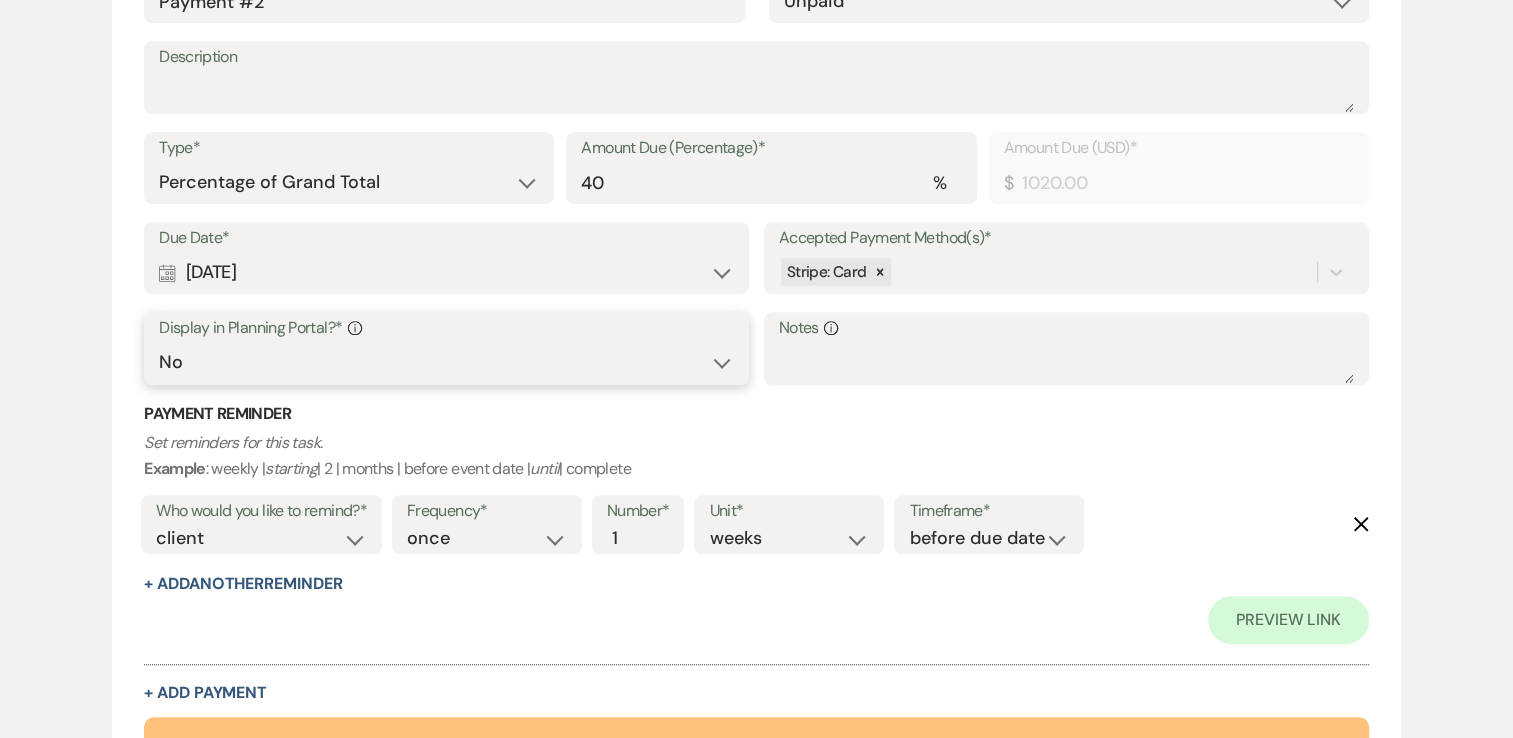 click on "Yes No" at bounding box center (446, 362) 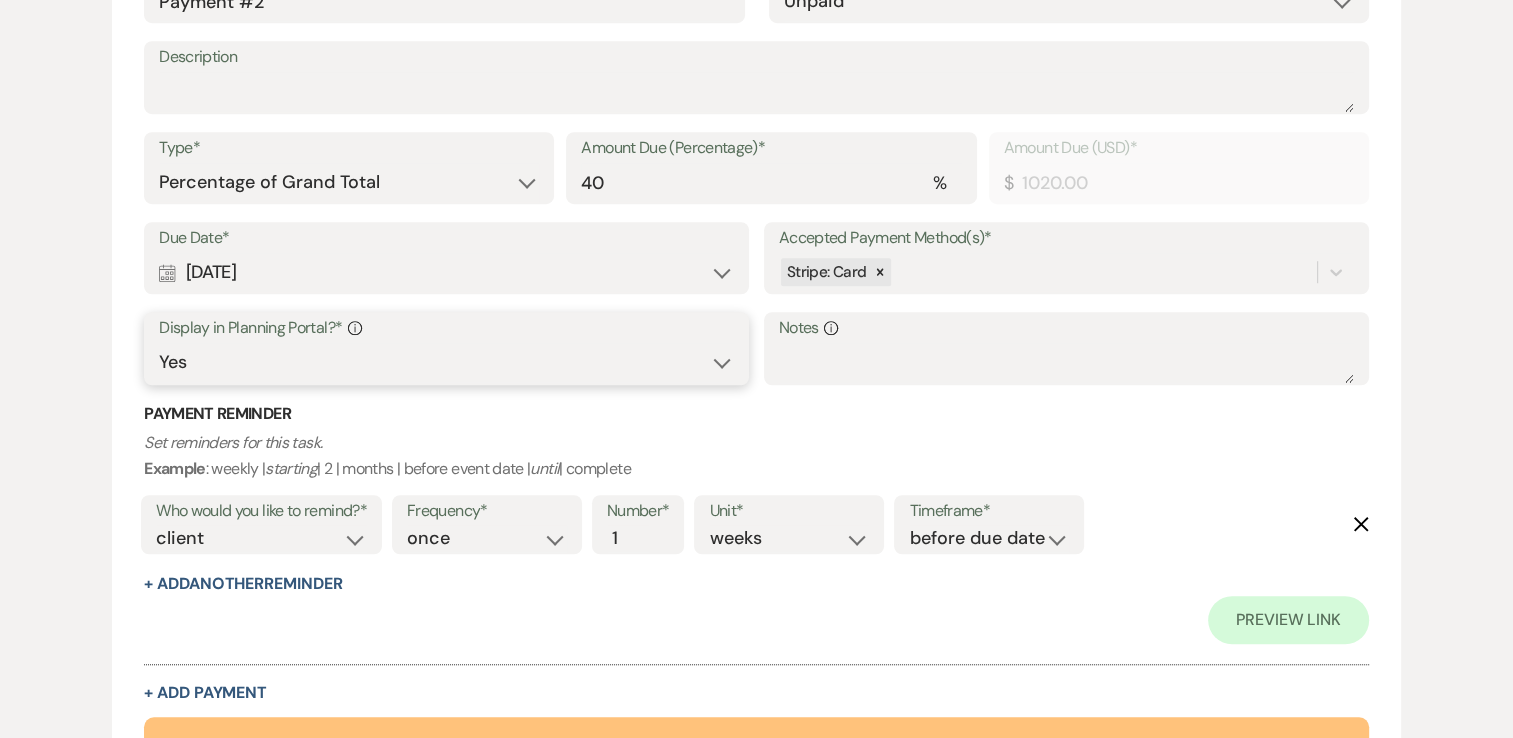 click on "Yes No" at bounding box center [446, 362] 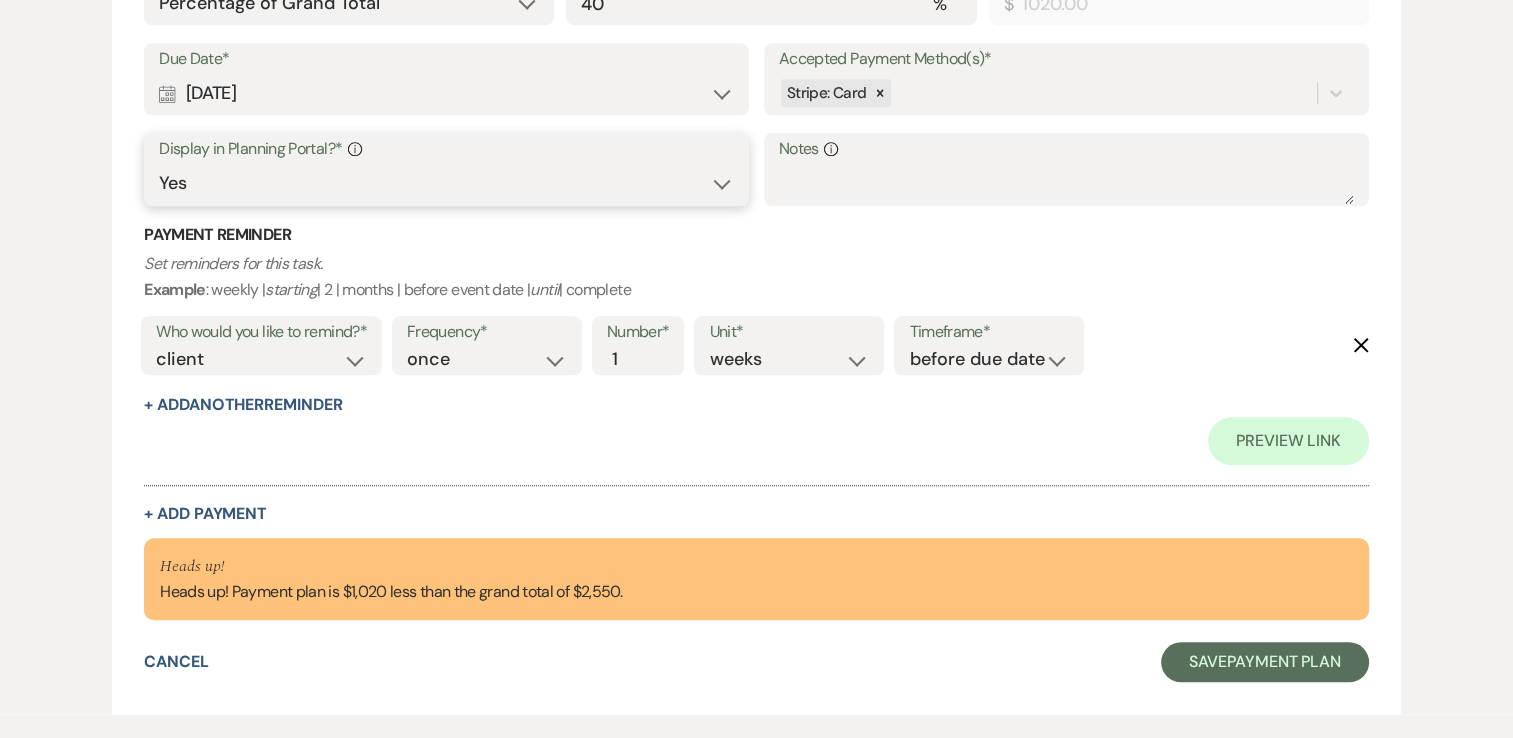 scroll, scrollTop: 1708, scrollLeft: 0, axis: vertical 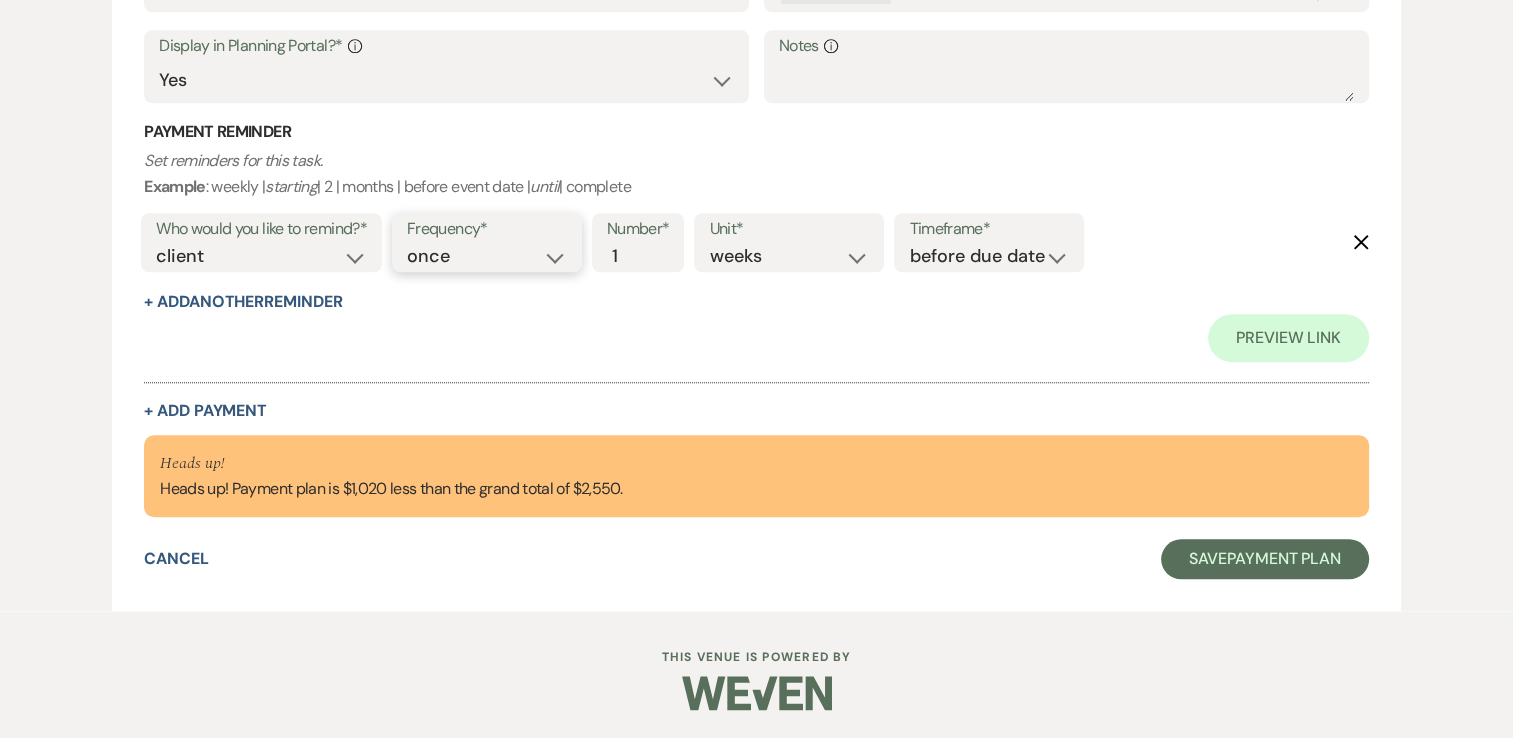 click on "once daily weekly monthly" at bounding box center (487, 256) 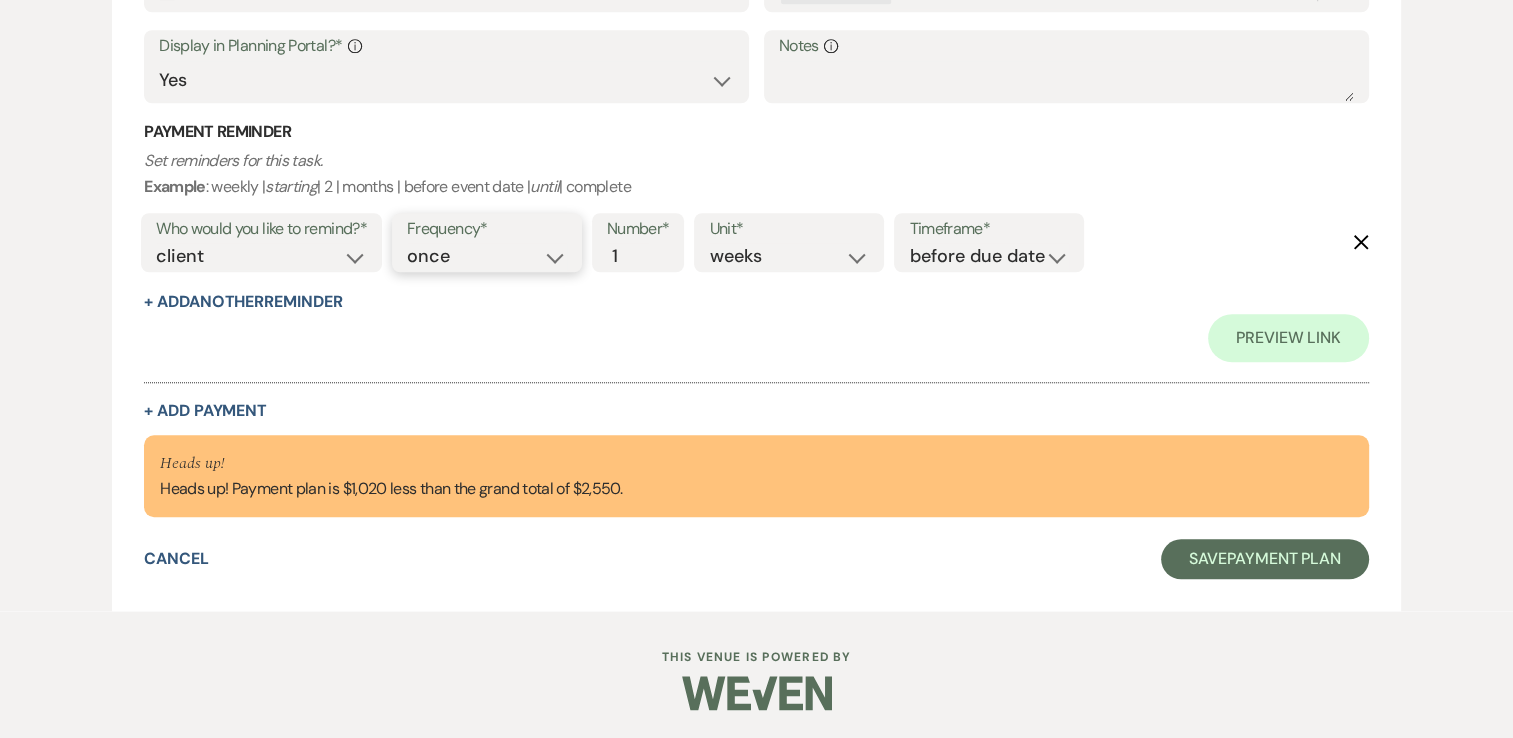 click on "once daily weekly monthly" at bounding box center (487, 256) 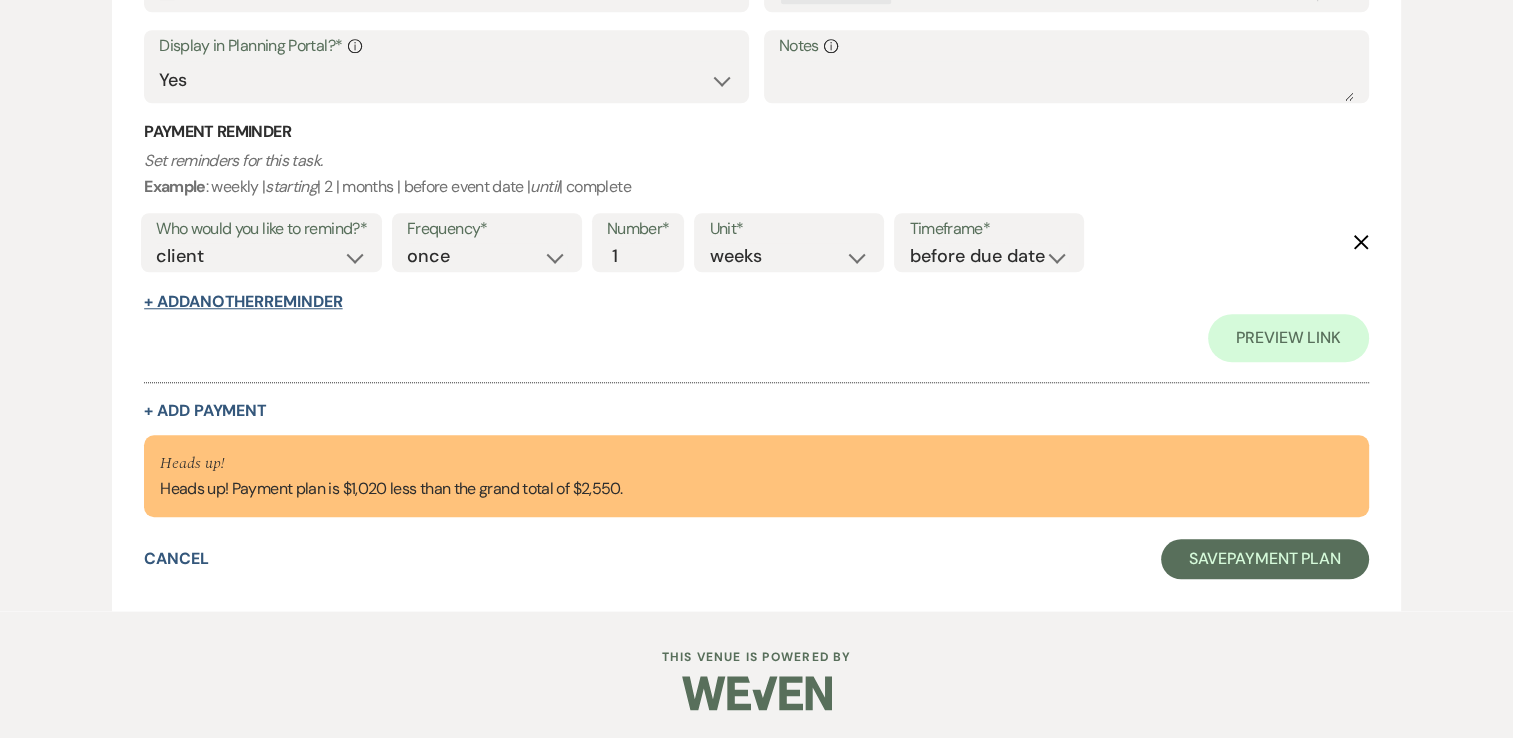 click on "+ Add  Another  Reminder" at bounding box center [243, 302] 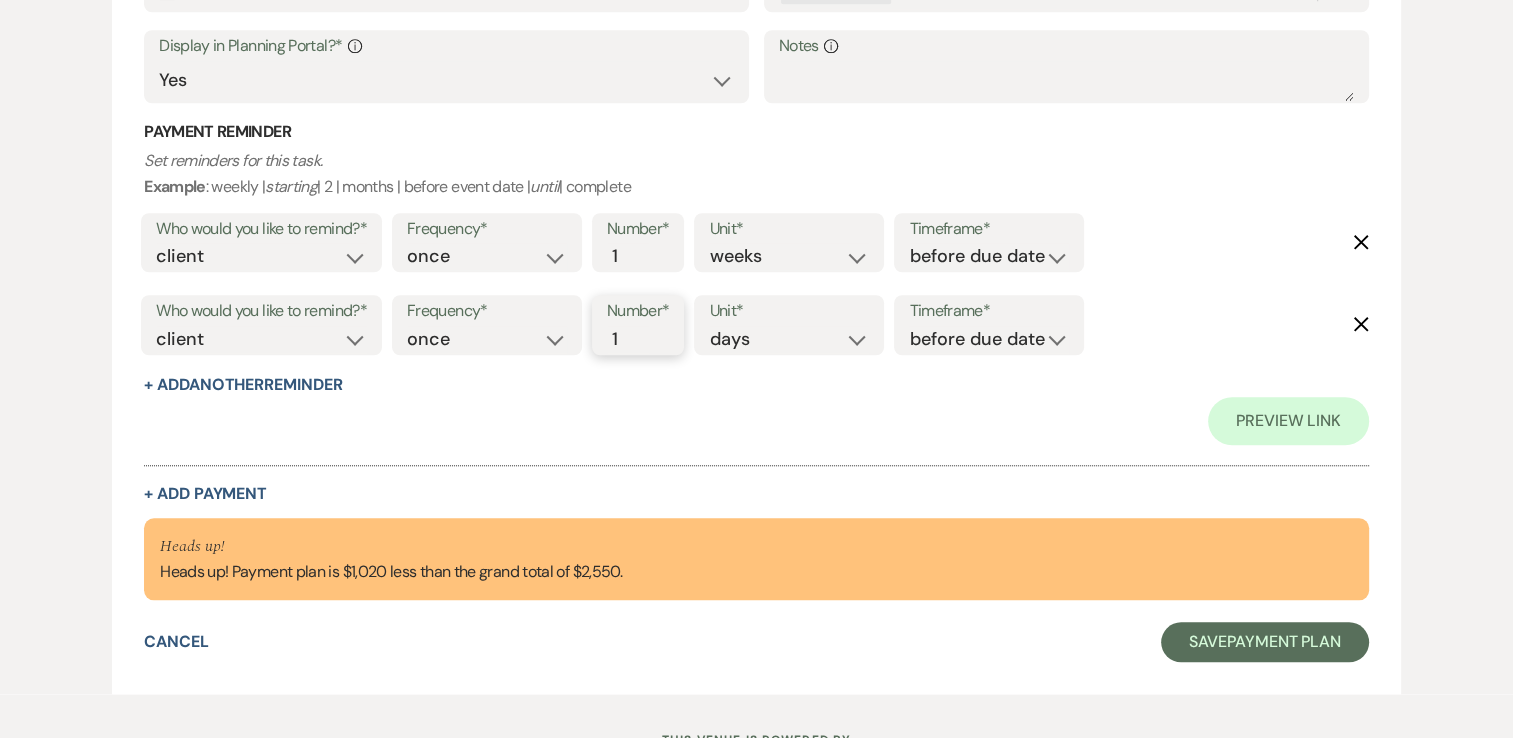 click on "1" at bounding box center (628, 339) 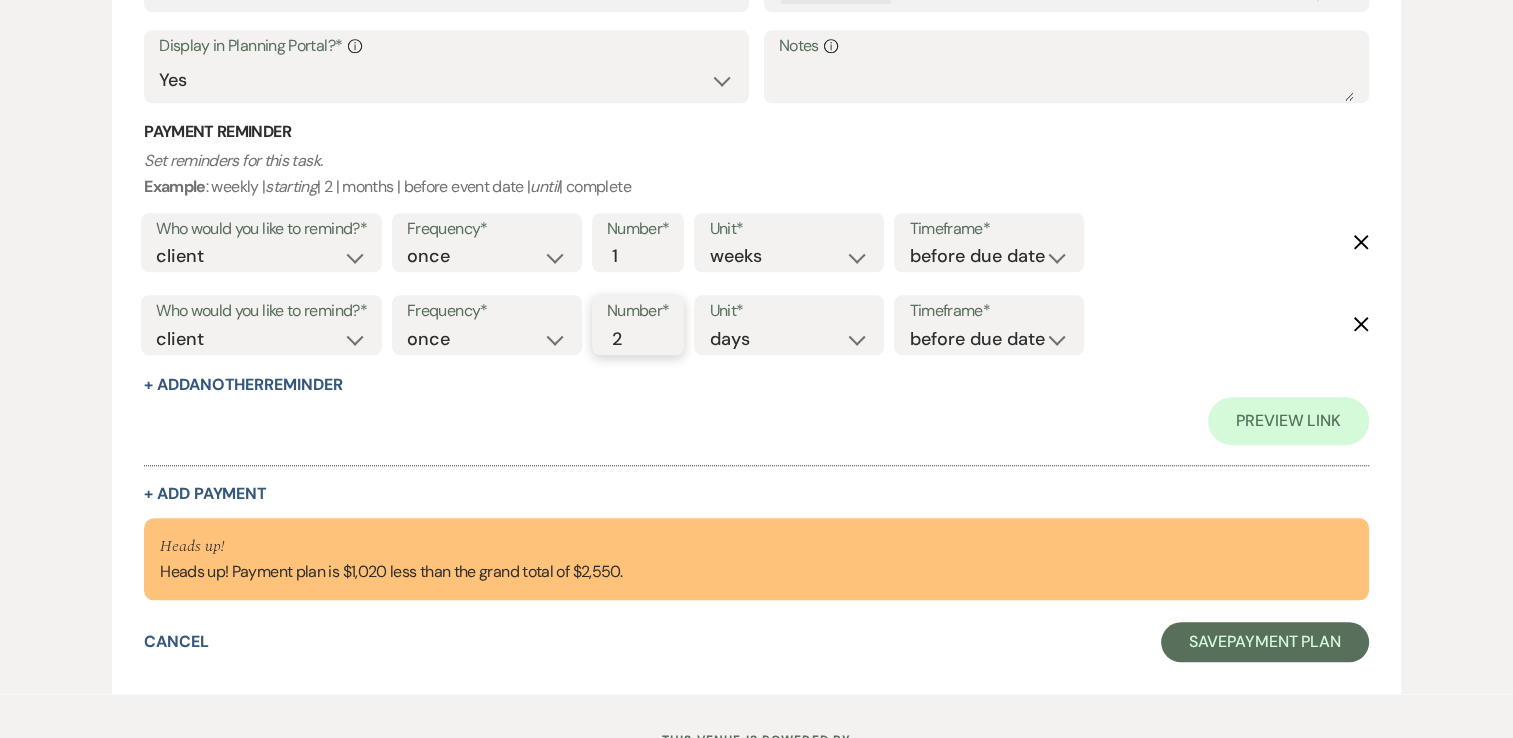 click on "2" at bounding box center (628, 339) 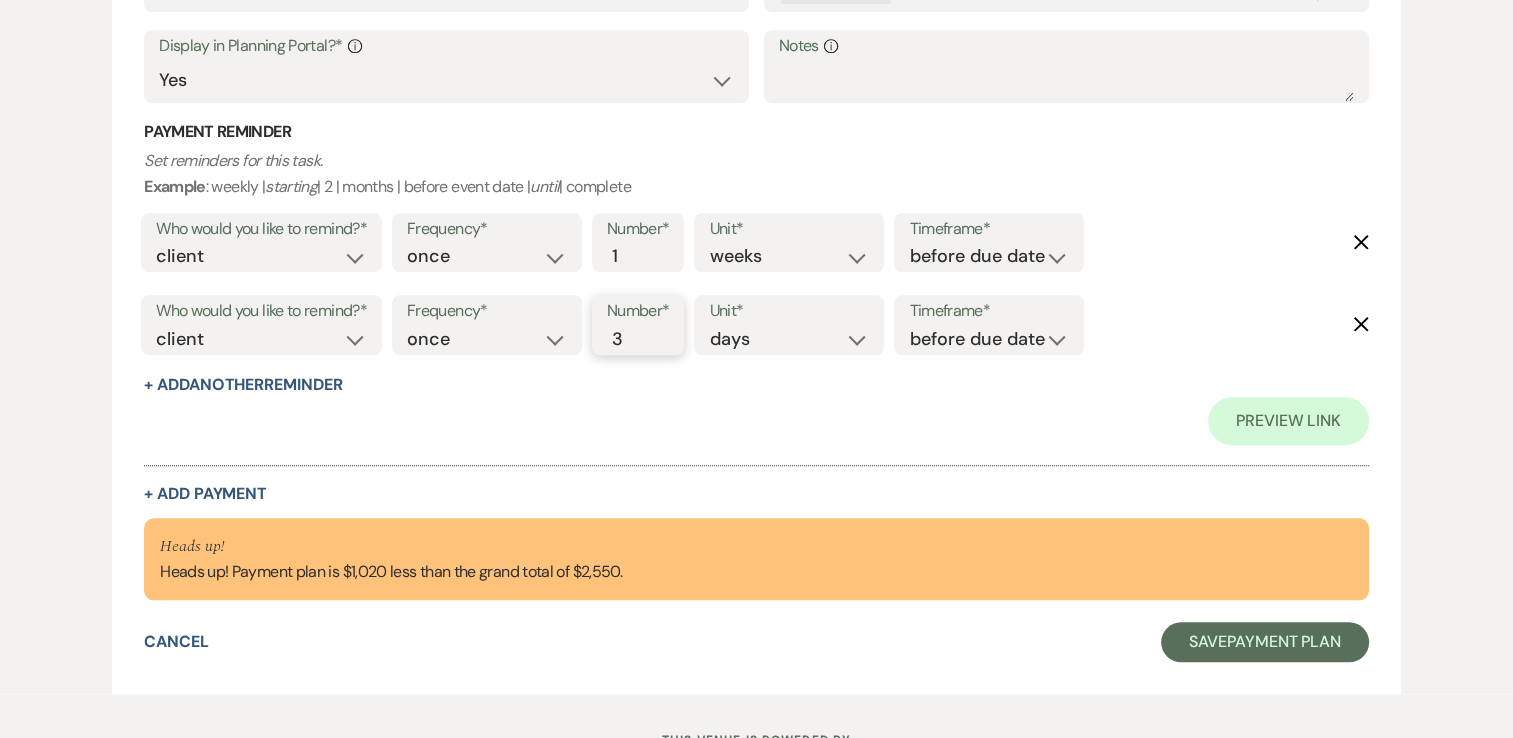 type on "3" 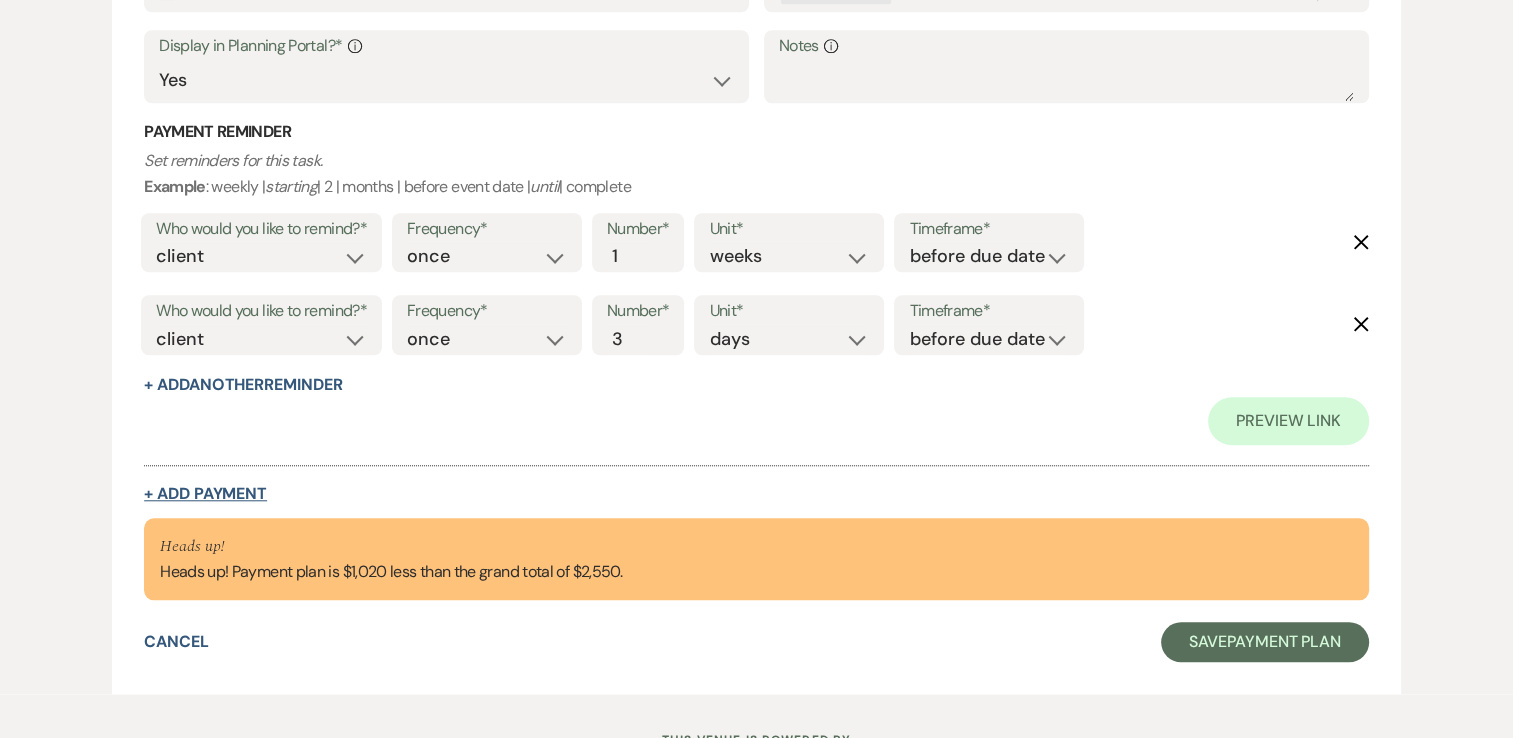 click on "+ Add Payment" at bounding box center (205, 494) 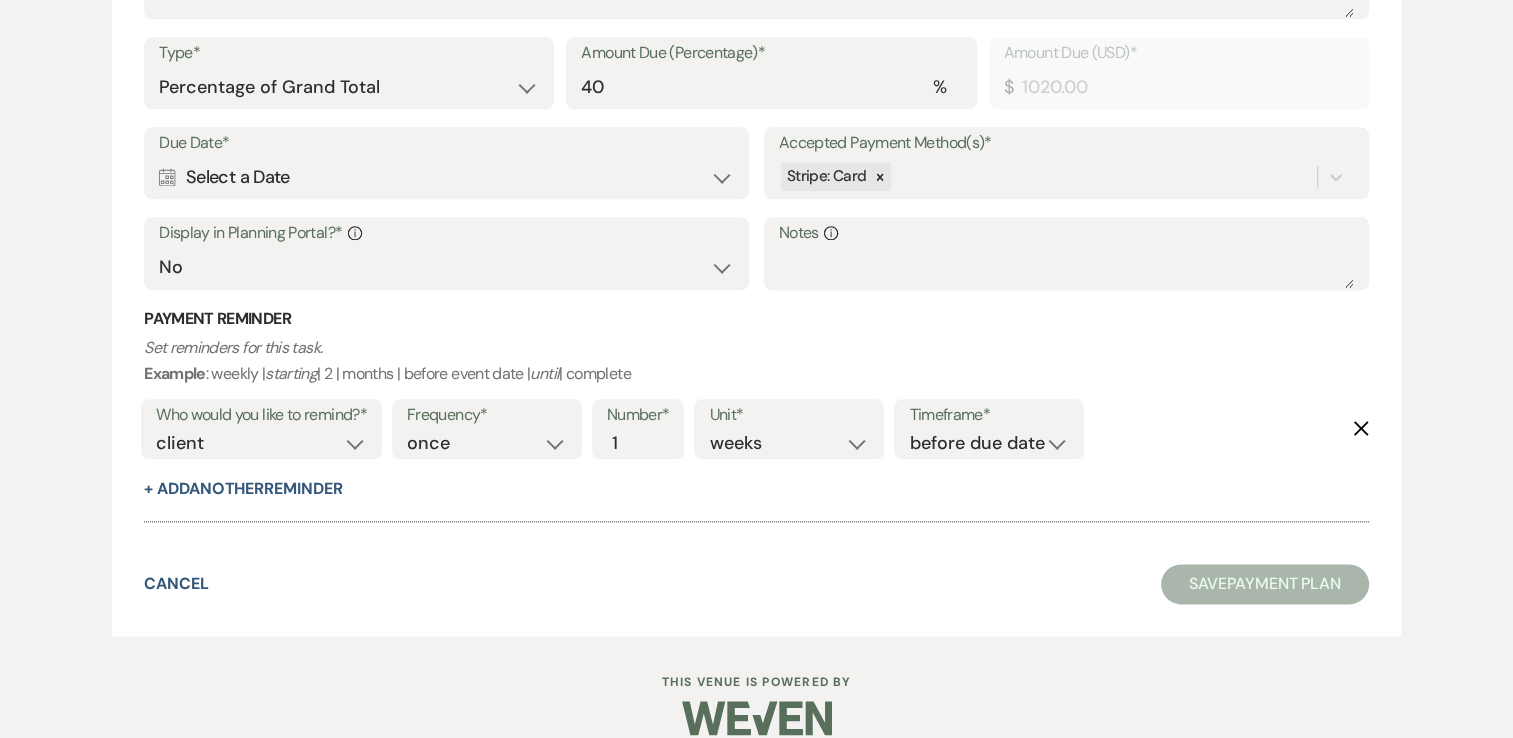 scroll, scrollTop: 2288, scrollLeft: 0, axis: vertical 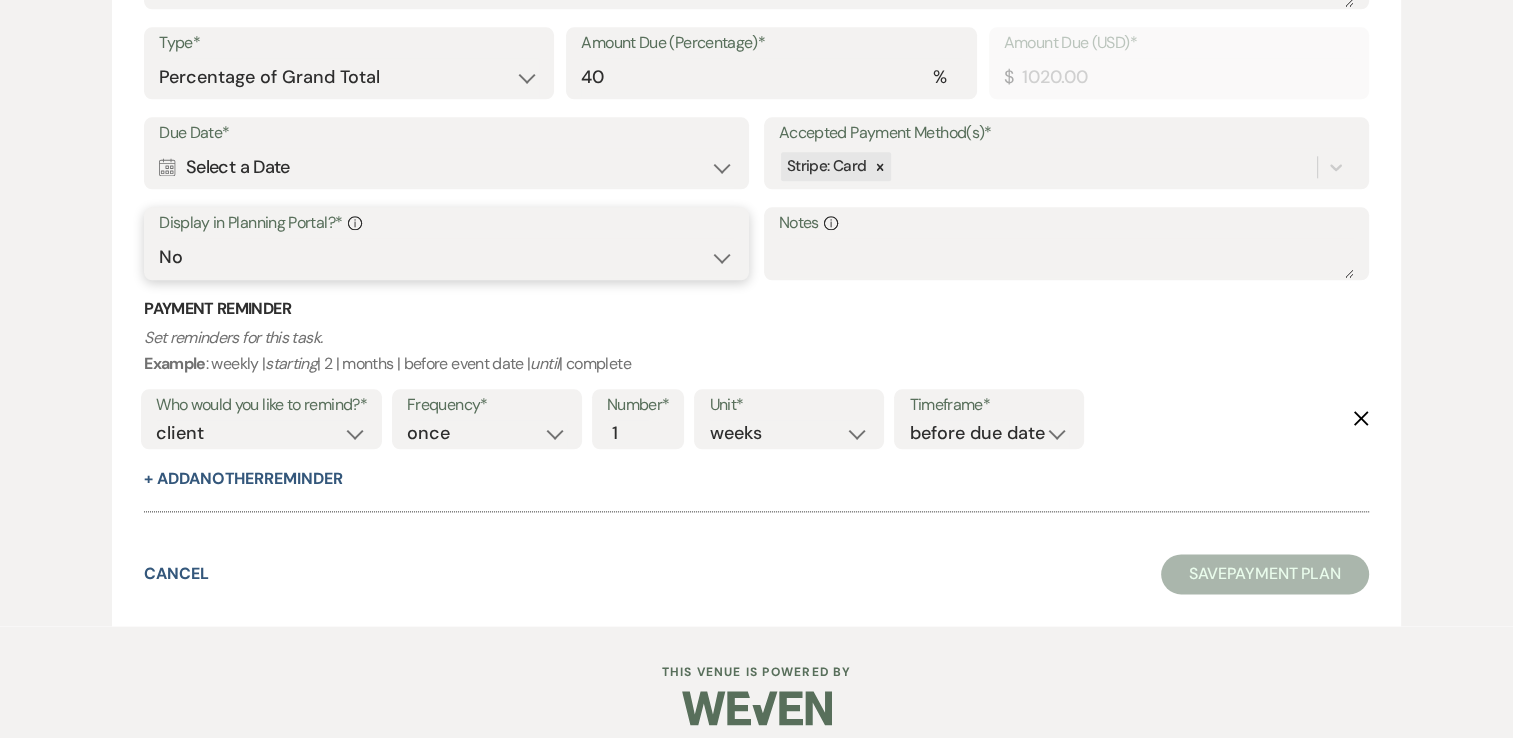 click on "Yes No" at bounding box center (446, 257) 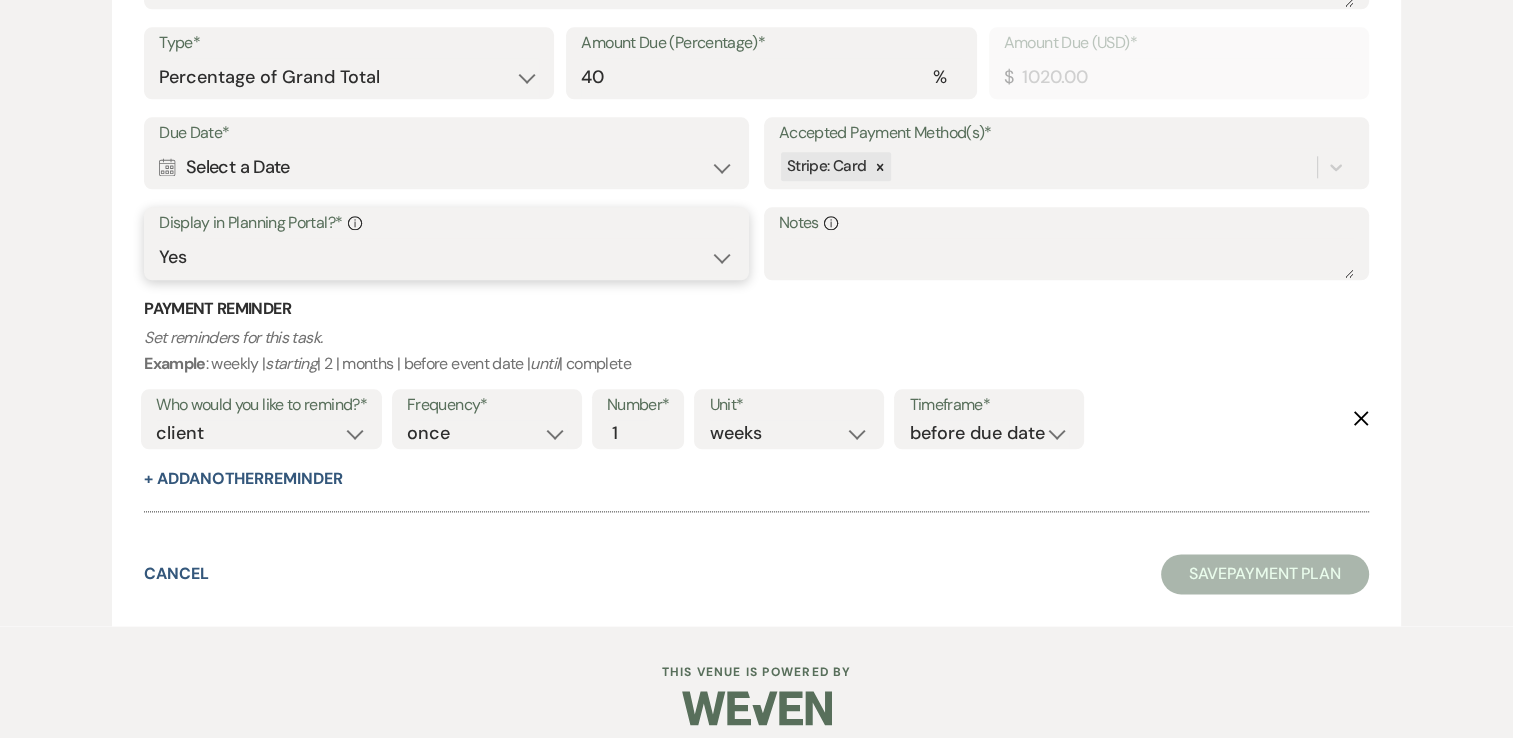 click on "Yes No" at bounding box center (446, 257) 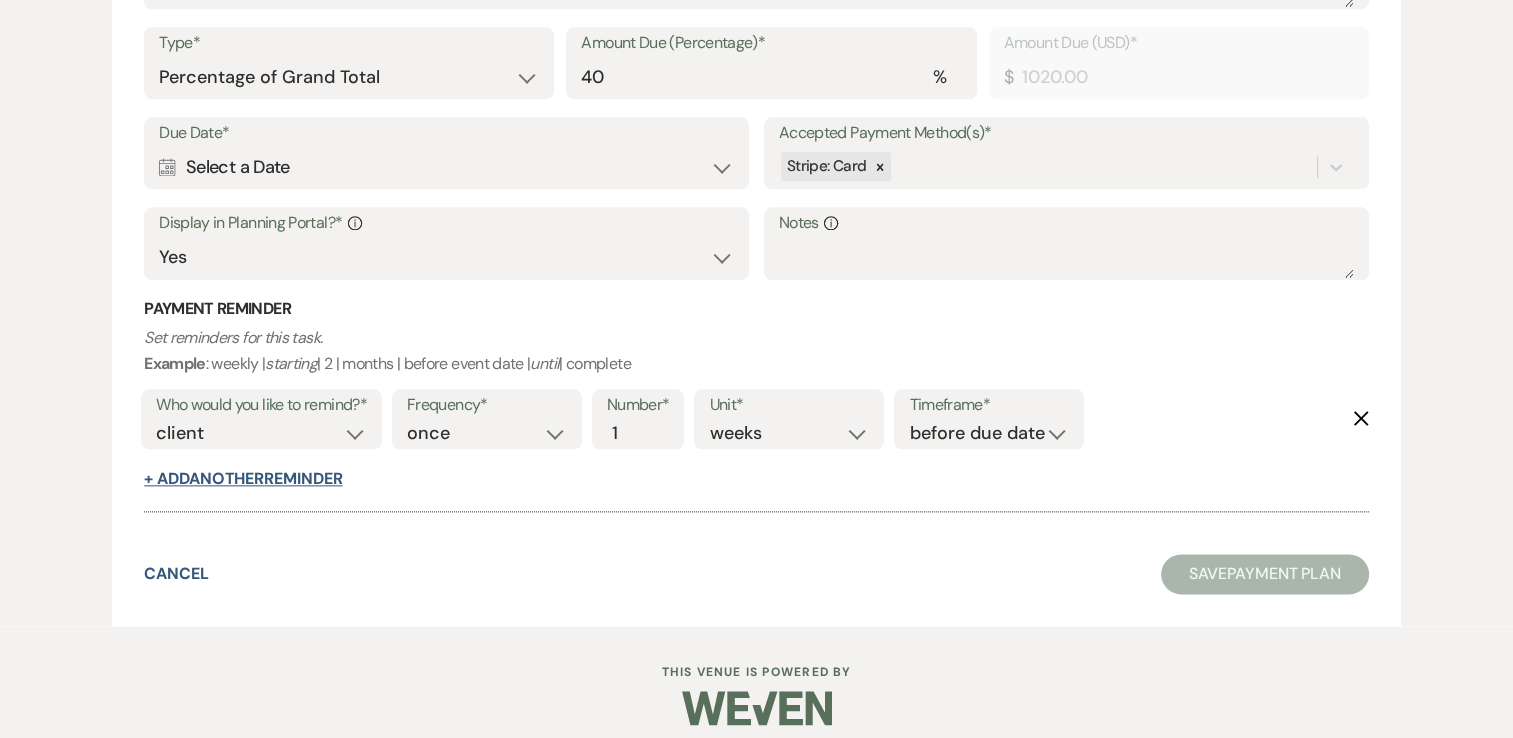 click on "+ Add  Another  Reminder" at bounding box center (243, 479) 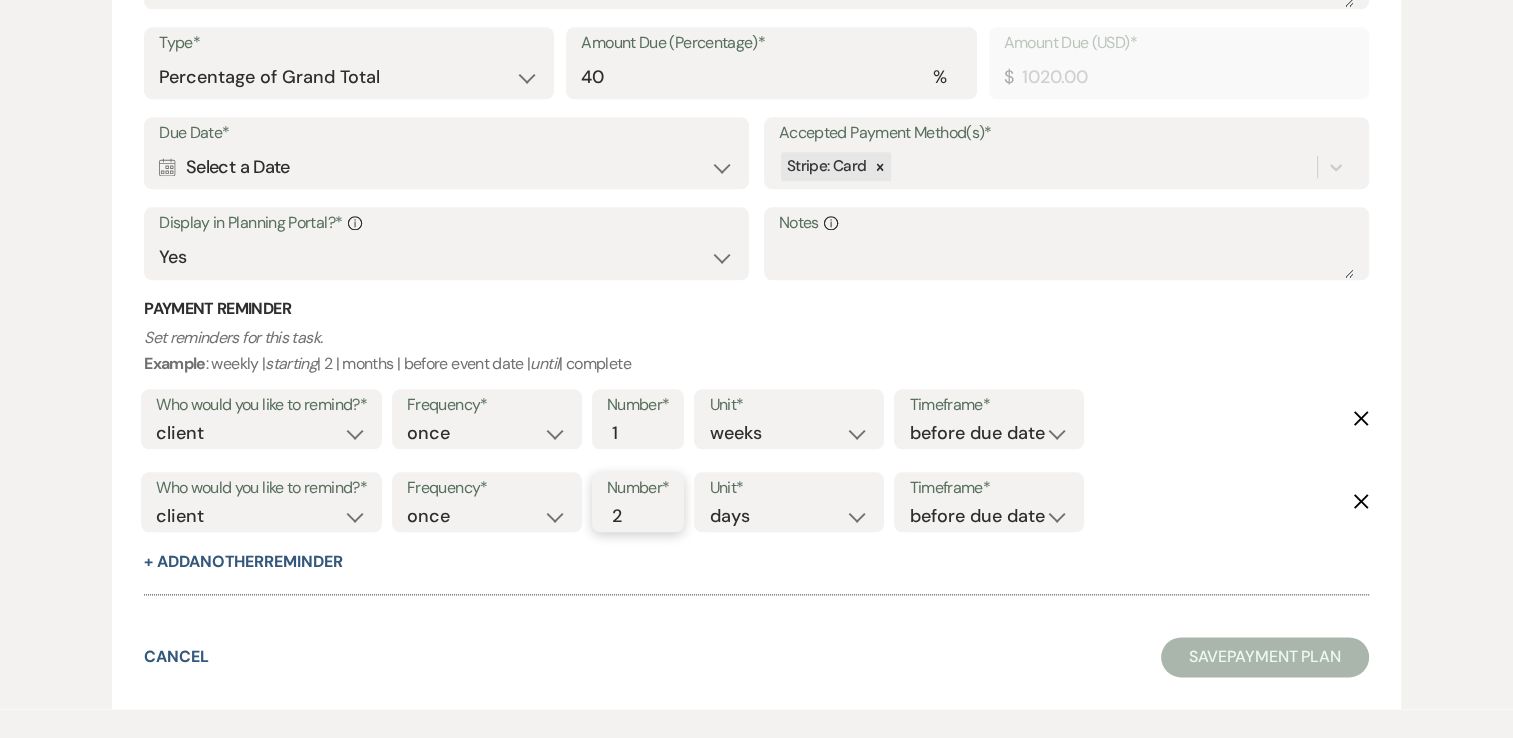 click on "2" at bounding box center [628, 516] 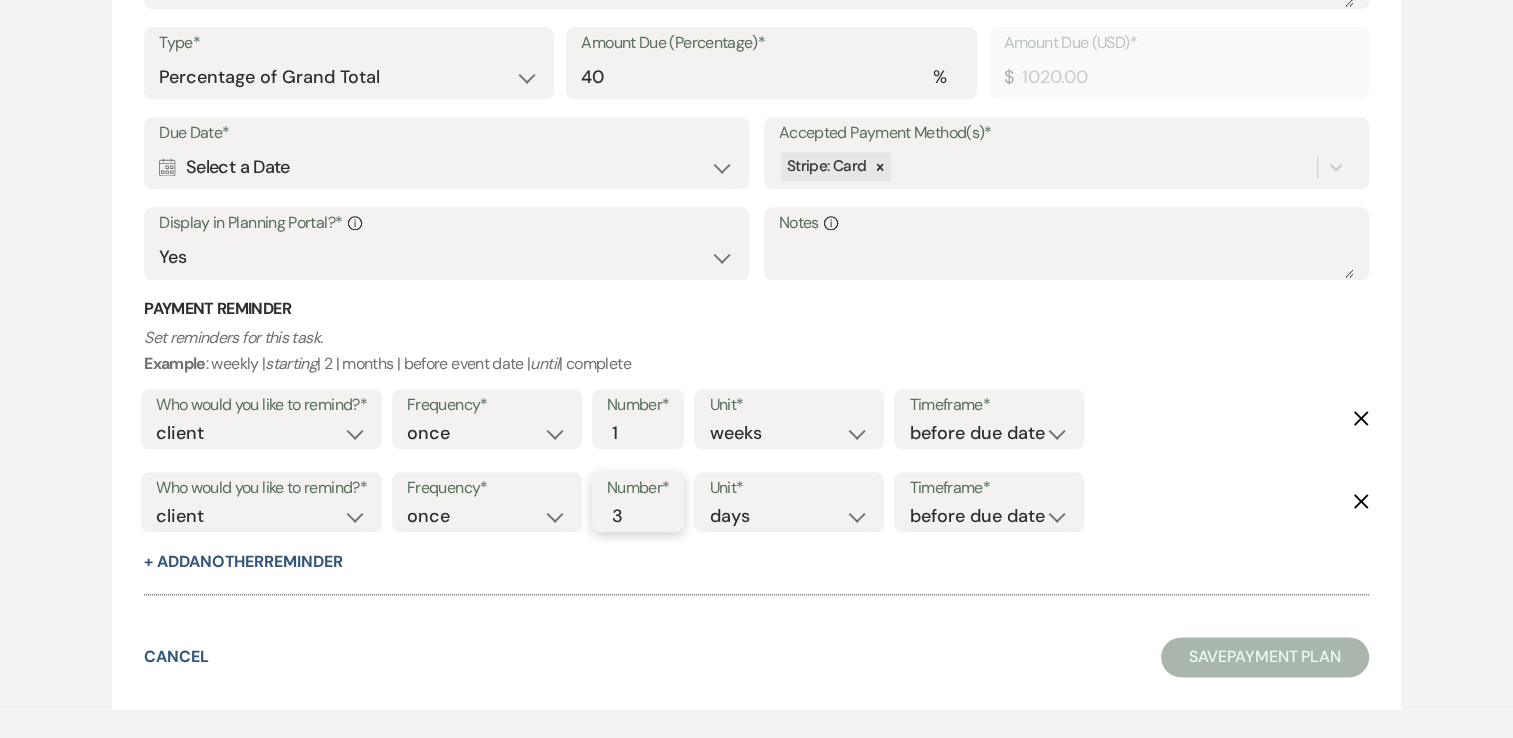 type on "3" 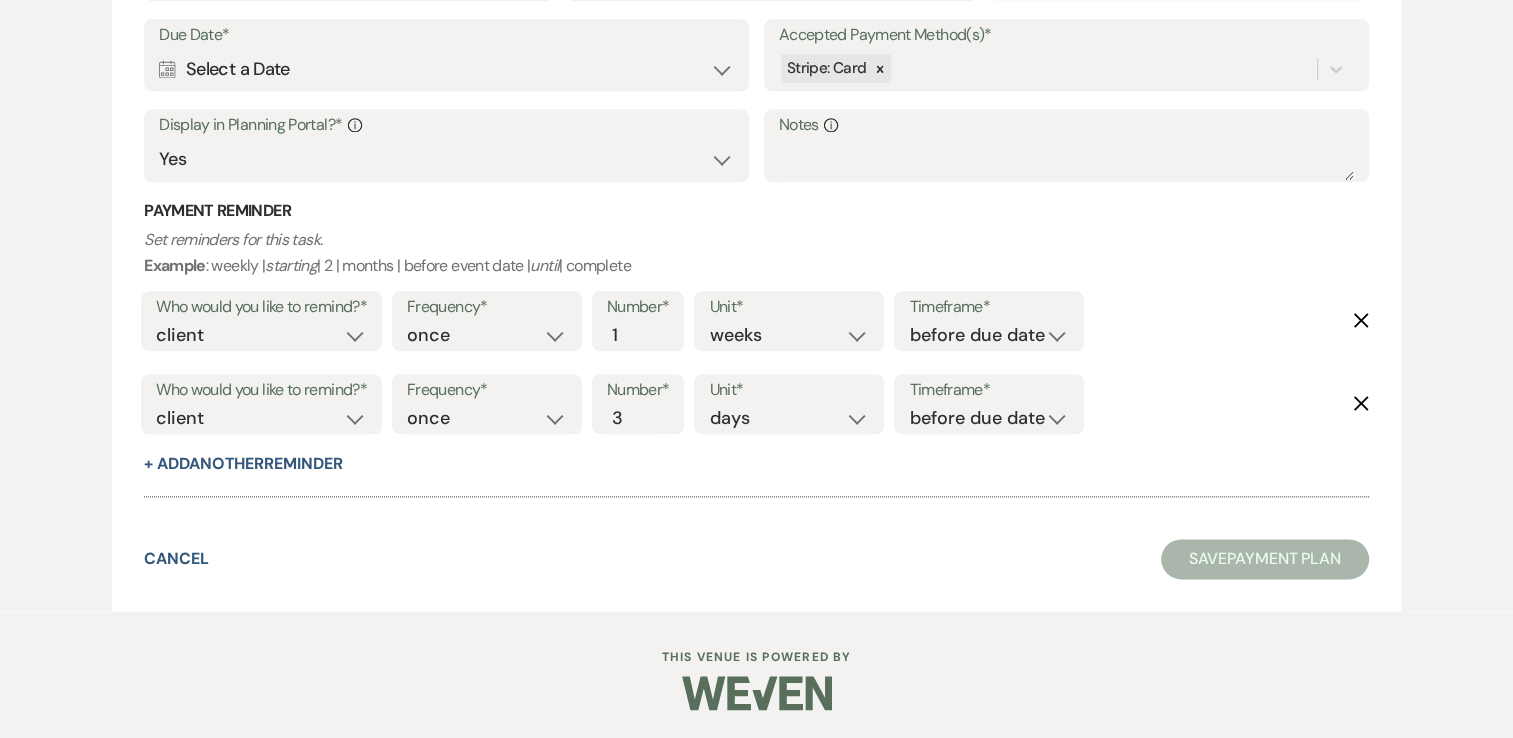click at bounding box center [756, 486] 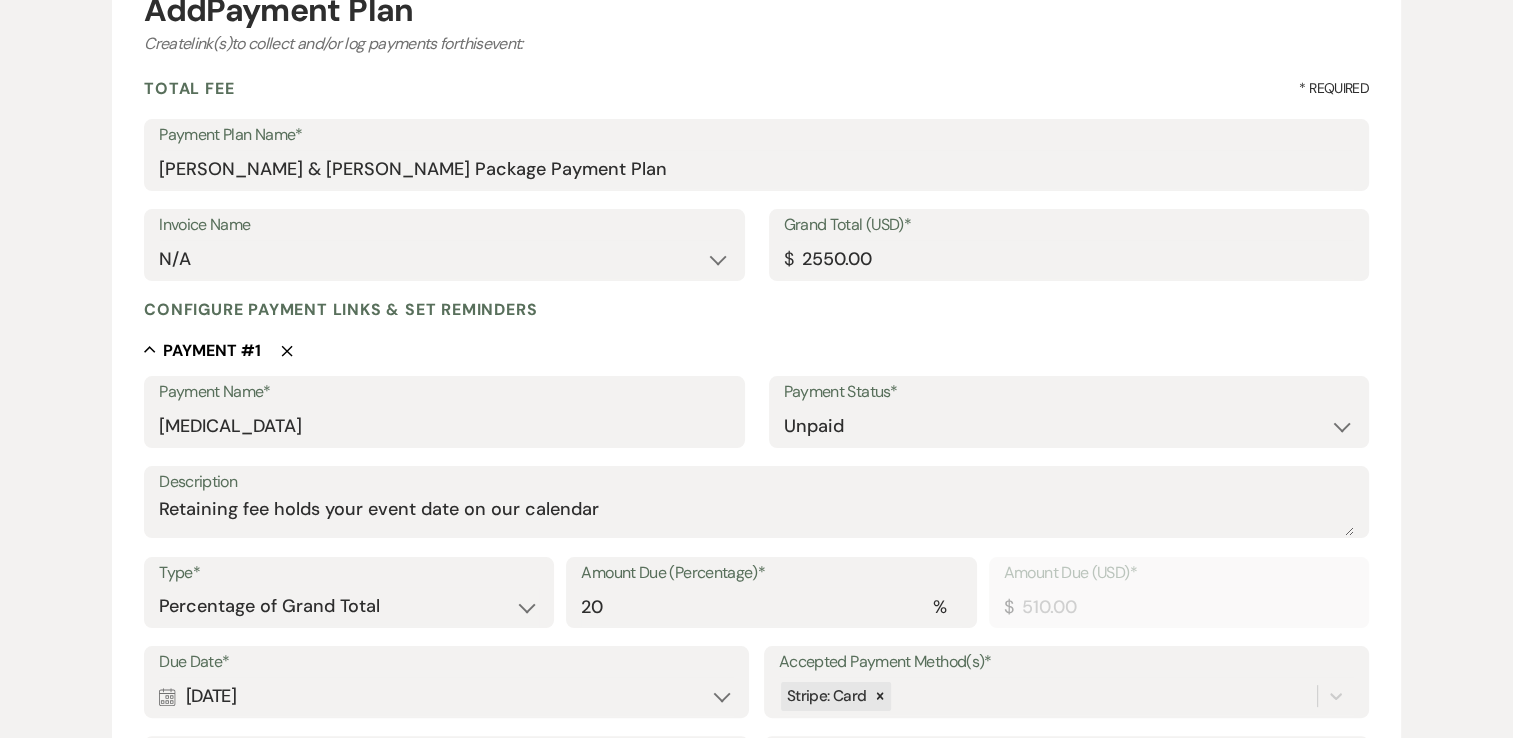 scroll, scrollTop: 222, scrollLeft: 0, axis: vertical 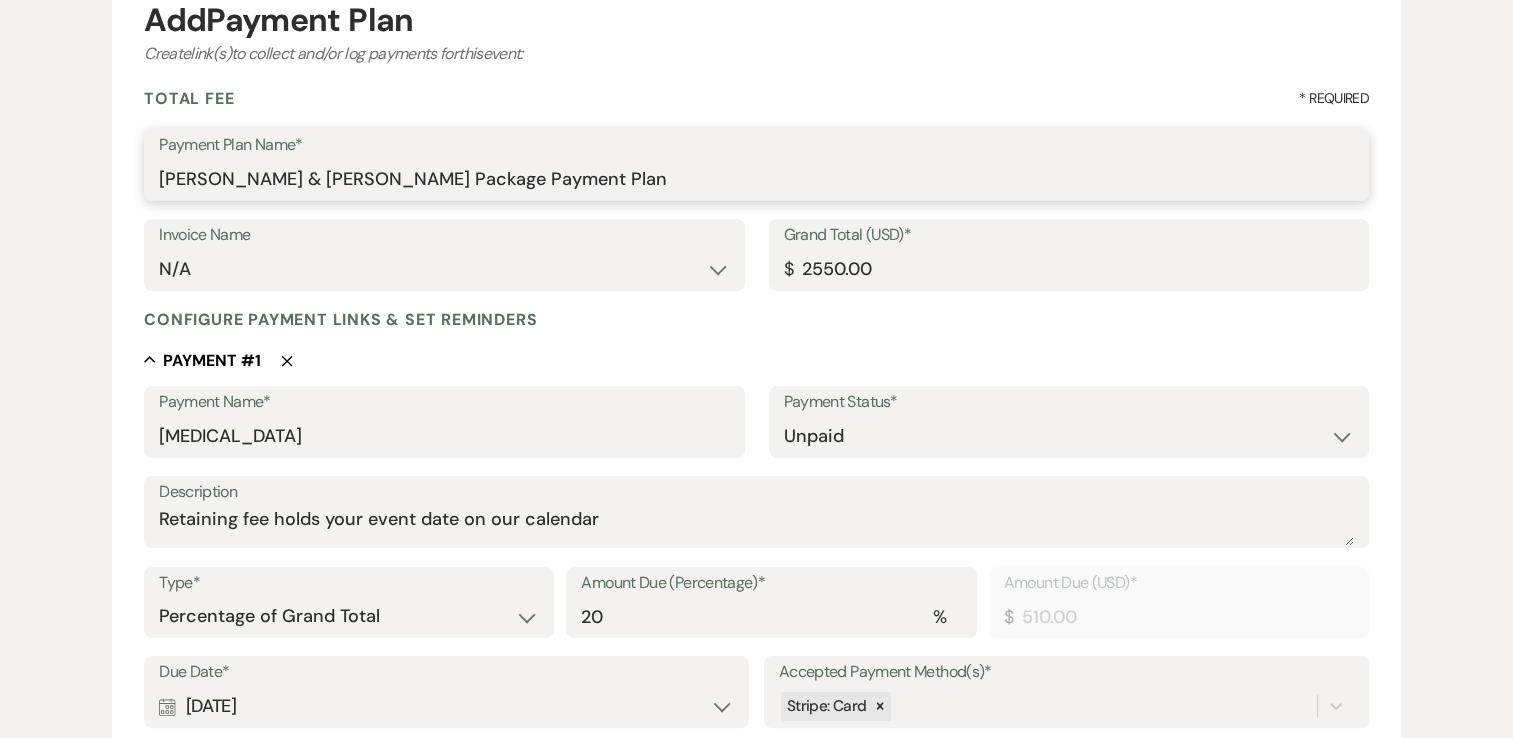 drag, startPoint x: 325, startPoint y: 174, endPoint x: 269, endPoint y: 187, distance: 57.48913 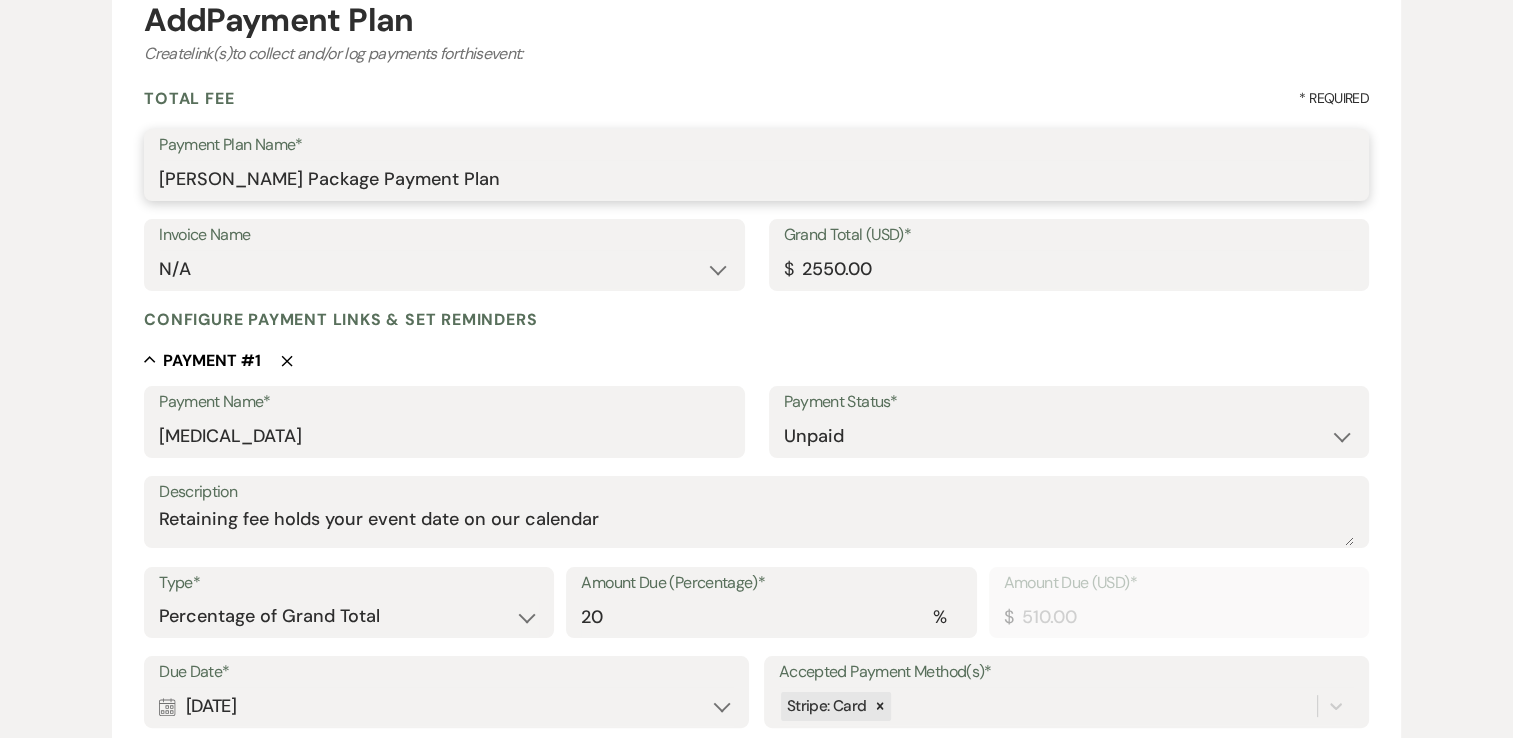 drag, startPoint x: 204, startPoint y: 180, endPoint x: 149, endPoint y: 181, distance: 55.00909 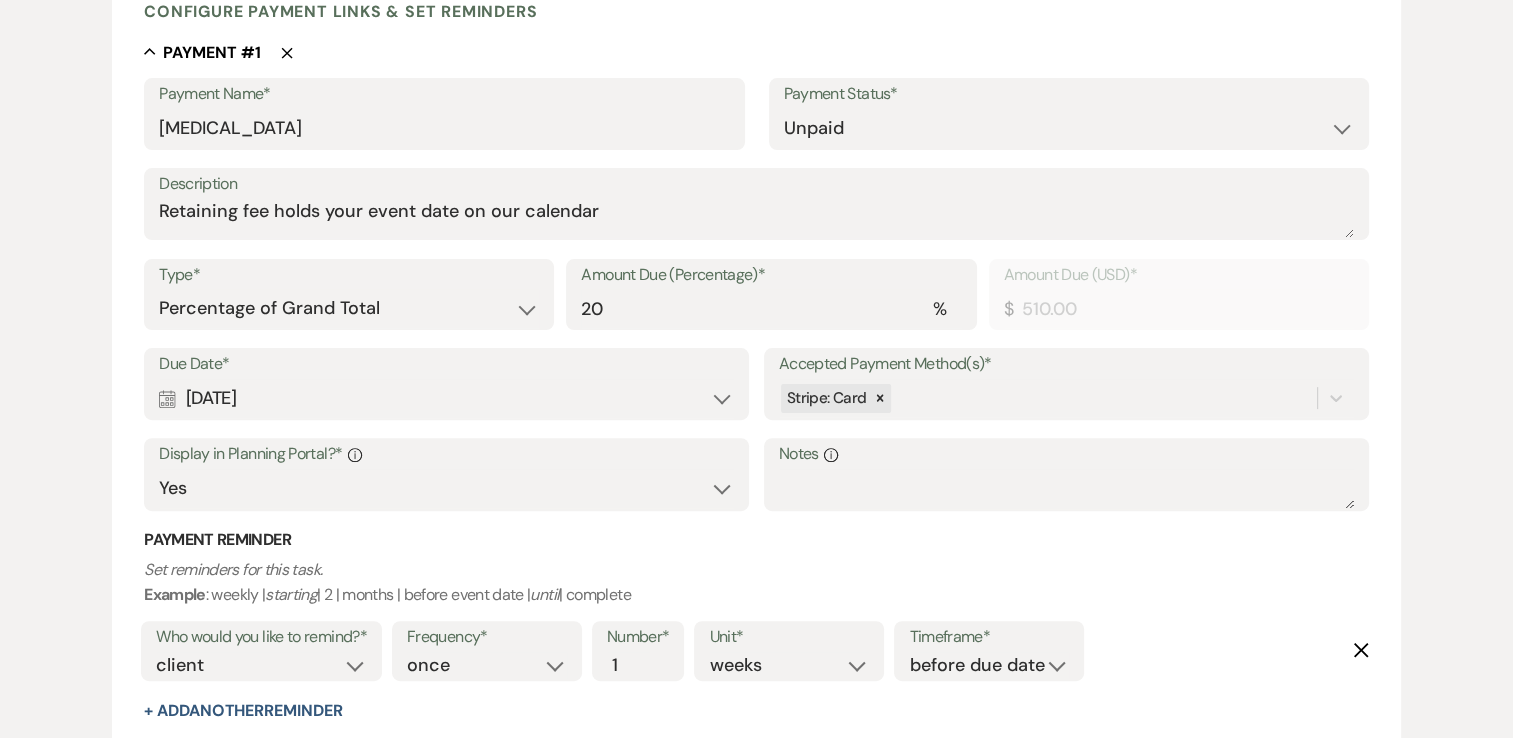 scroll, scrollTop: 534, scrollLeft: 0, axis: vertical 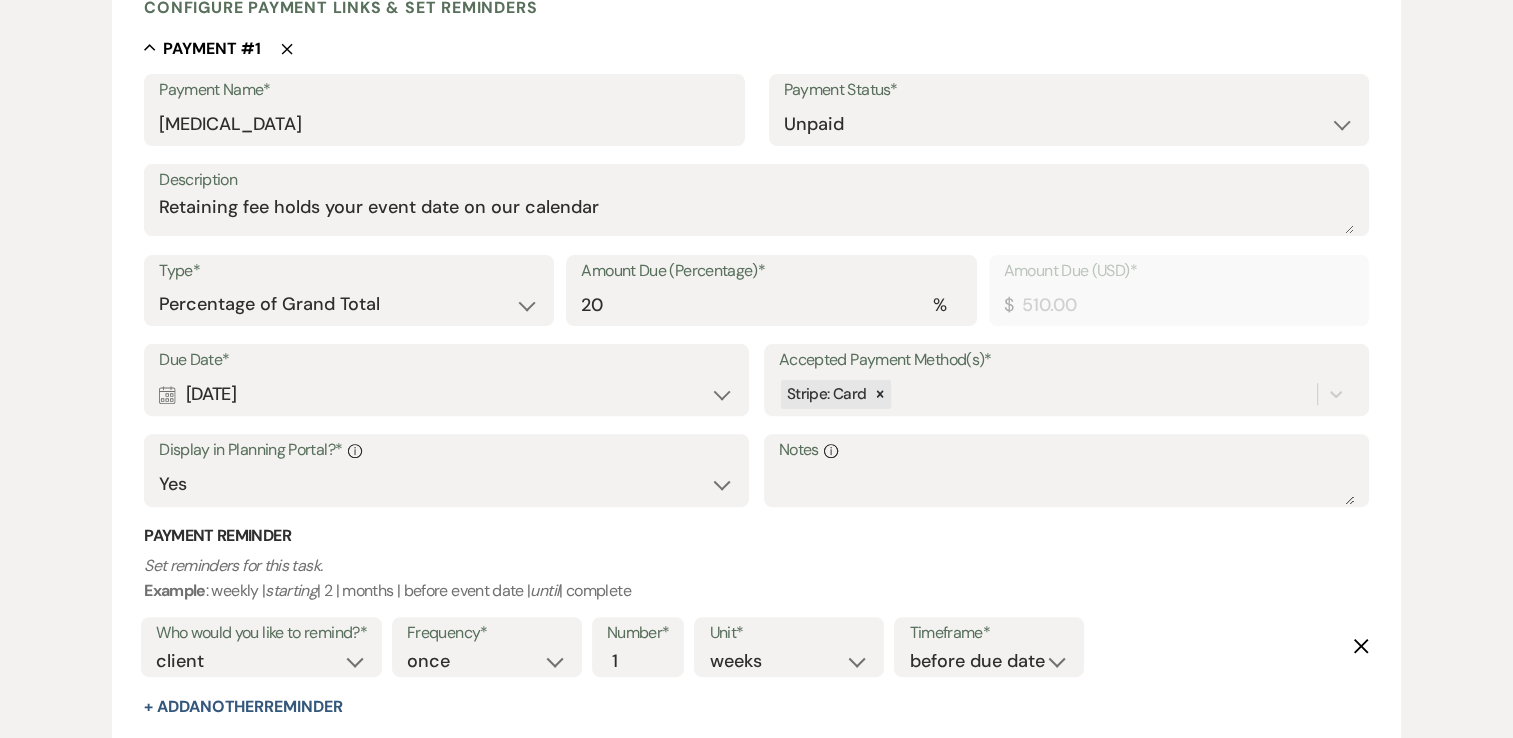 type on "[PERSON_NAME] & [PERSON_NAME] Package Payment Plan" 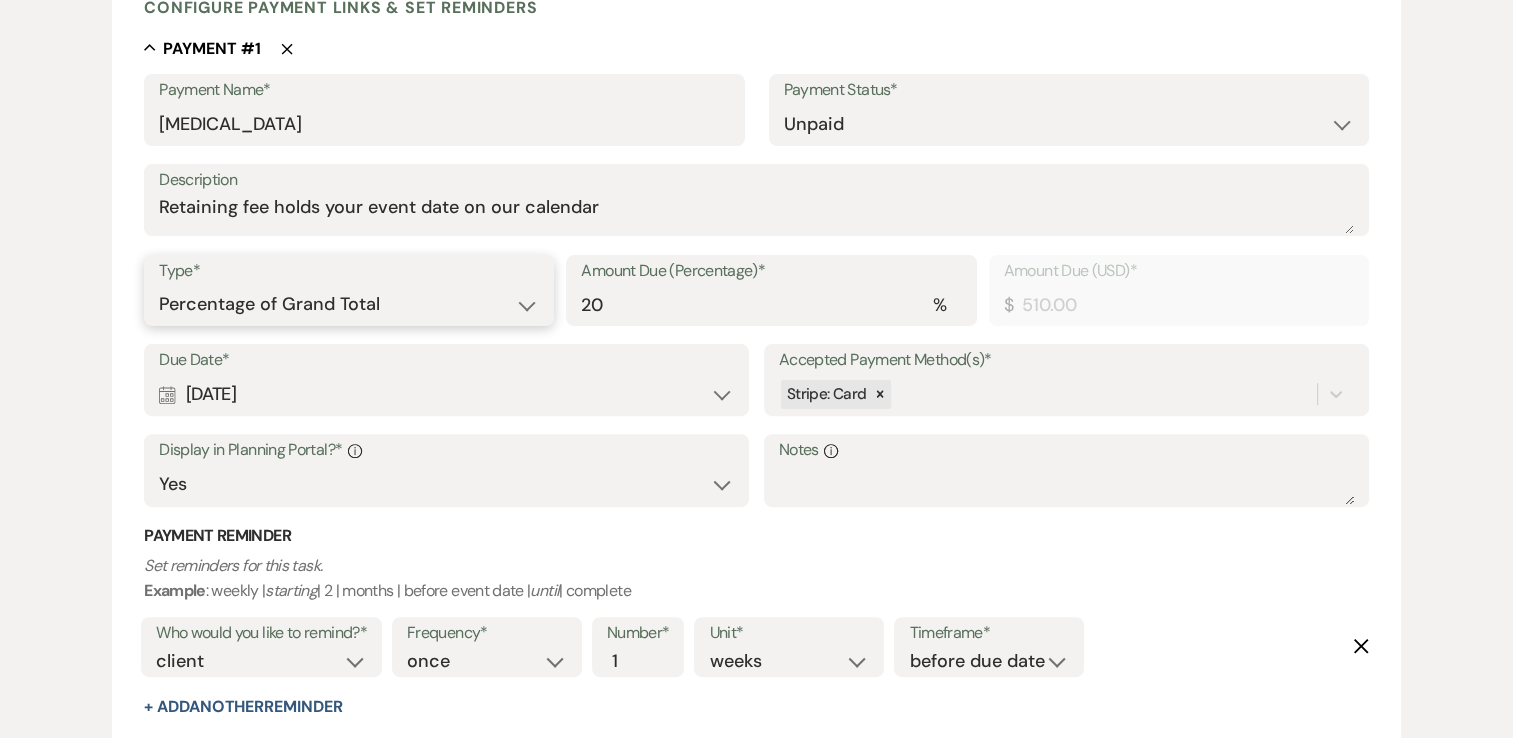click on "Dollar Amount Percentage of Grand Total" at bounding box center (349, 304) 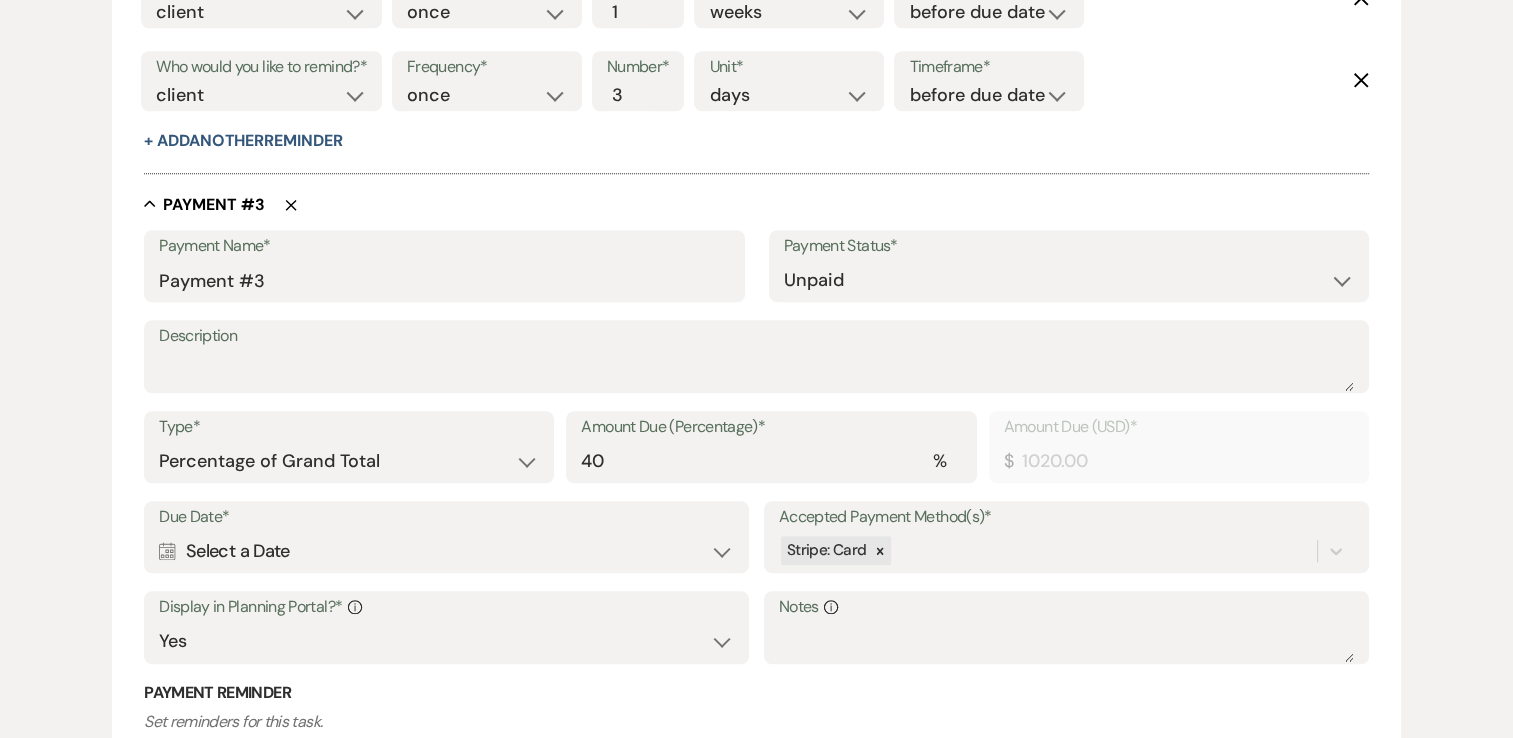 scroll, scrollTop: 1944, scrollLeft: 0, axis: vertical 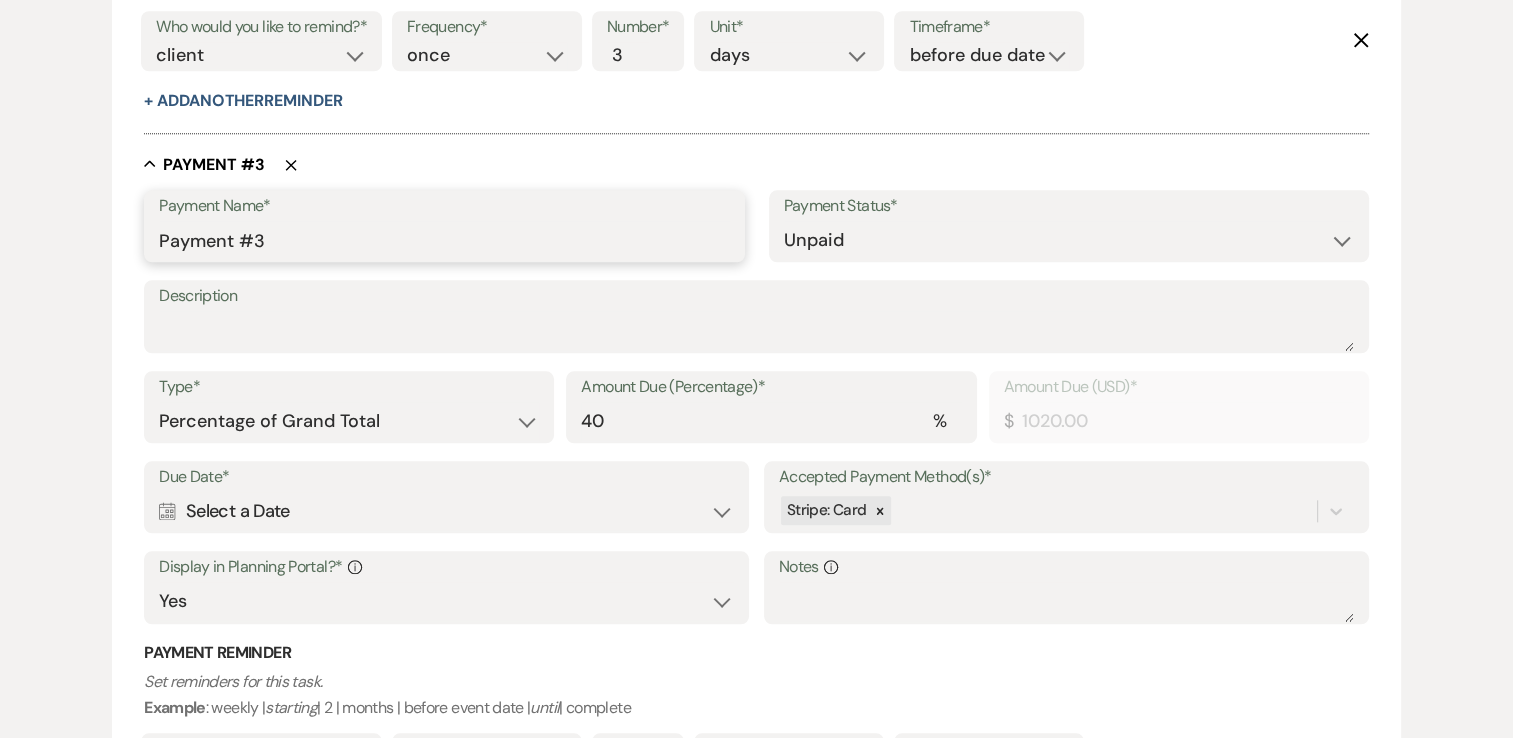 drag, startPoint x: 344, startPoint y: 242, endPoint x: 72, endPoint y: 238, distance: 272.02942 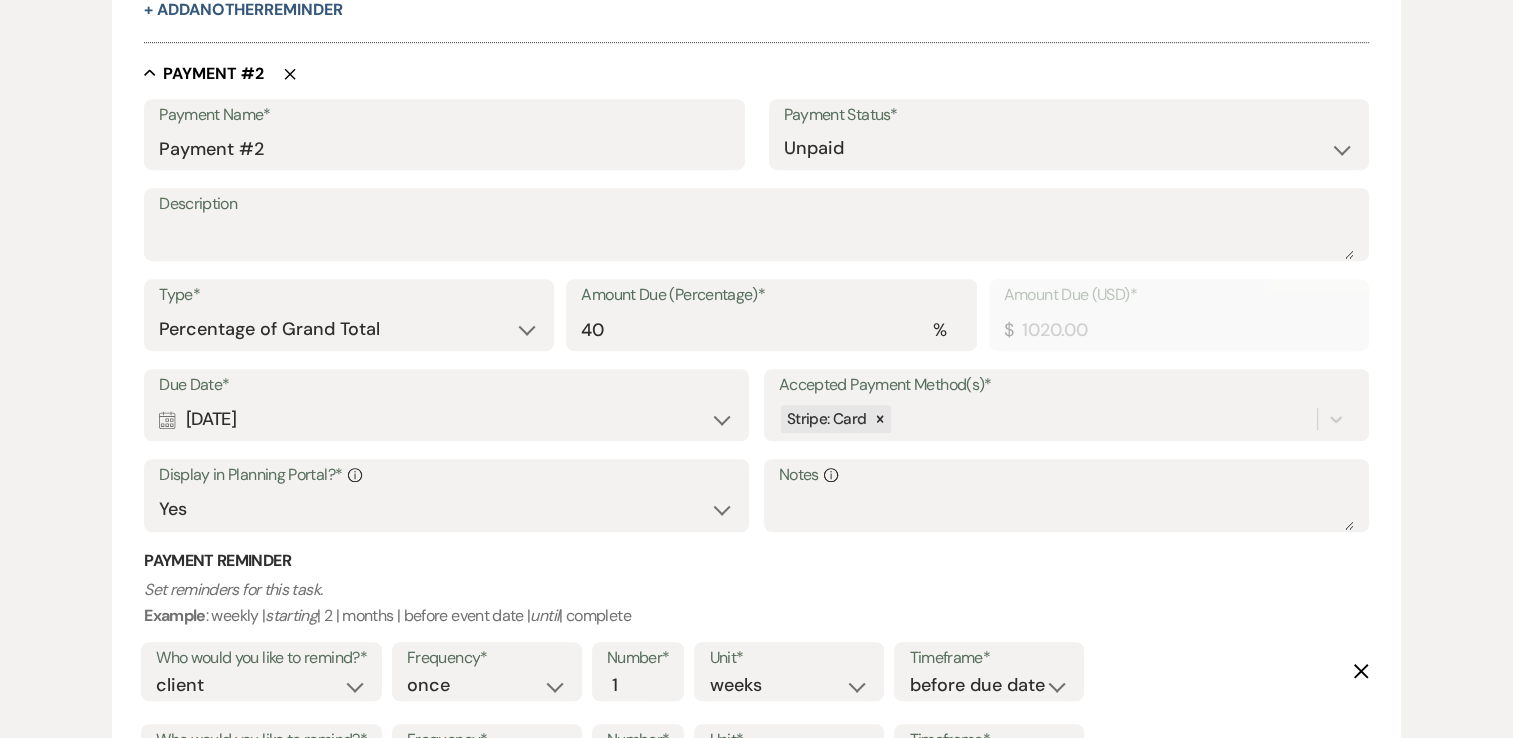scroll, scrollTop: 1173, scrollLeft: 0, axis: vertical 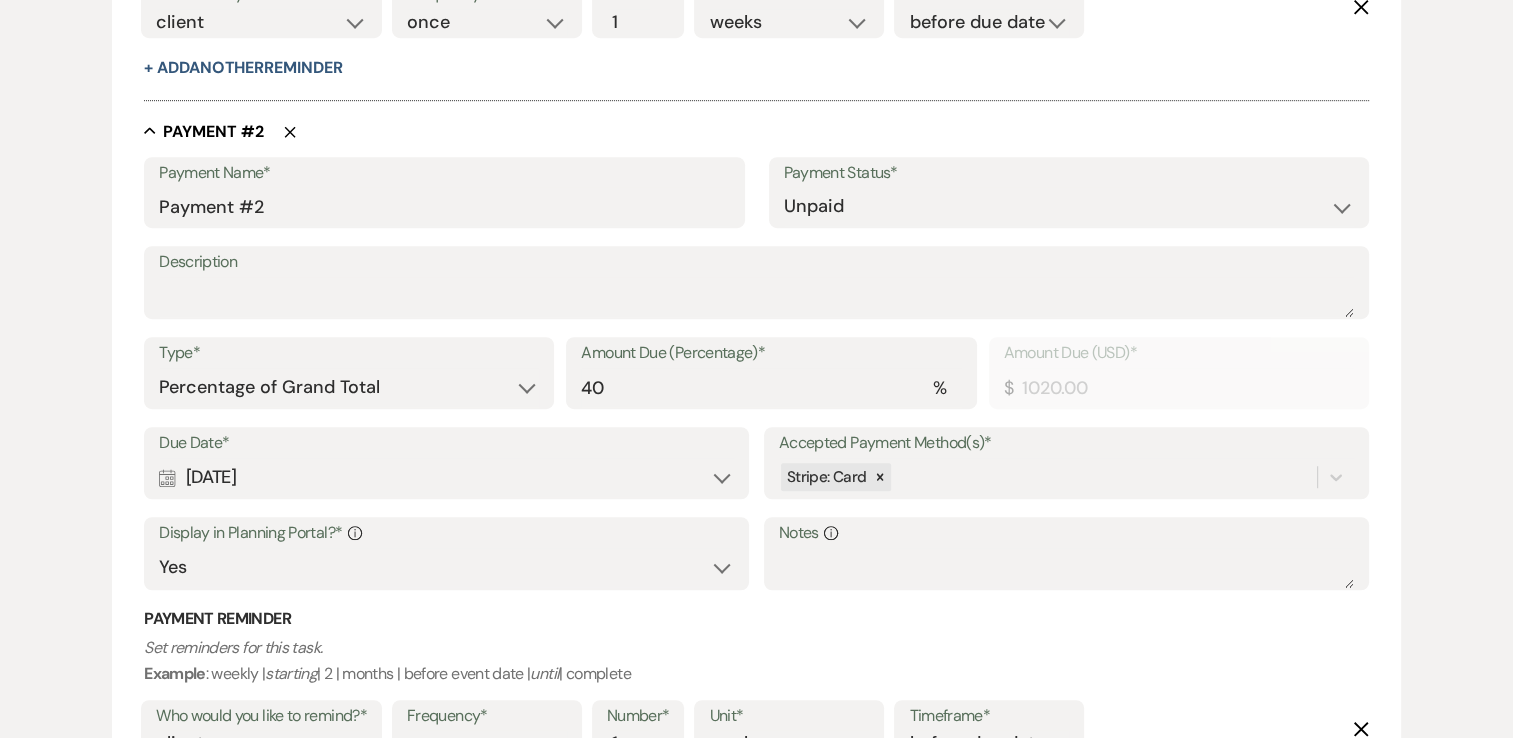 type on "Final Payment" 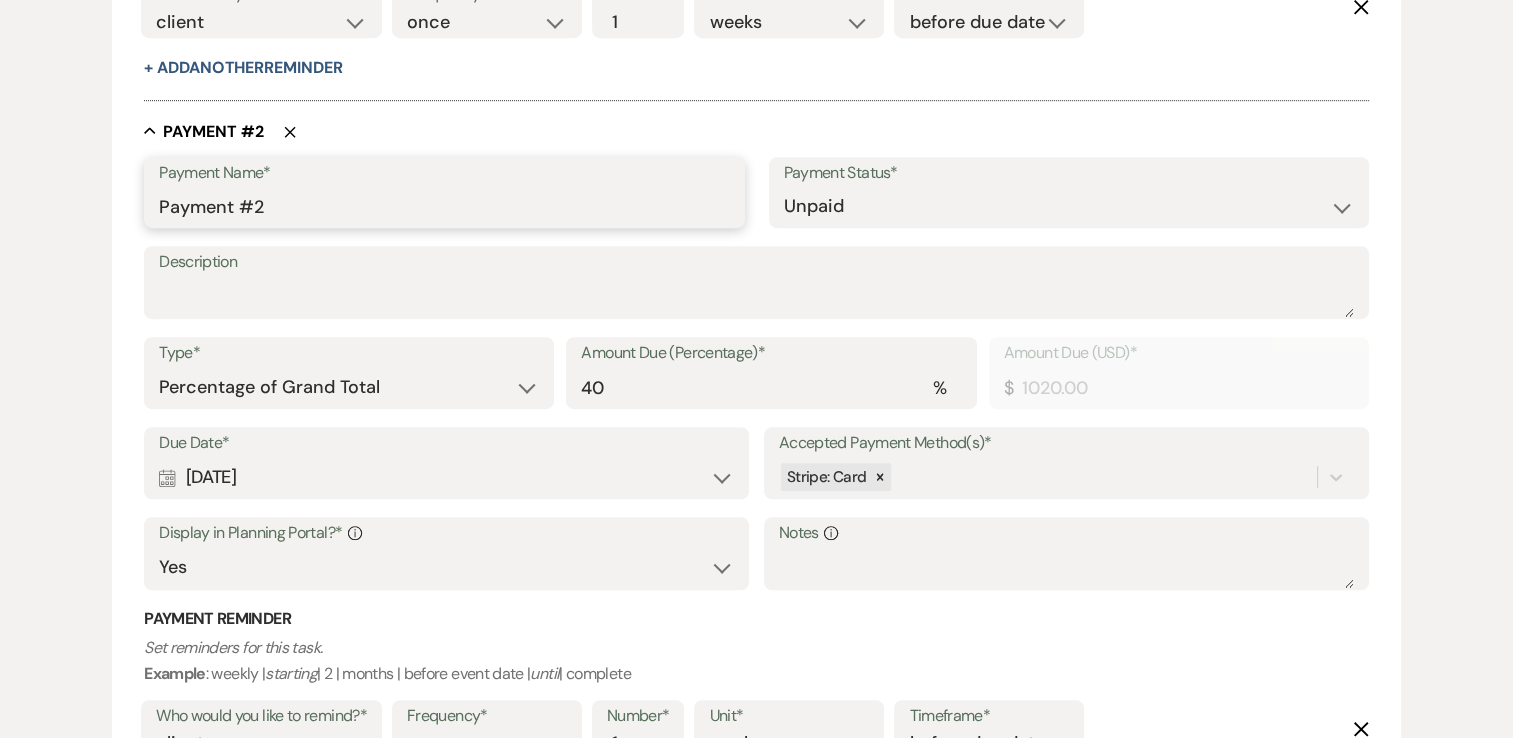 drag, startPoint x: 282, startPoint y: 202, endPoint x: 128, endPoint y: 217, distance: 154.72879 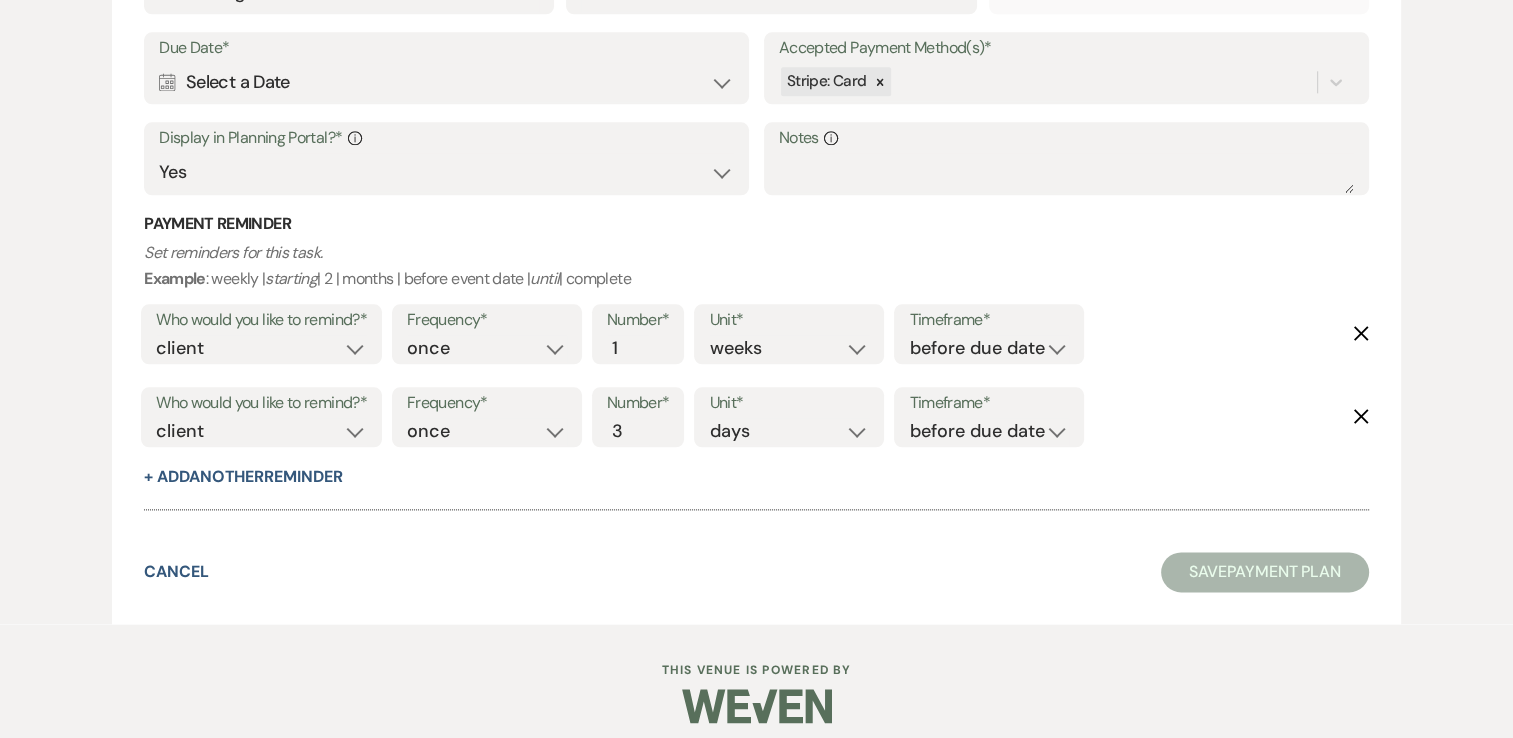 scroll, scrollTop: 2386, scrollLeft: 0, axis: vertical 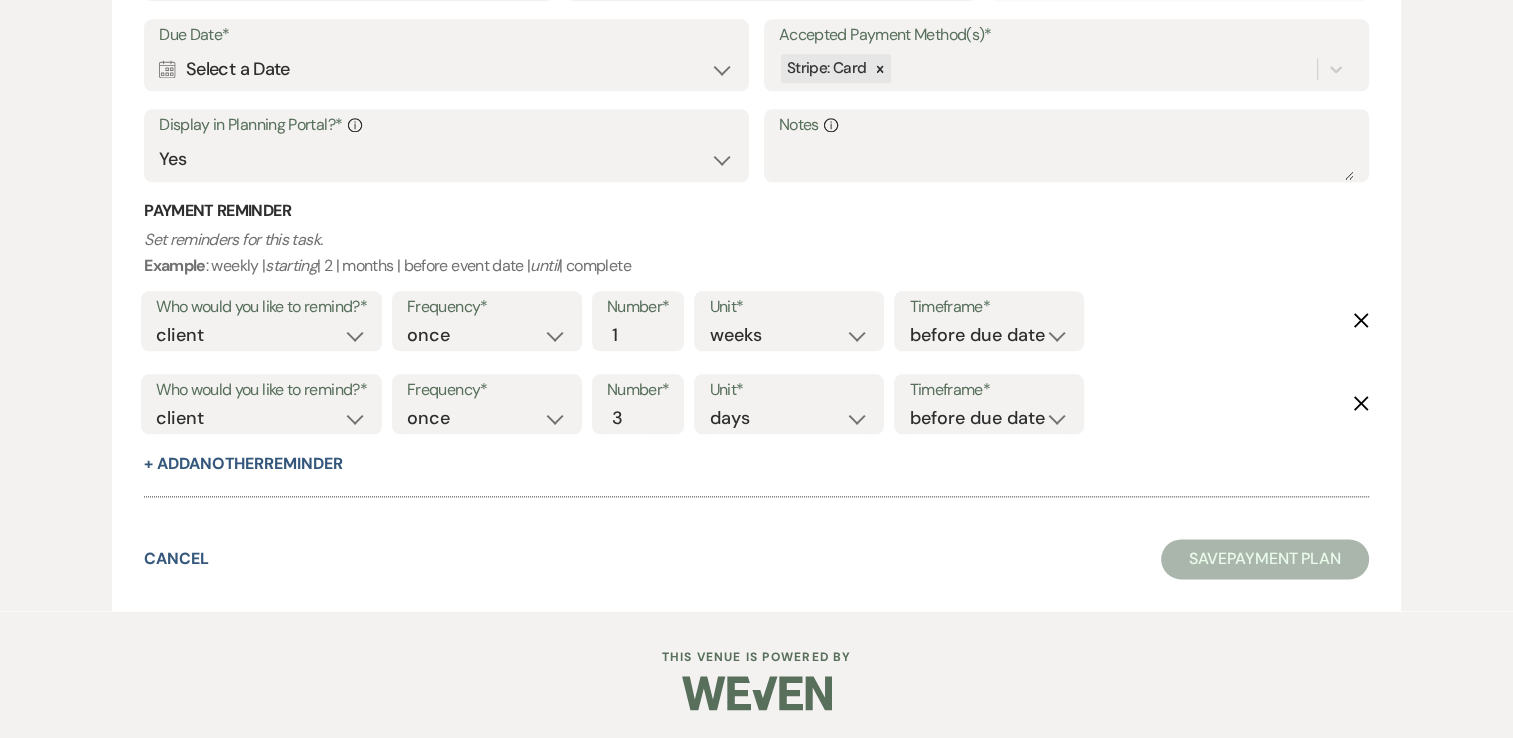 type on "Midway Payment" 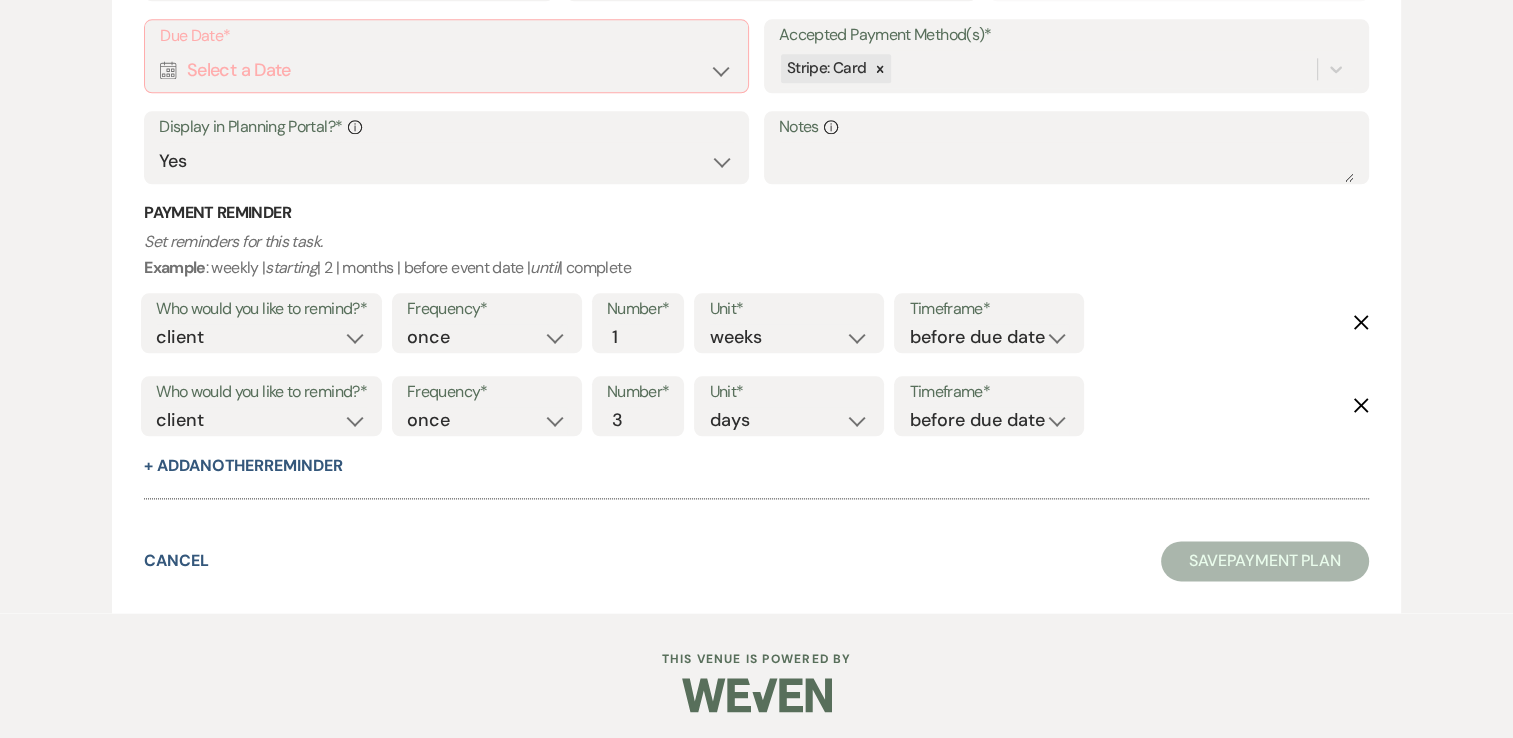click on "Save  Payment Plan" at bounding box center [1265, 561] 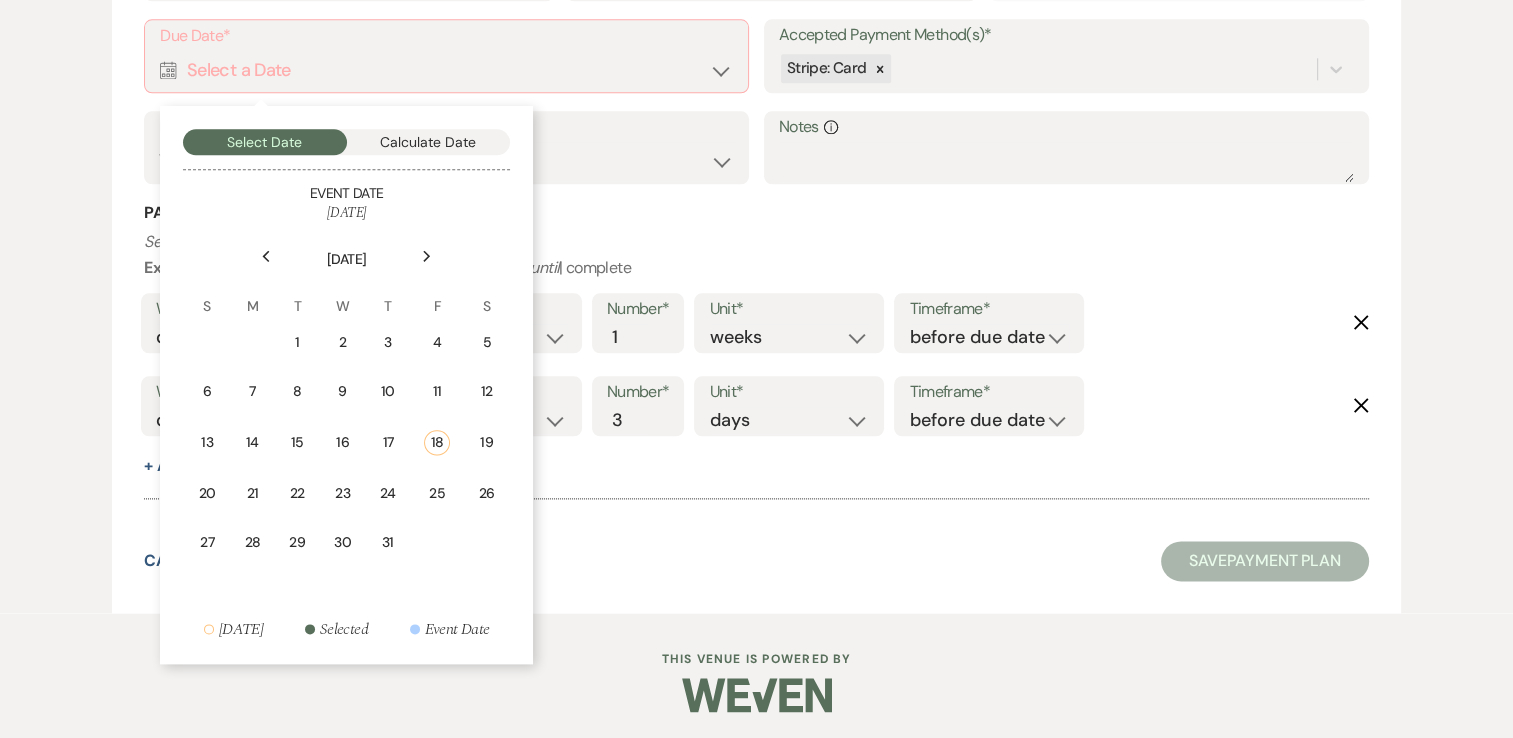 click on "Next" at bounding box center [427, 256] 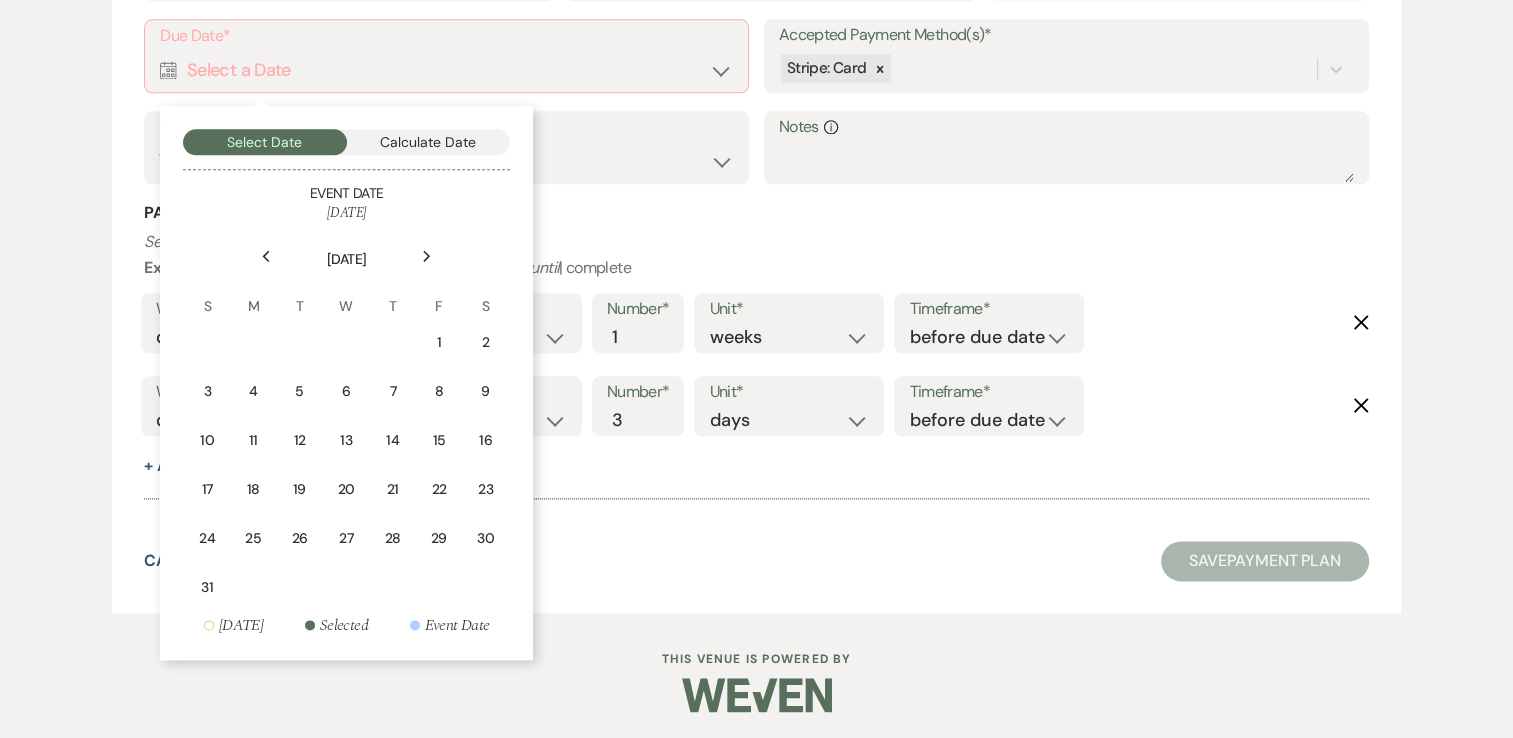 click on "Next" at bounding box center (427, 256) 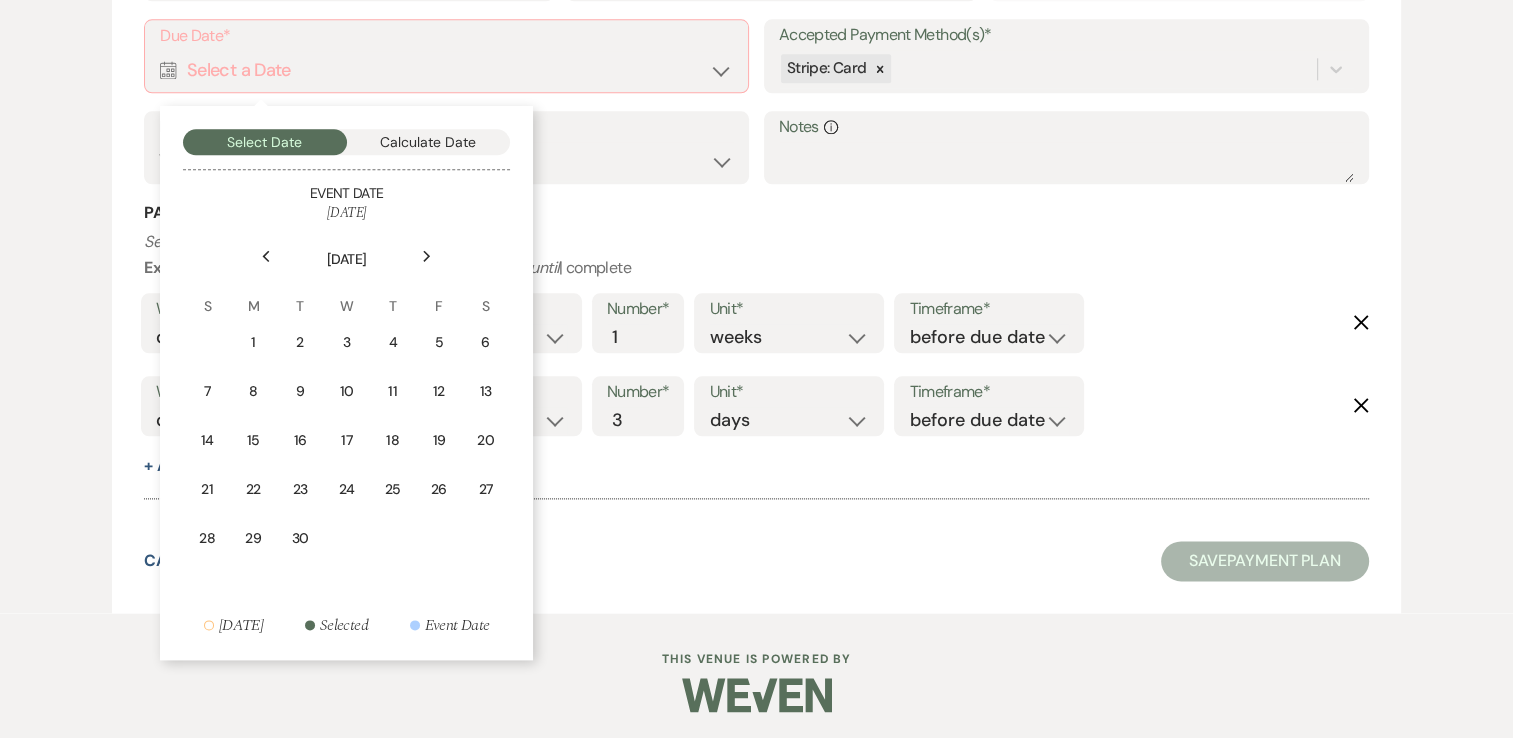 click on "Next" at bounding box center (427, 256) 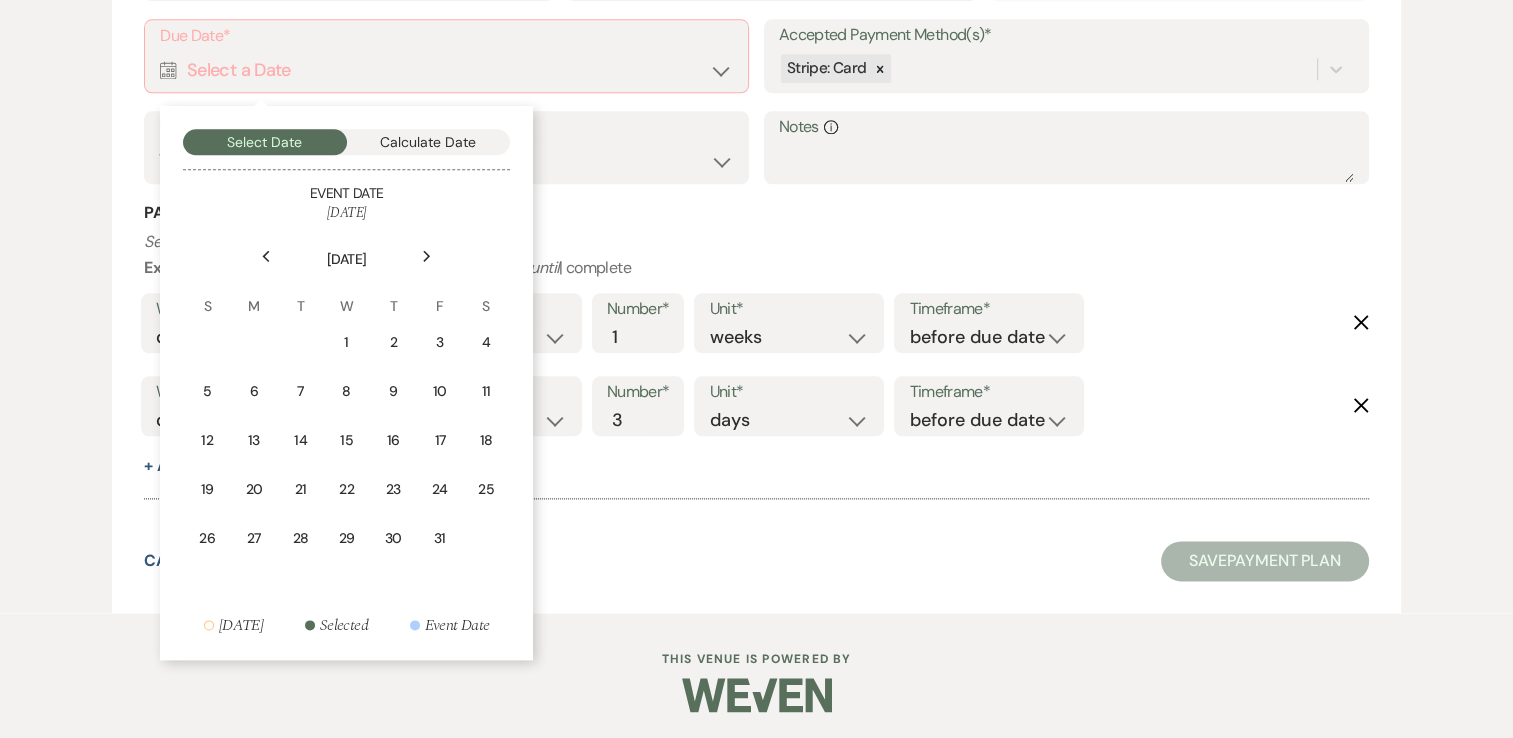 click on "Next" at bounding box center [427, 256] 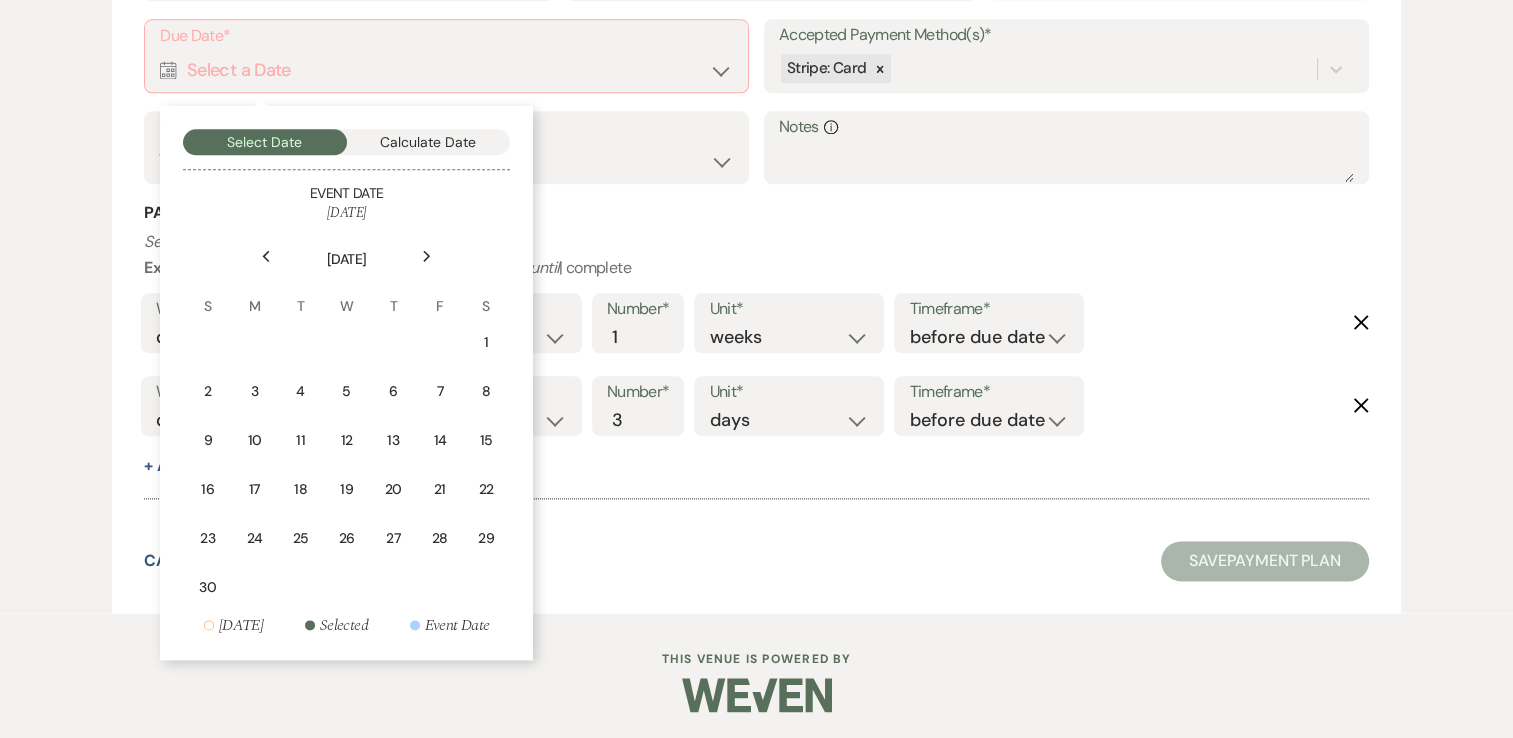 click on "Next" 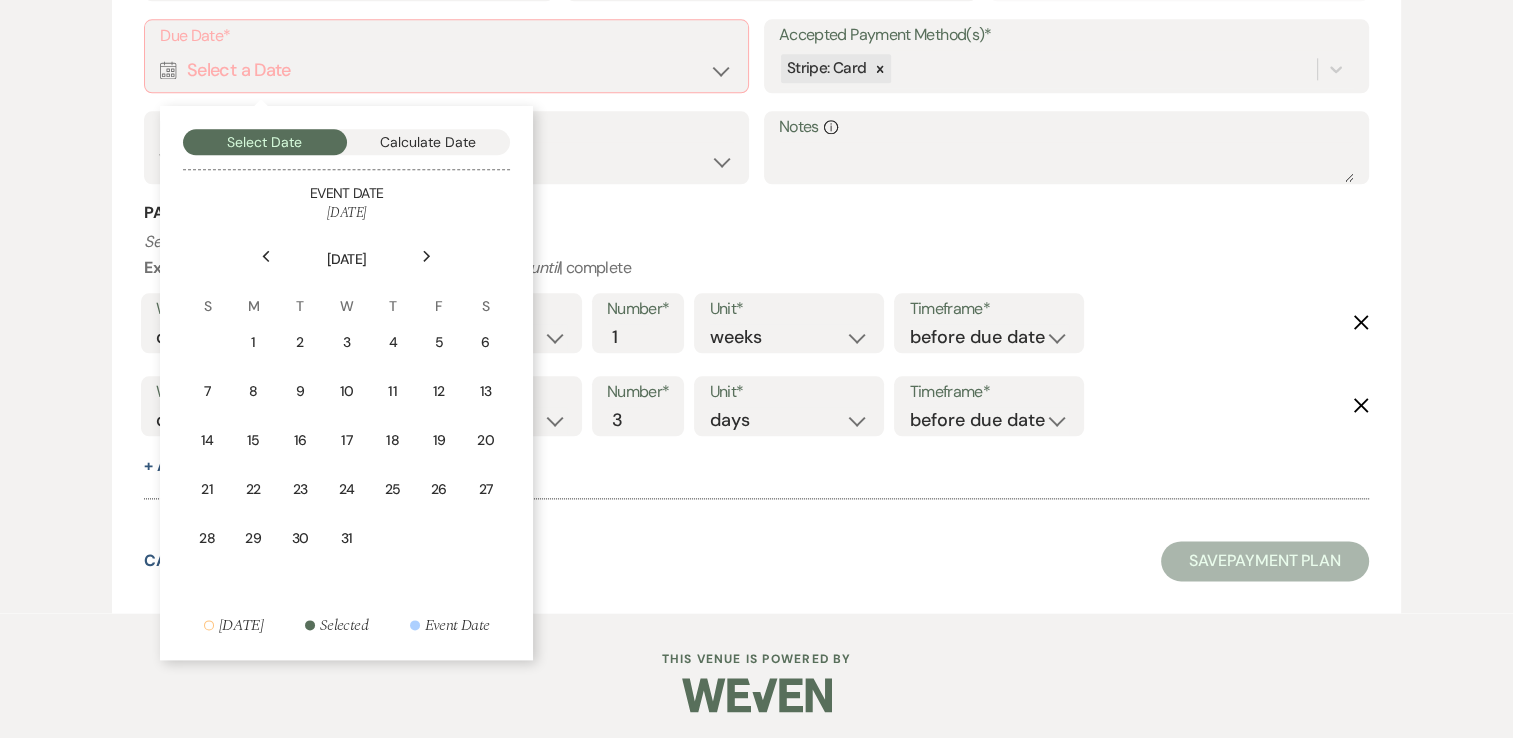 click on "Next" 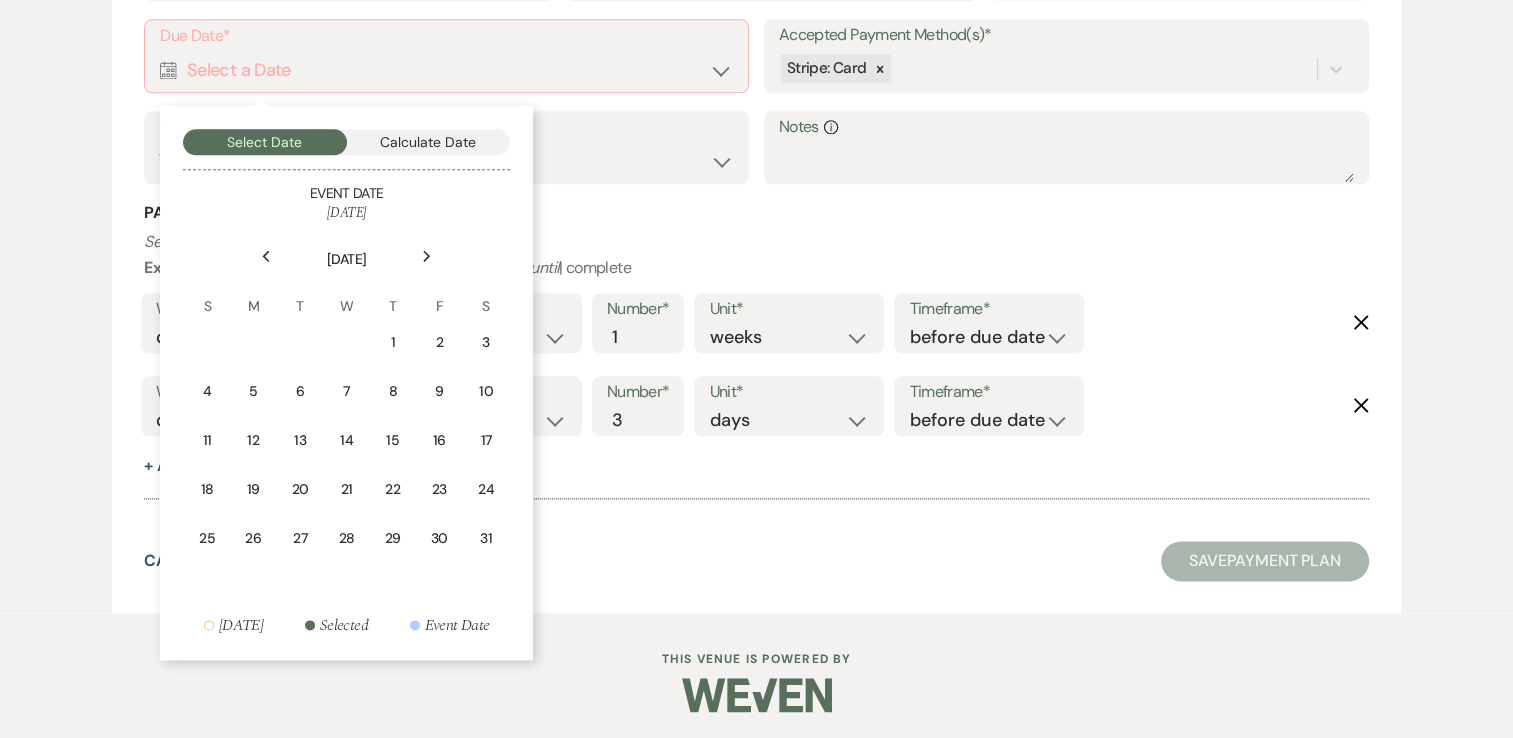 click on "Next" 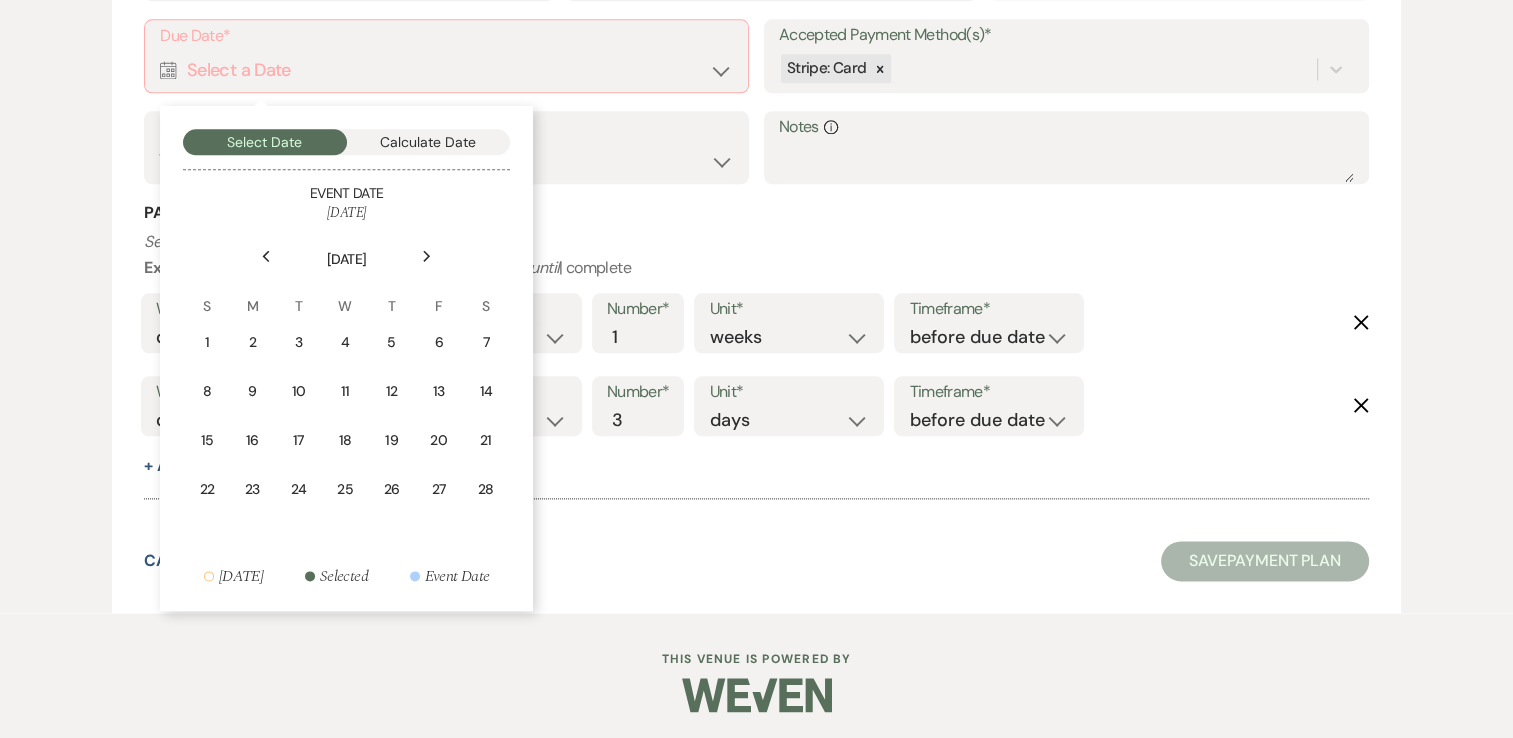 click on "Next" 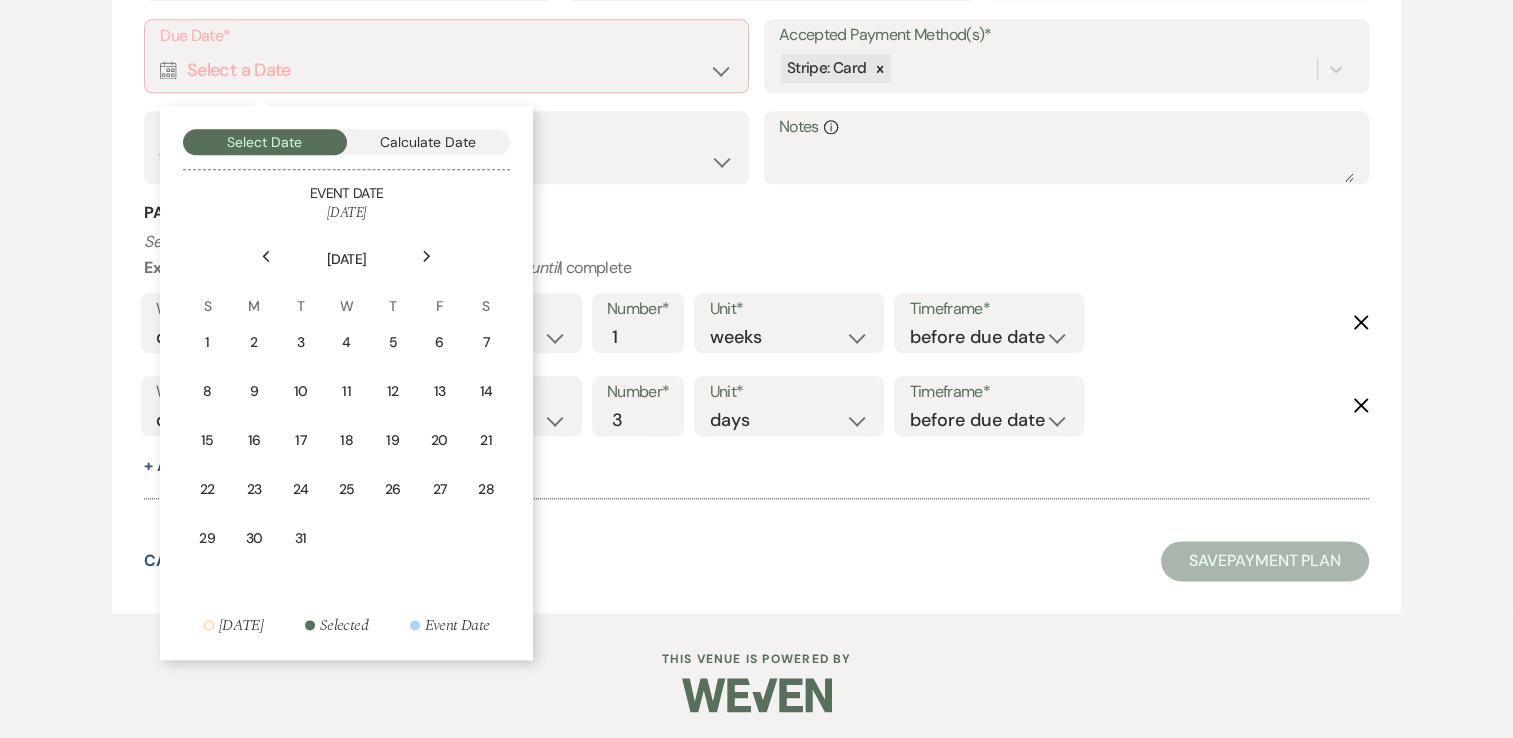 click on "Next" 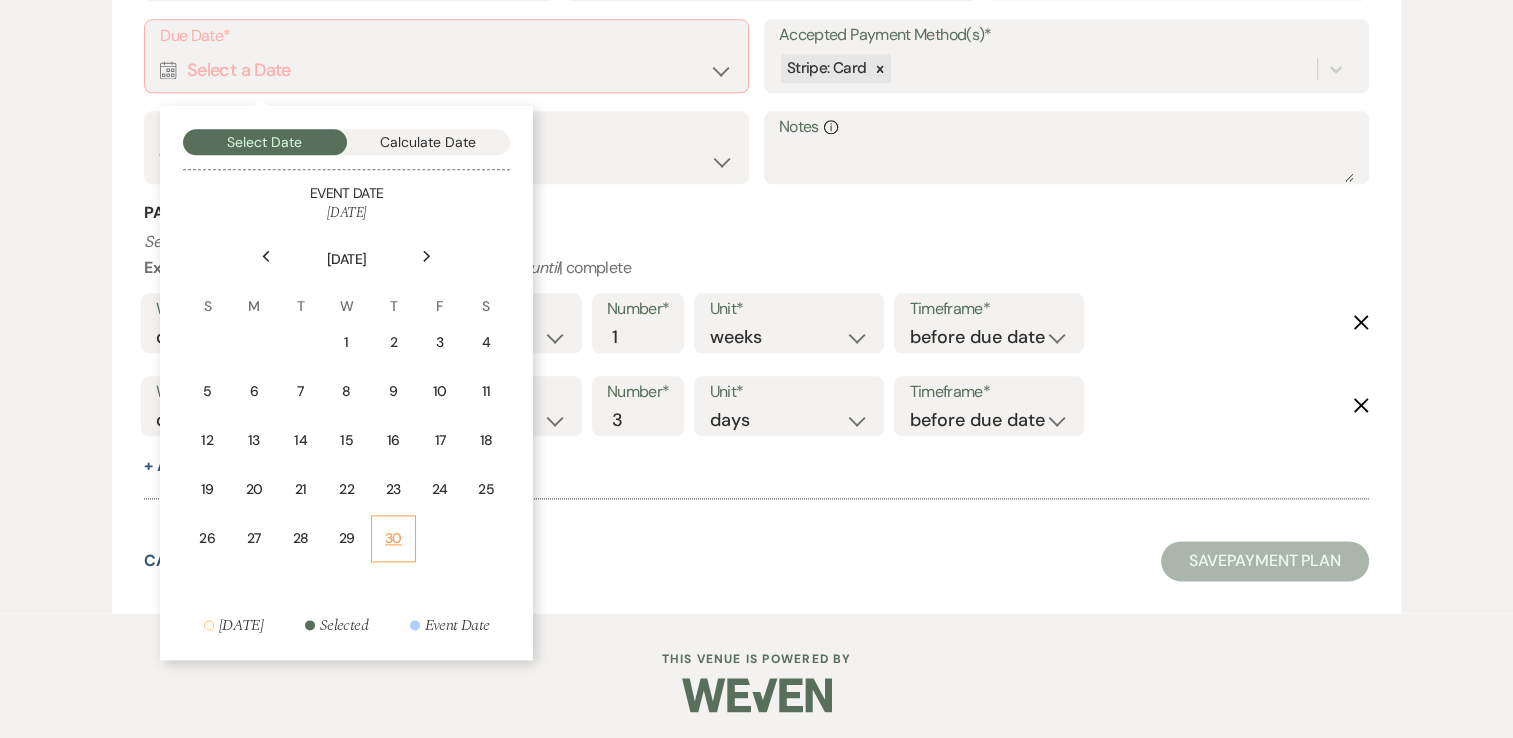 click on "30" at bounding box center [393, 538] 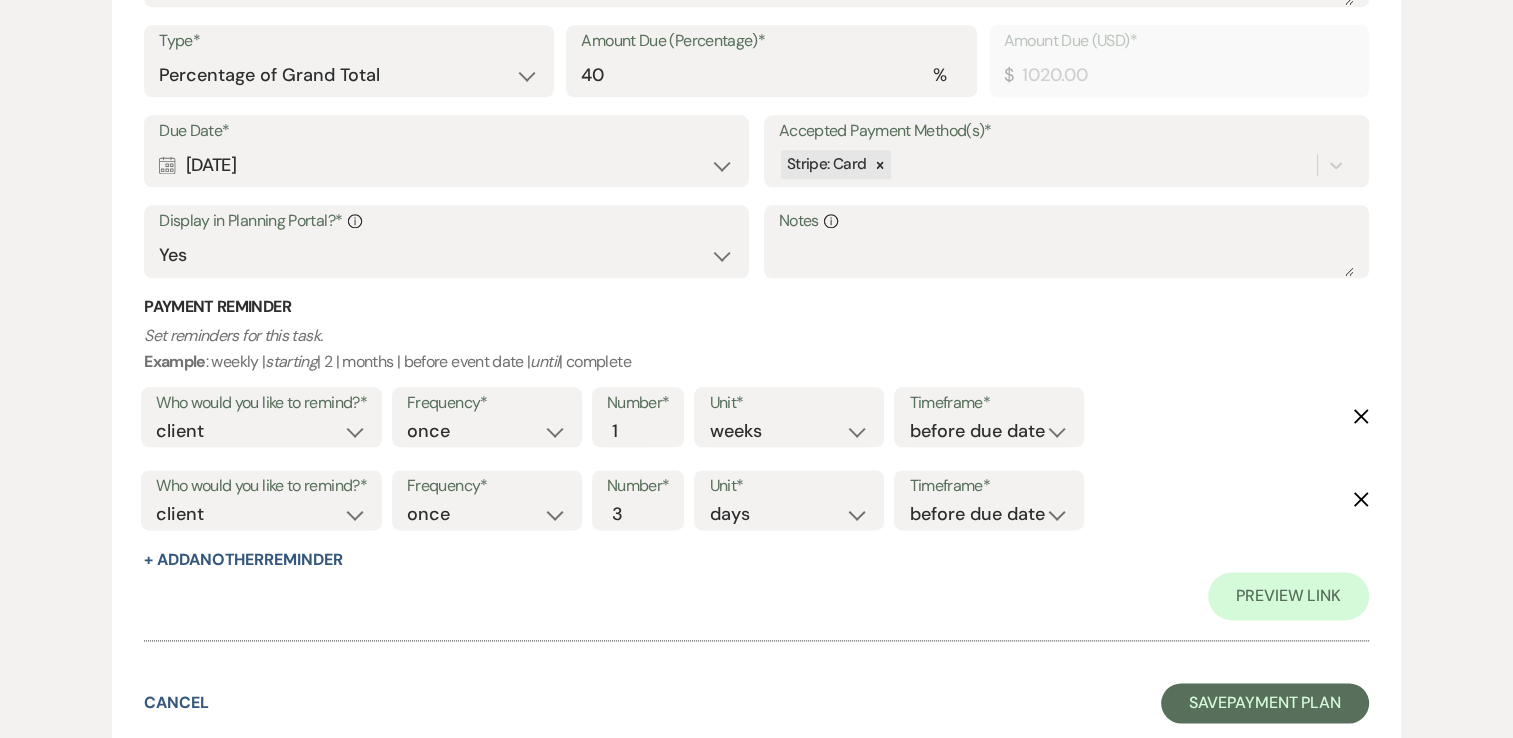 scroll, scrollTop: 2482, scrollLeft: 0, axis: vertical 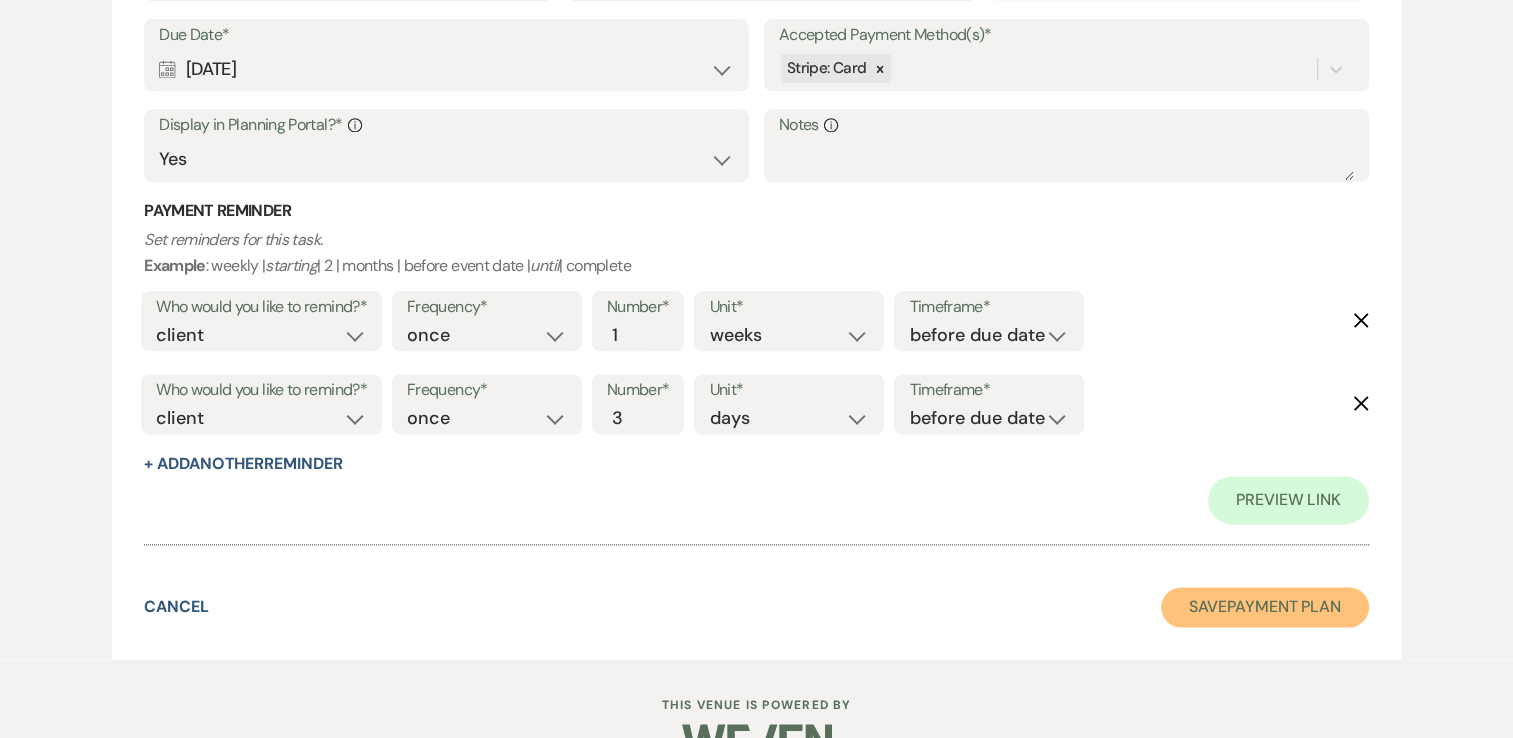 click on "Save  Payment Plan" at bounding box center [1265, 607] 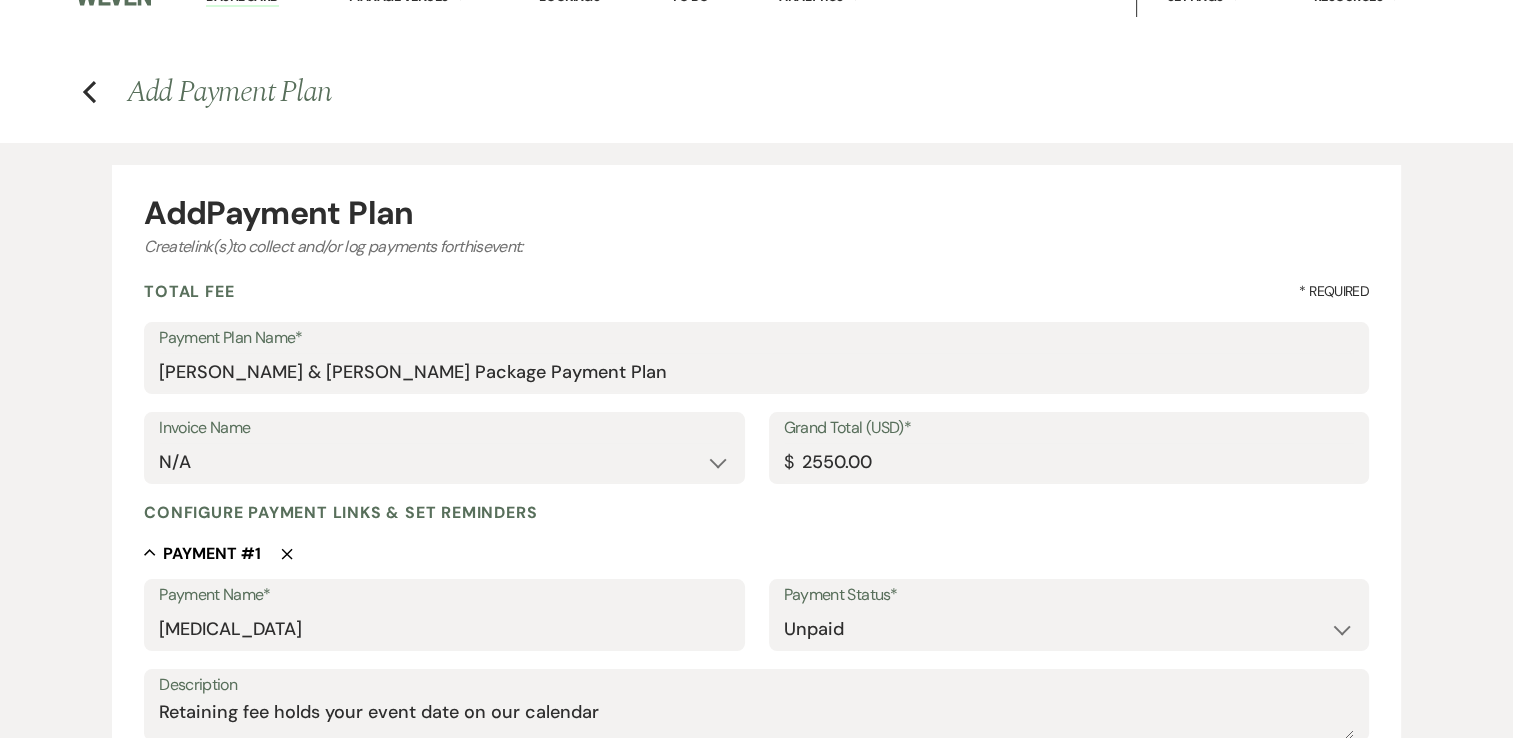 select on "5" 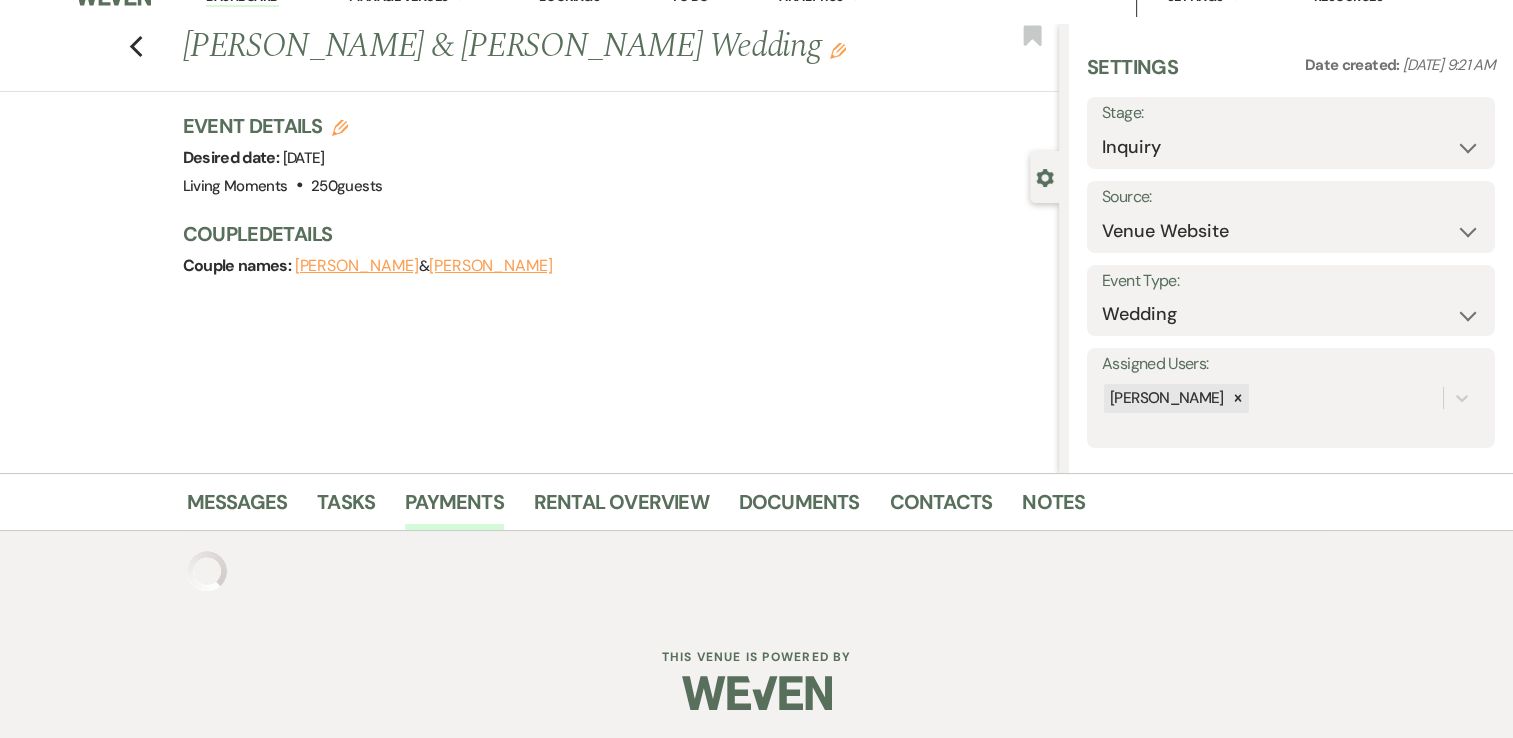 scroll, scrollTop: 657, scrollLeft: 0, axis: vertical 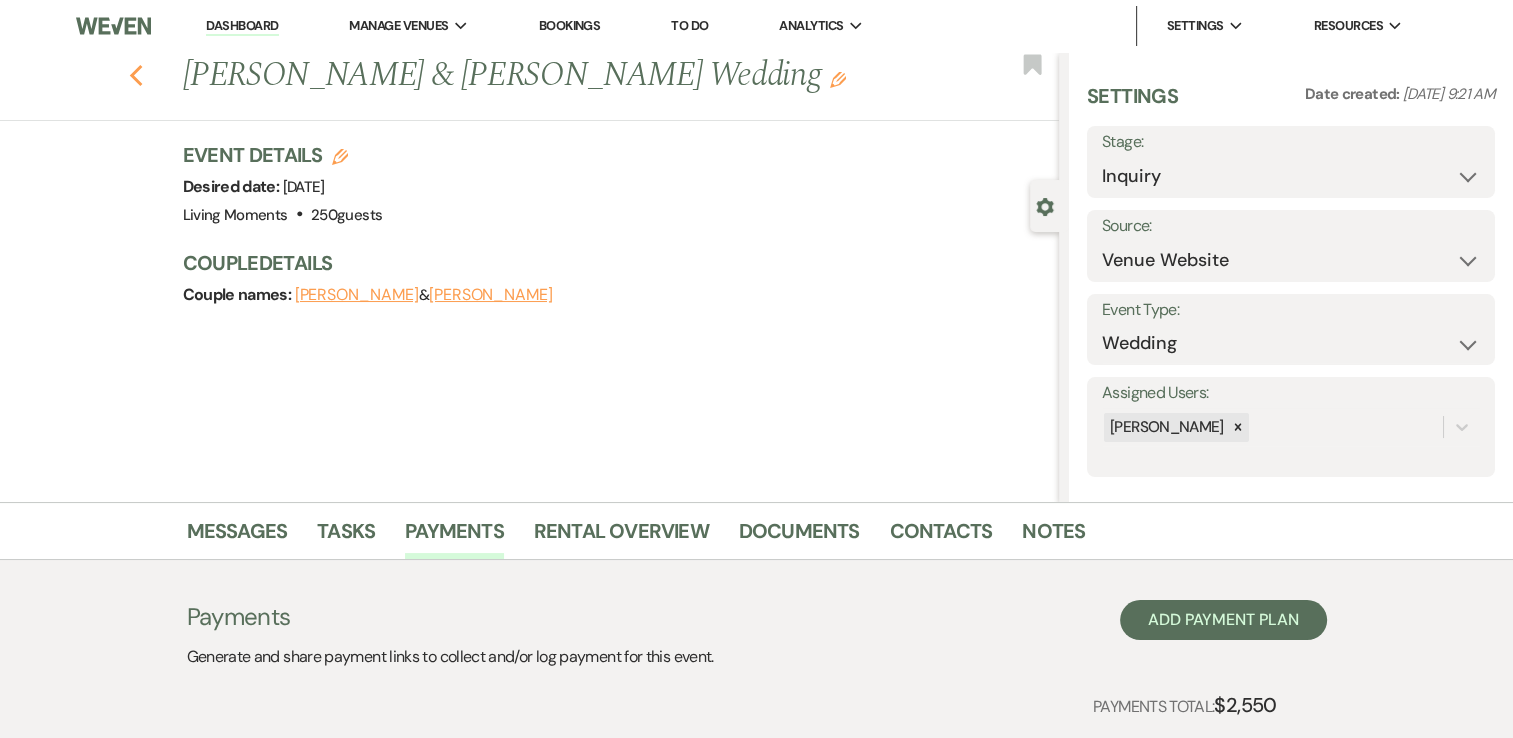 click 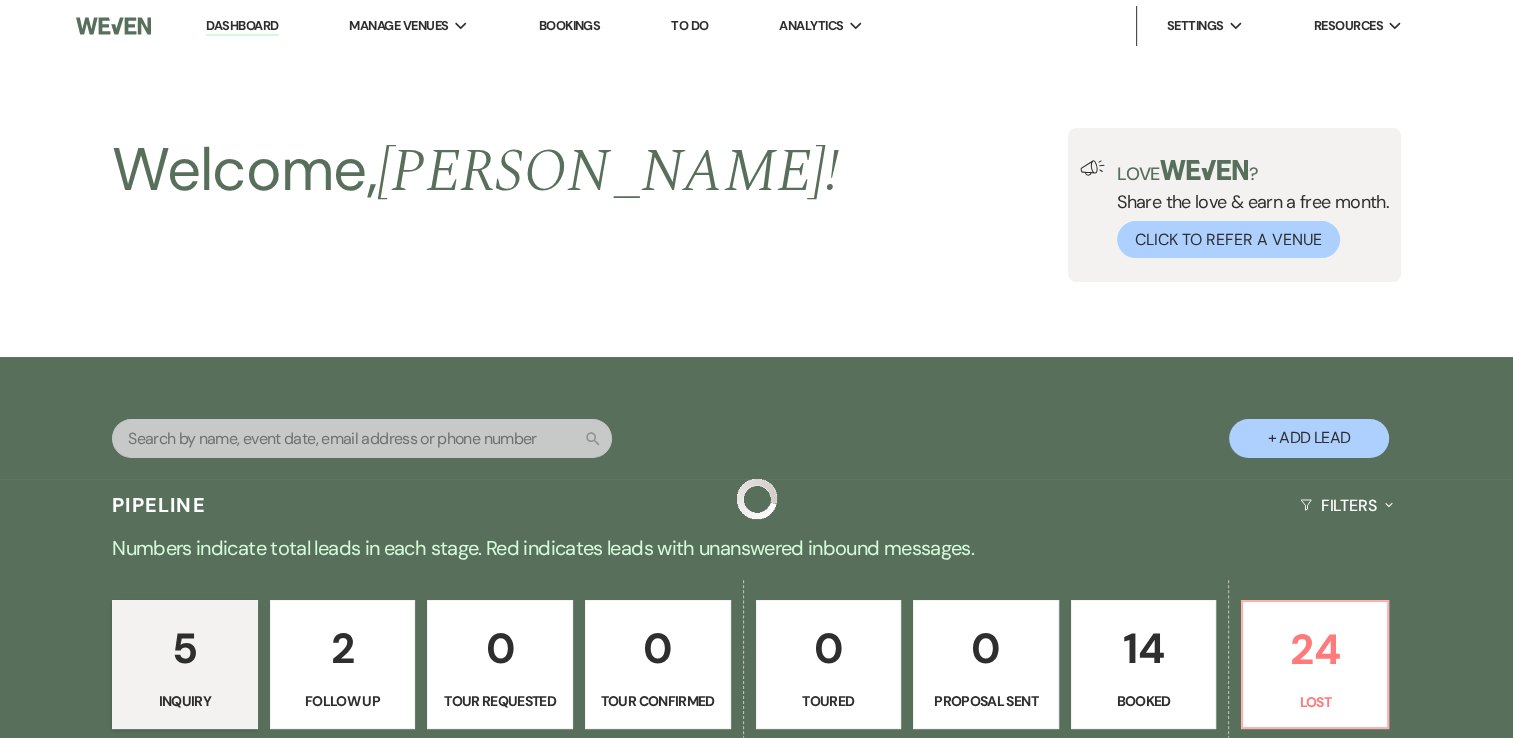 scroll, scrollTop: 607, scrollLeft: 0, axis: vertical 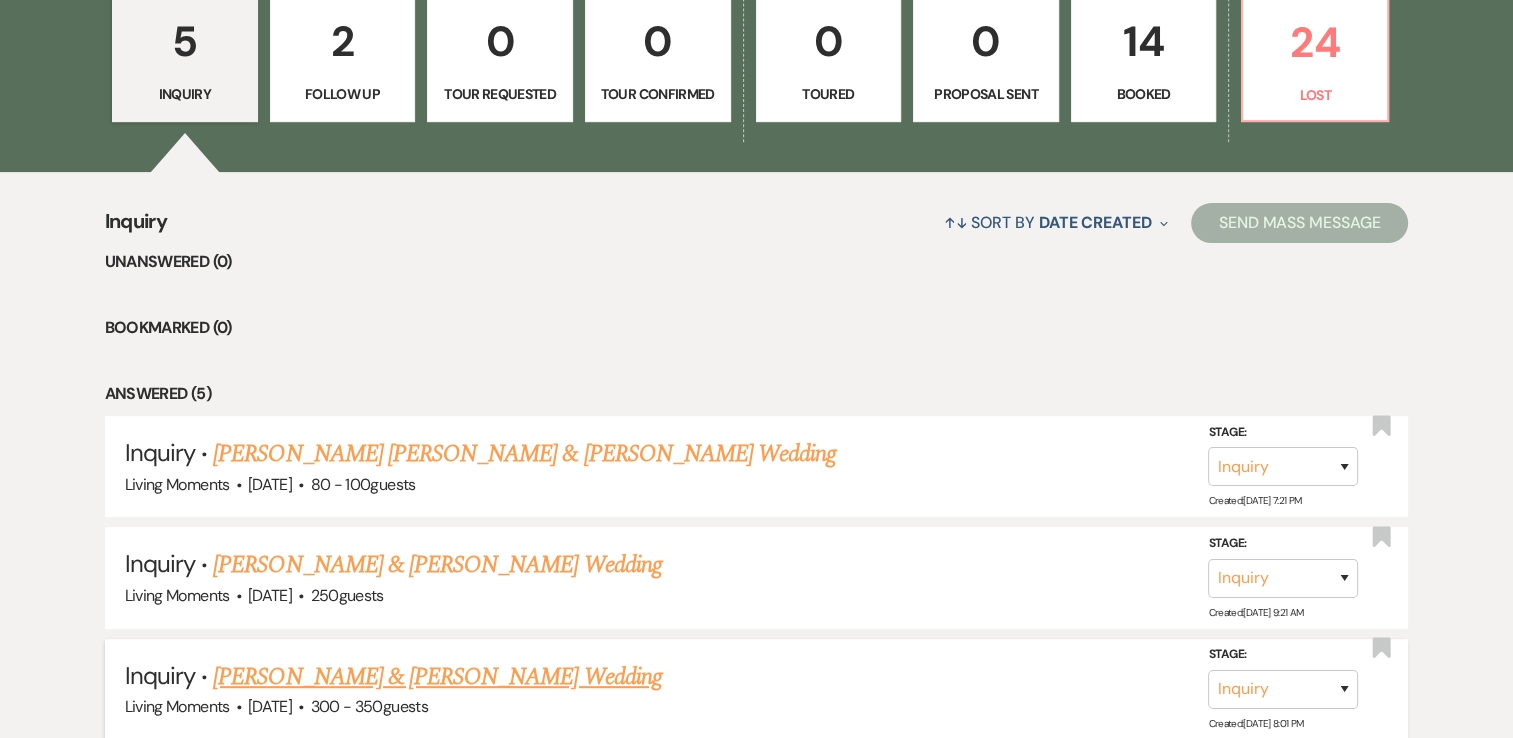 click on "[PERSON_NAME] & [PERSON_NAME] Wedding" at bounding box center [437, 677] 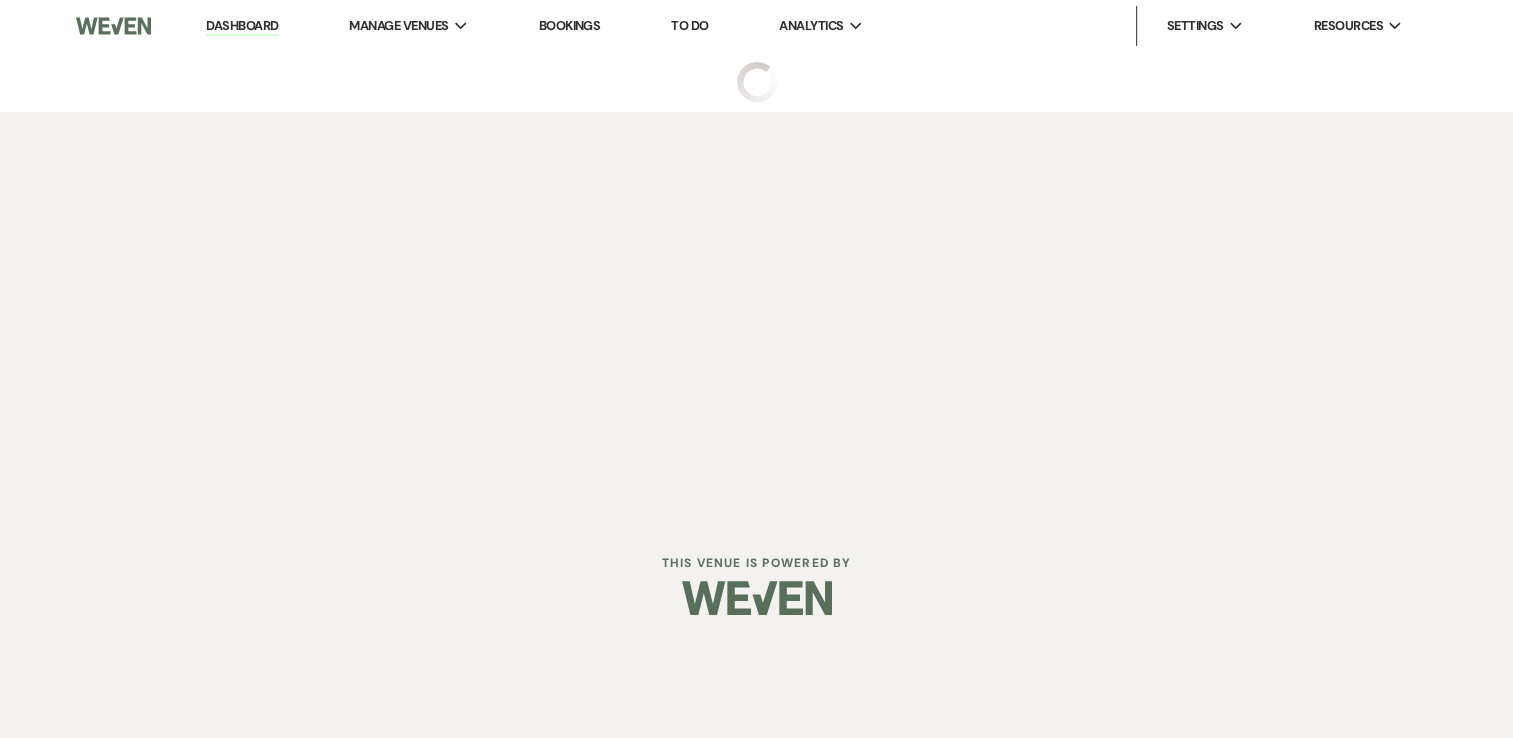scroll, scrollTop: 0, scrollLeft: 0, axis: both 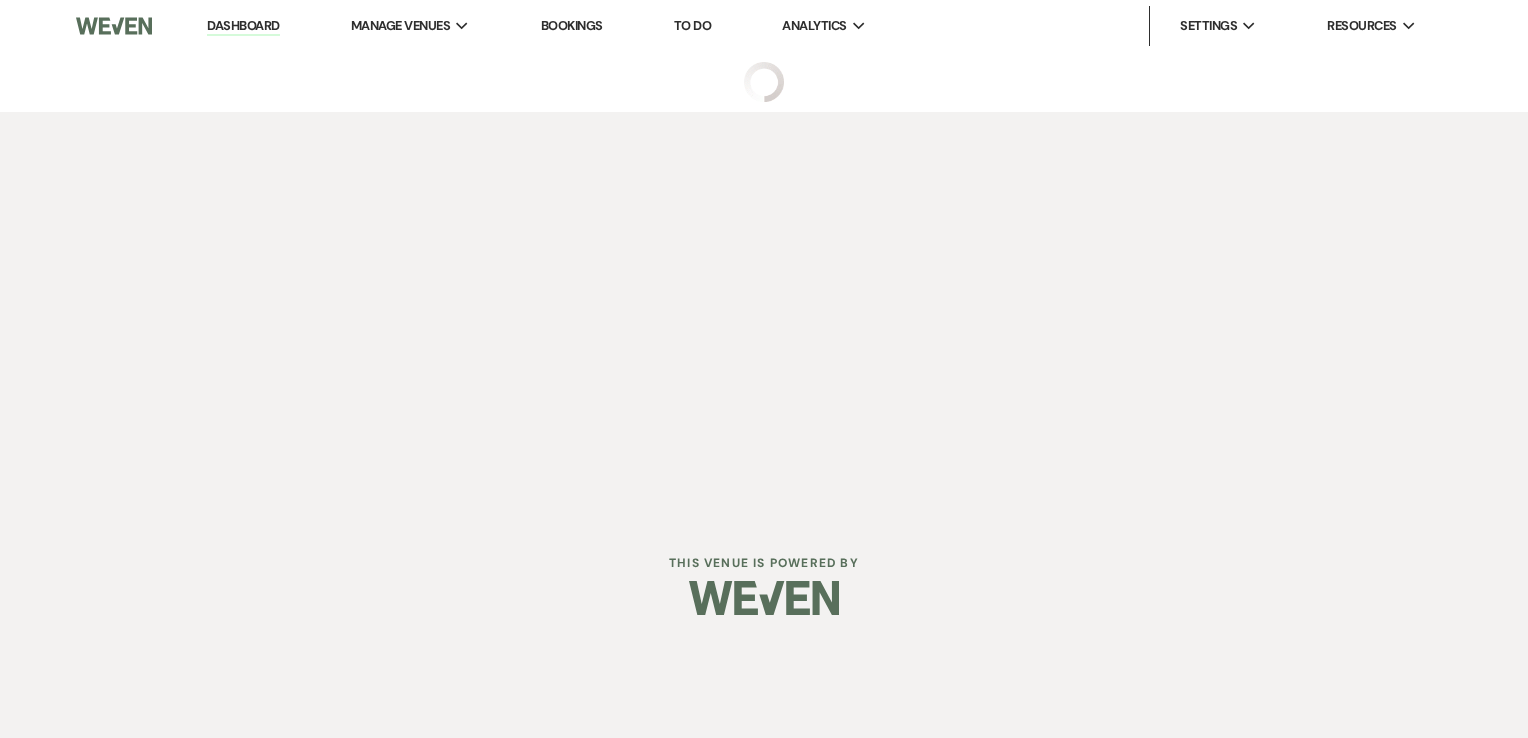 select on "5" 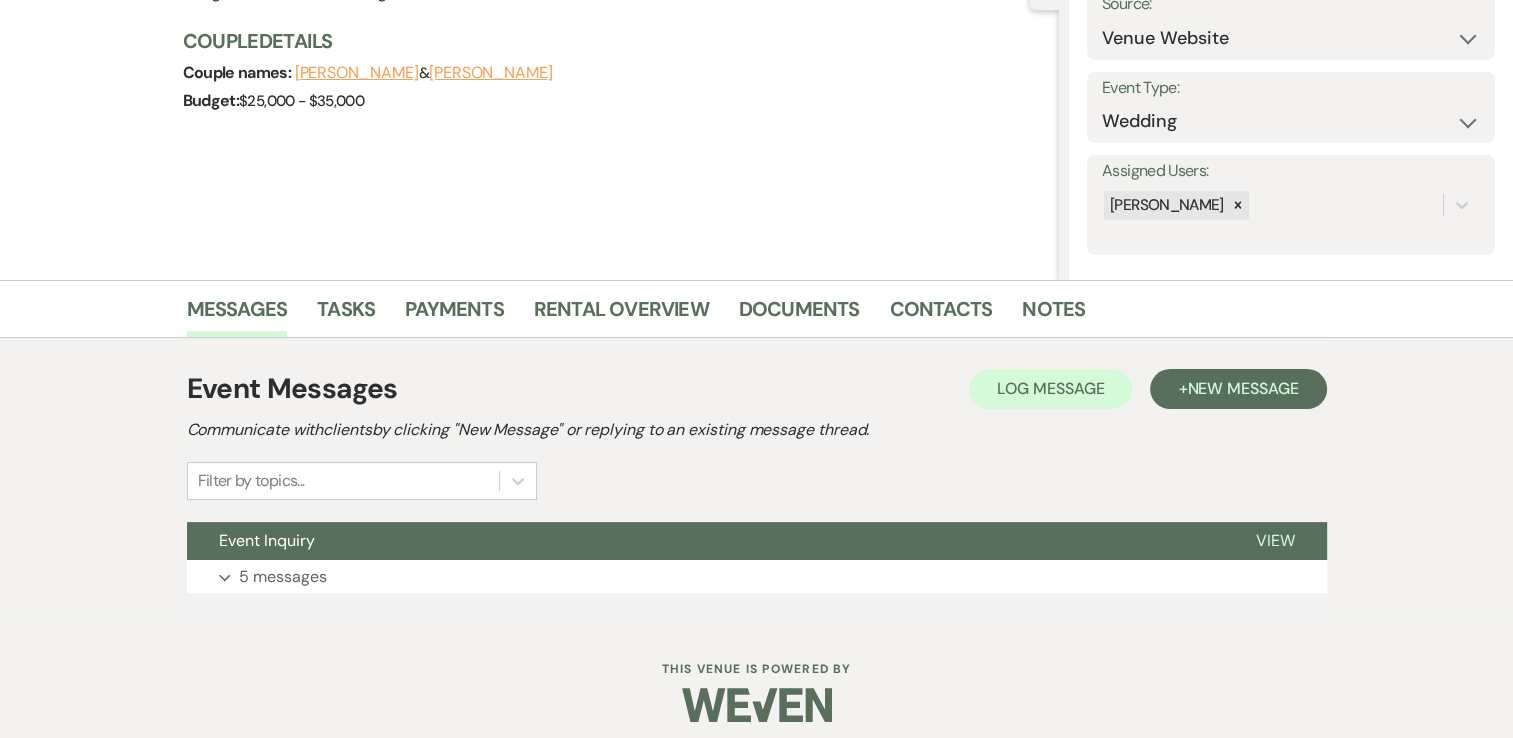 scroll, scrollTop: 235, scrollLeft: 0, axis: vertical 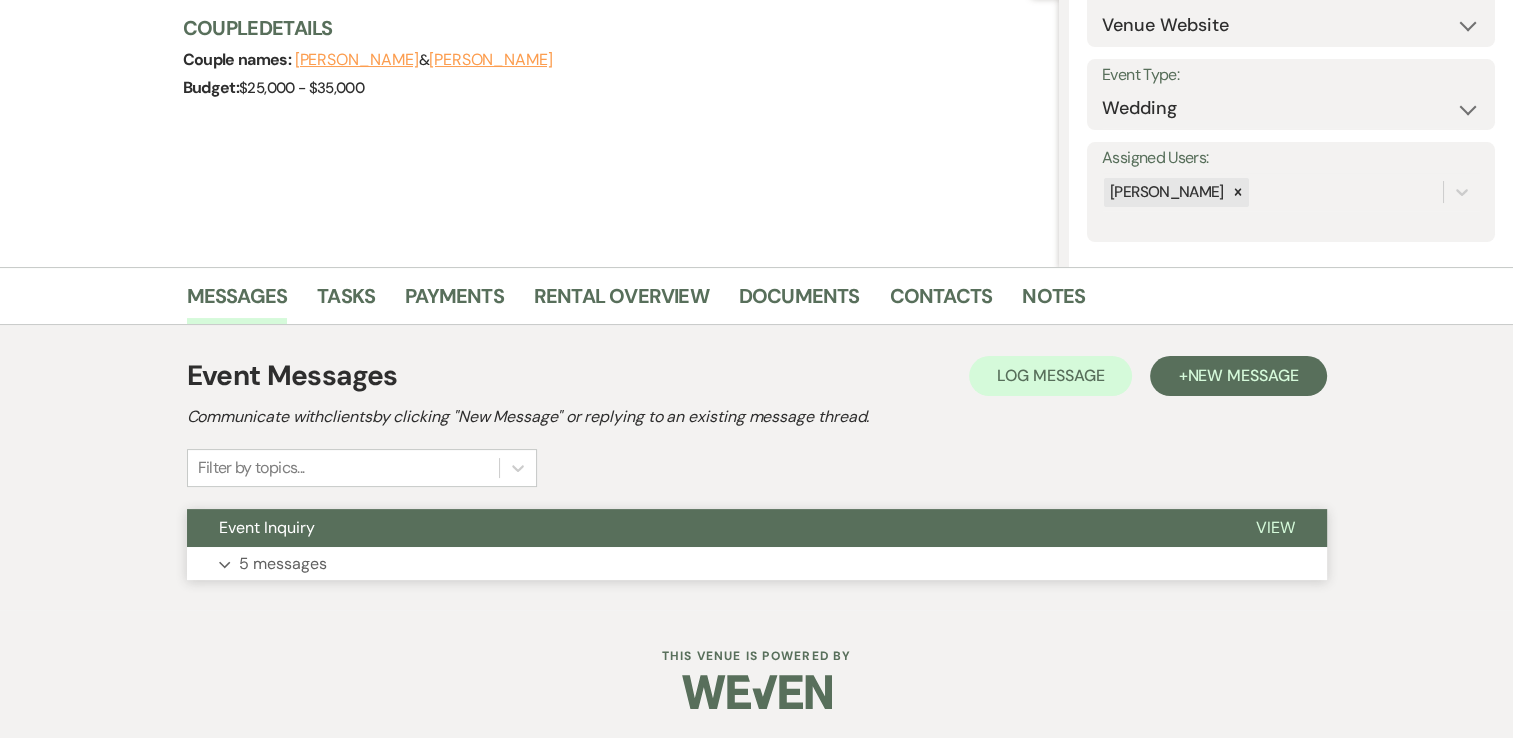 click on "Event Inquiry" at bounding box center [705, 528] 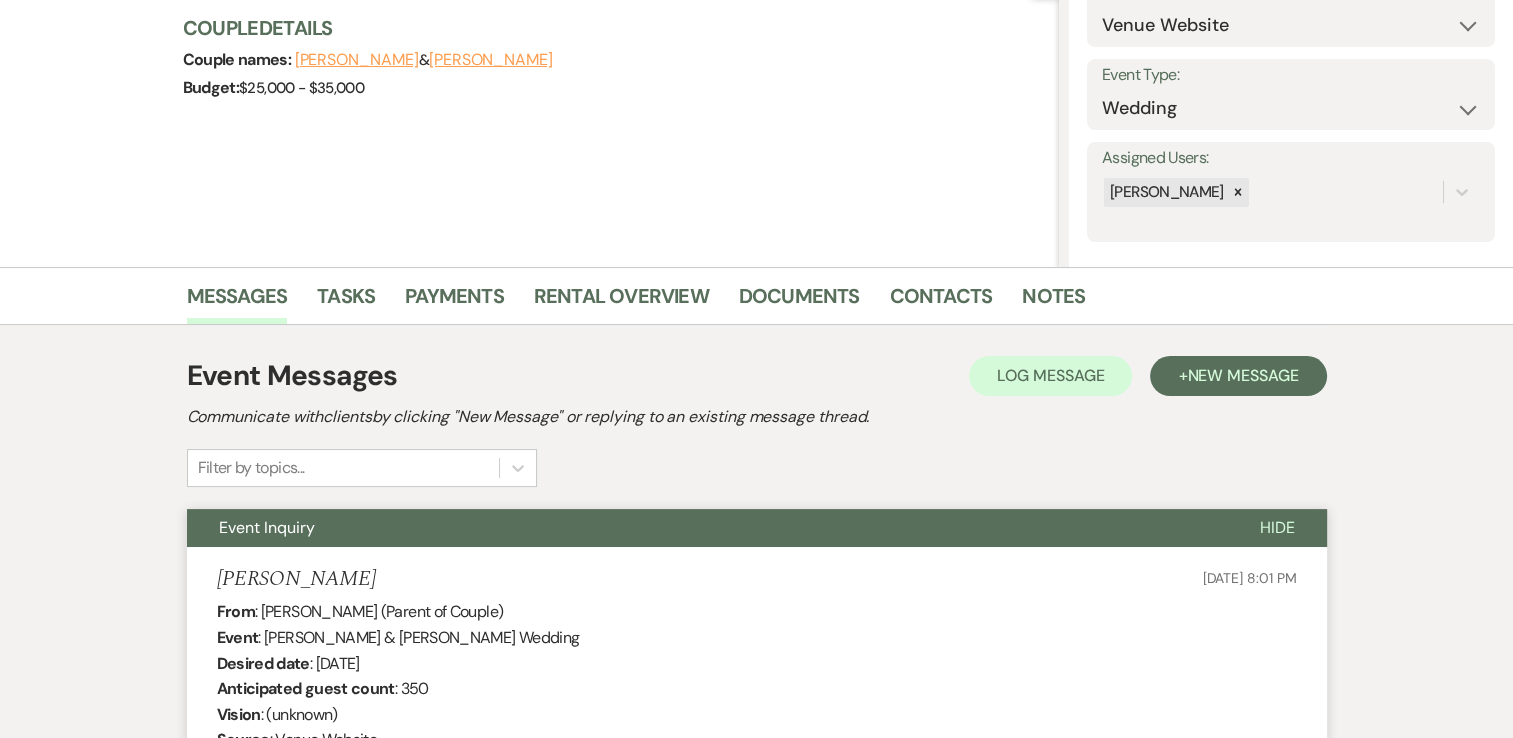 type 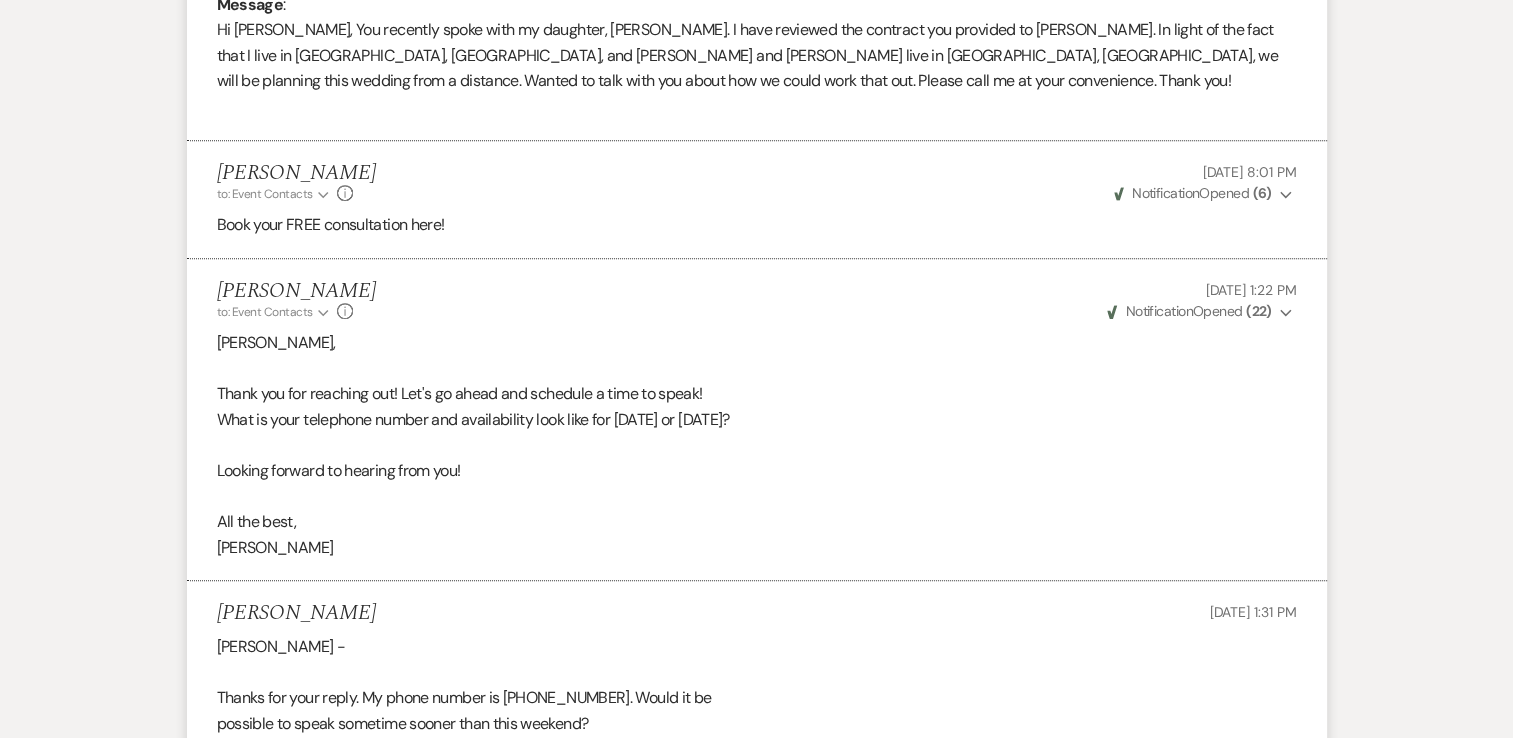 scroll, scrollTop: 1075, scrollLeft: 0, axis: vertical 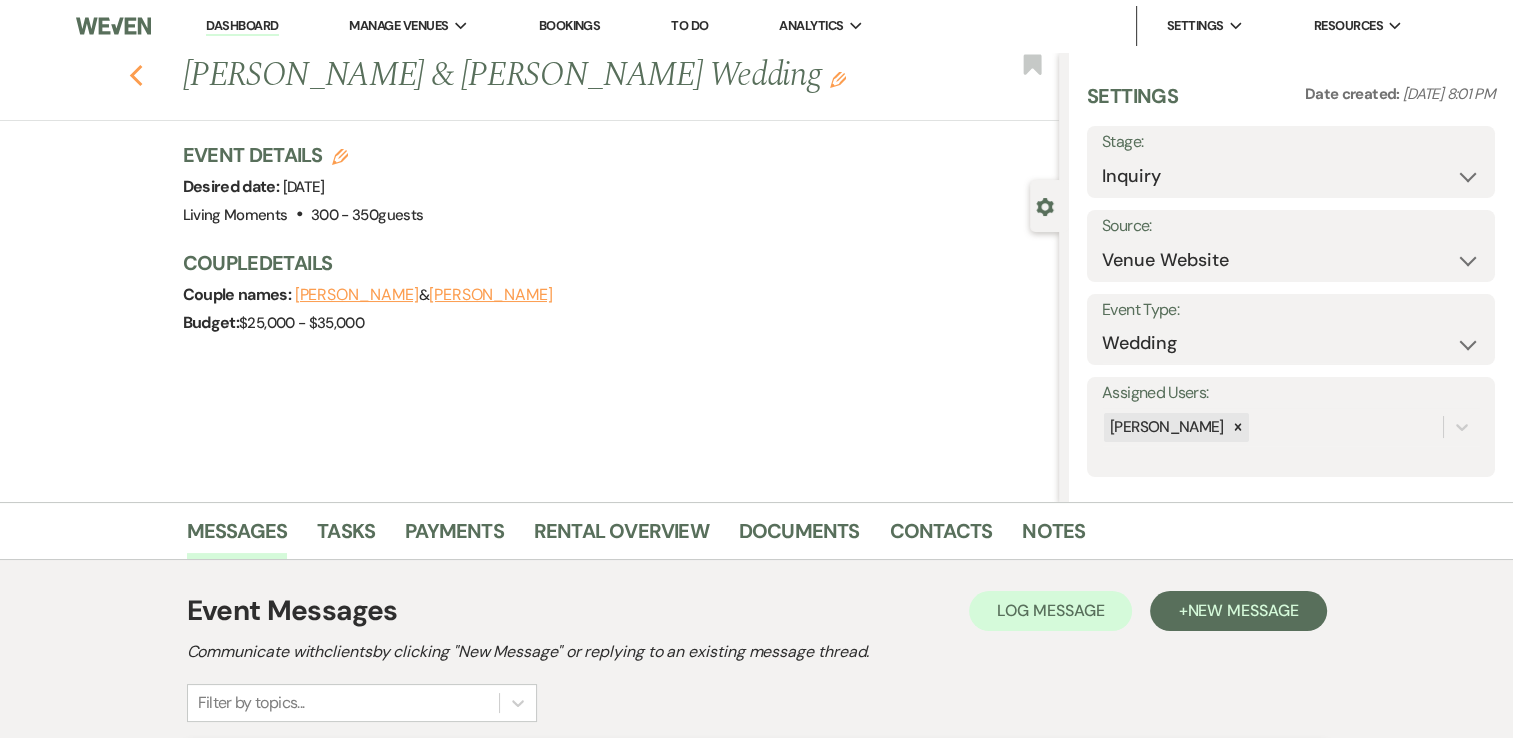 click on "Previous" 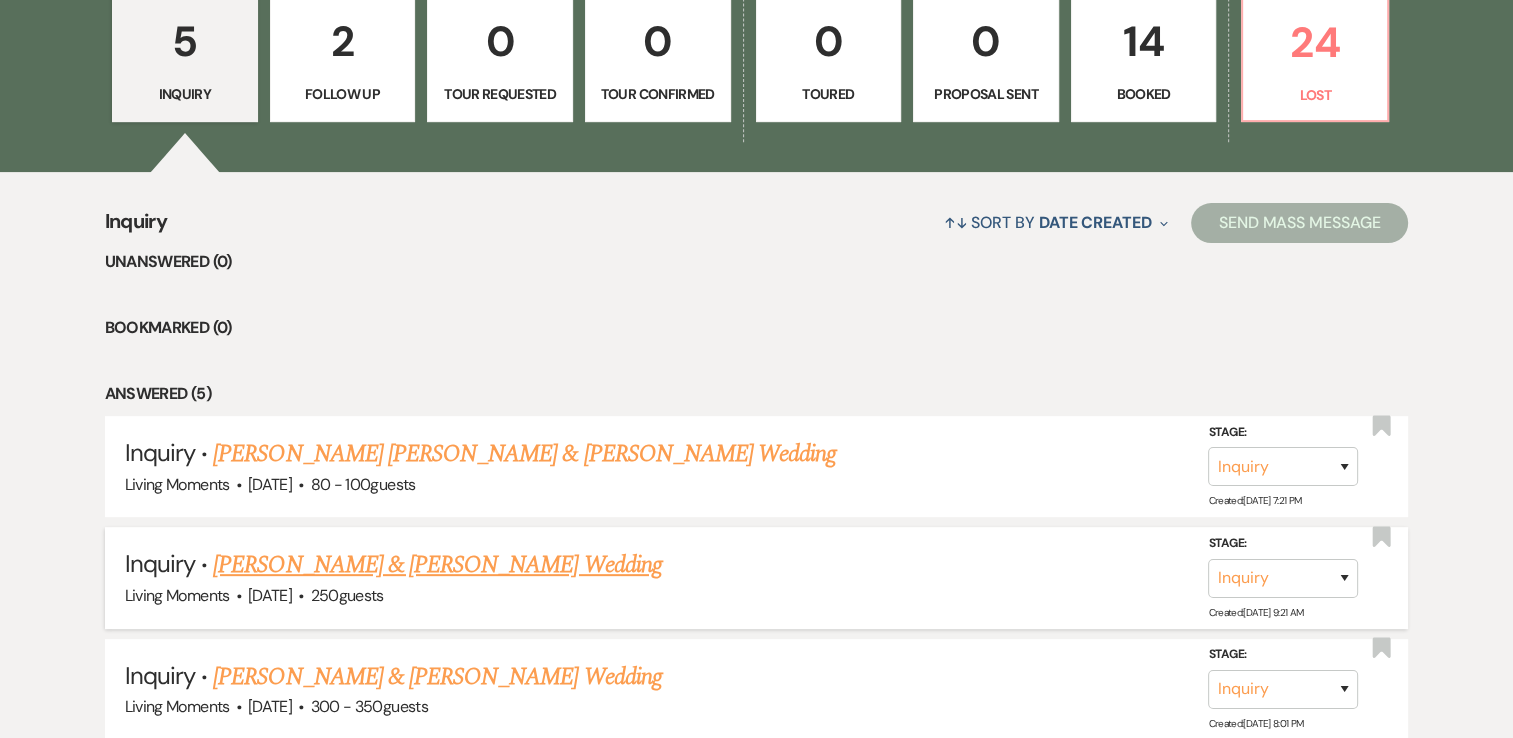 click on "[PERSON_NAME] & [PERSON_NAME] Wedding" at bounding box center [437, 565] 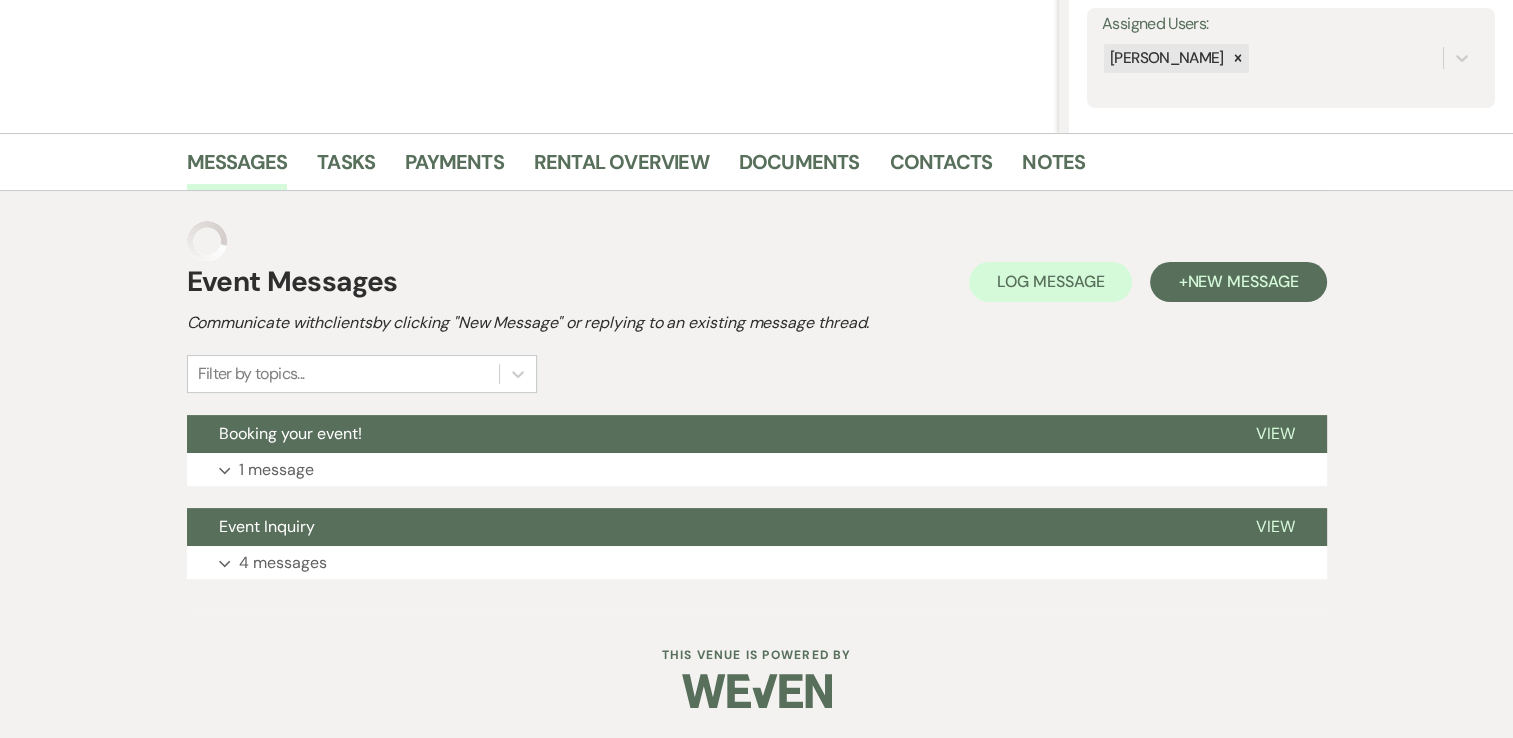 scroll, scrollTop: 0, scrollLeft: 0, axis: both 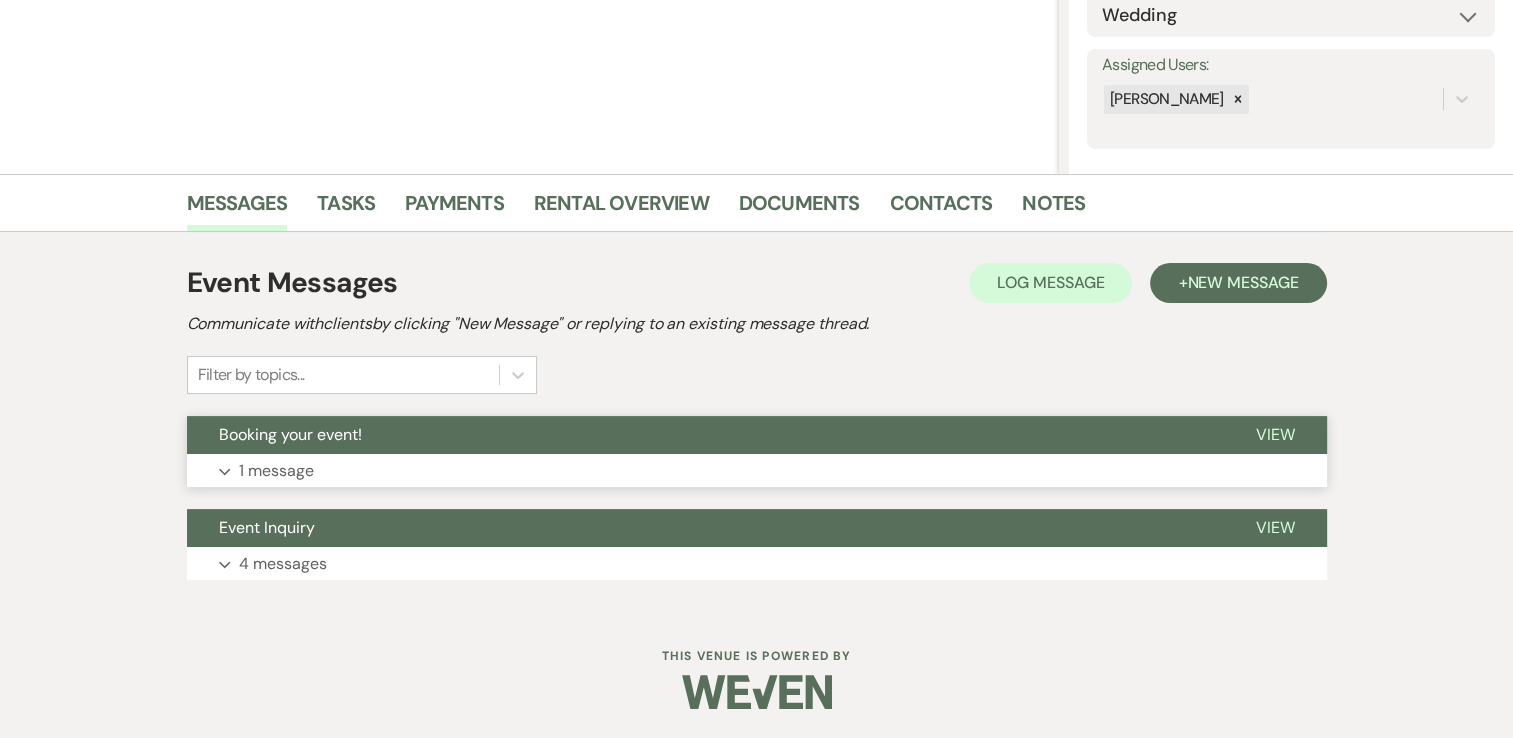 click on "Booking your event!" at bounding box center [705, 435] 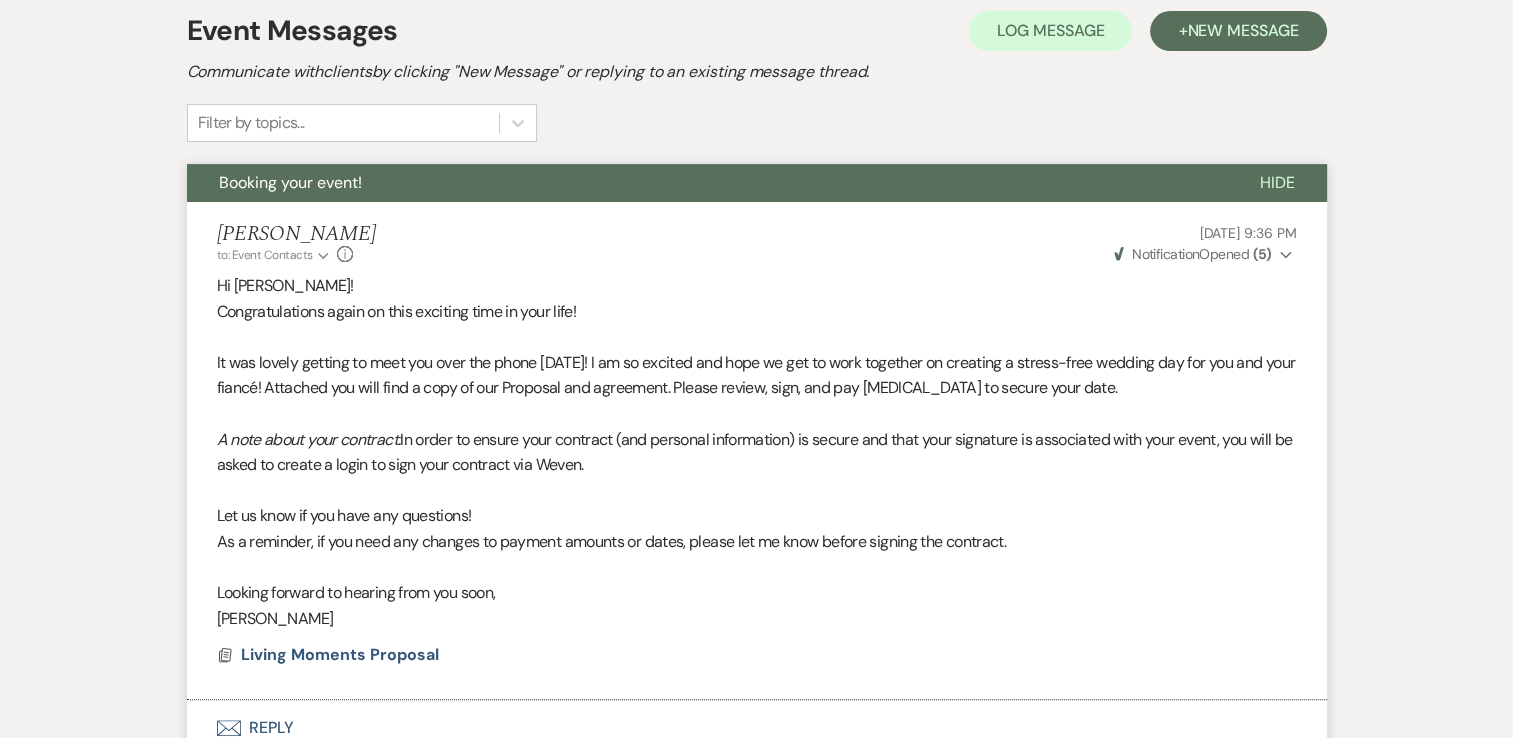 scroll, scrollTop: 848, scrollLeft: 0, axis: vertical 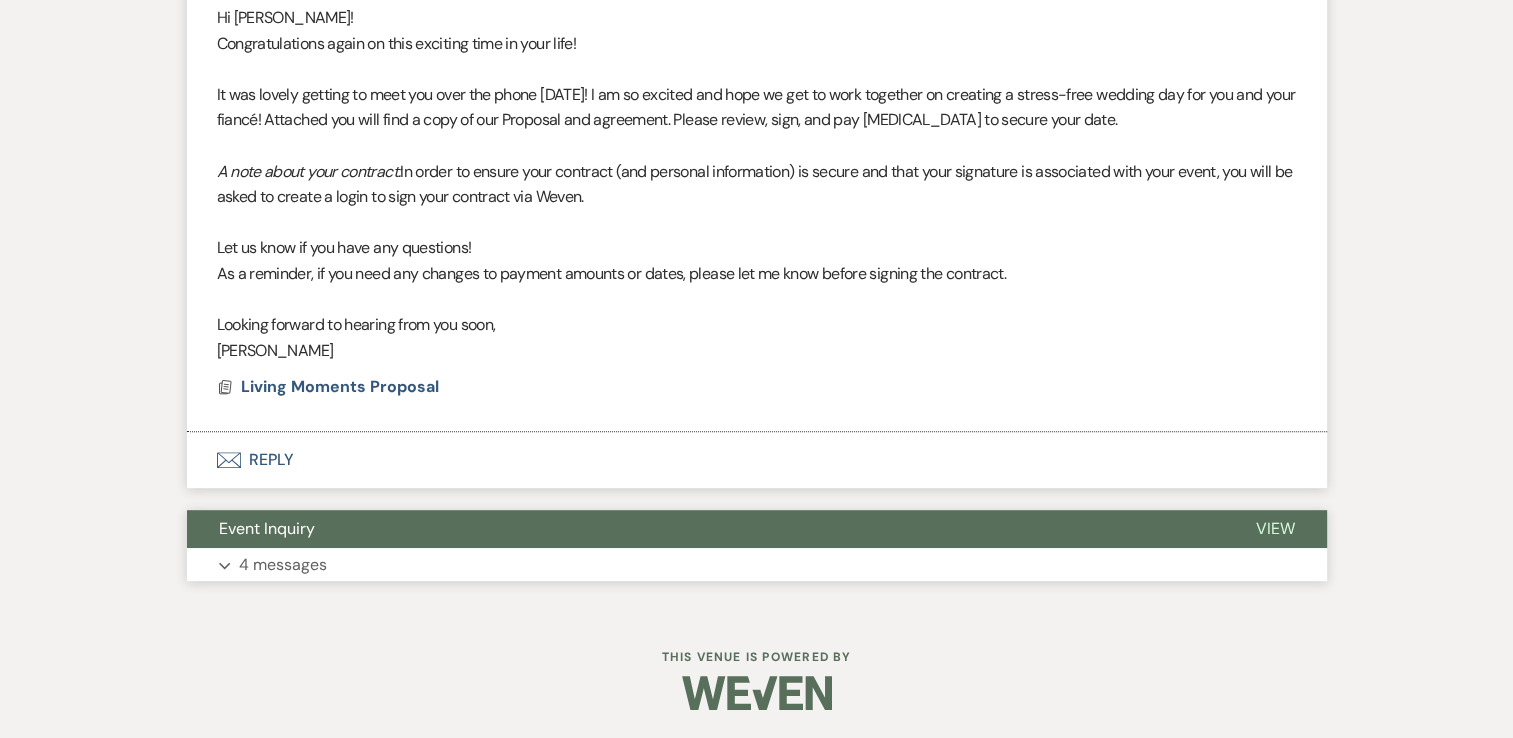 click on "Event Inquiry" at bounding box center (705, 529) 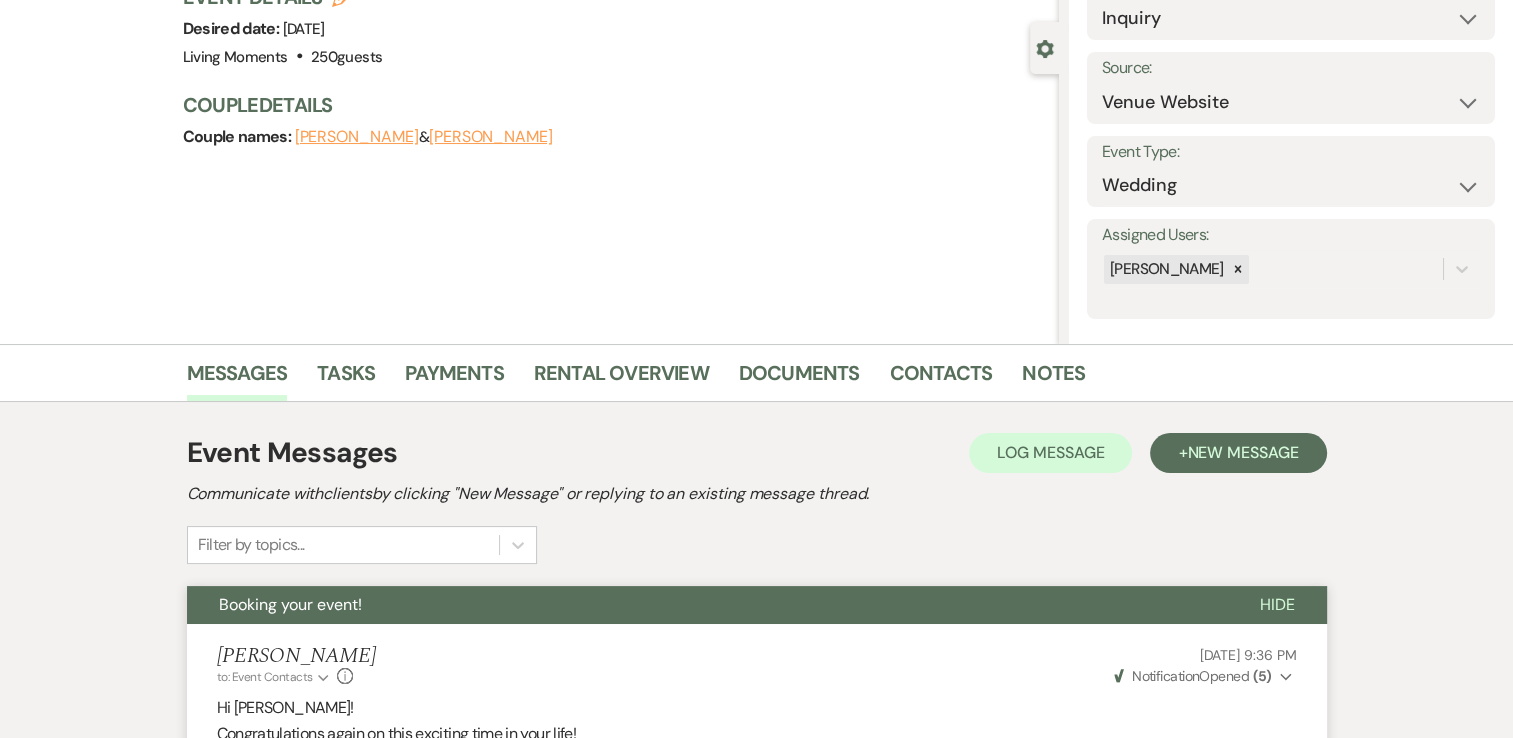 scroll, scrollTop: 104, scrollLeft: 0, axis: vertical 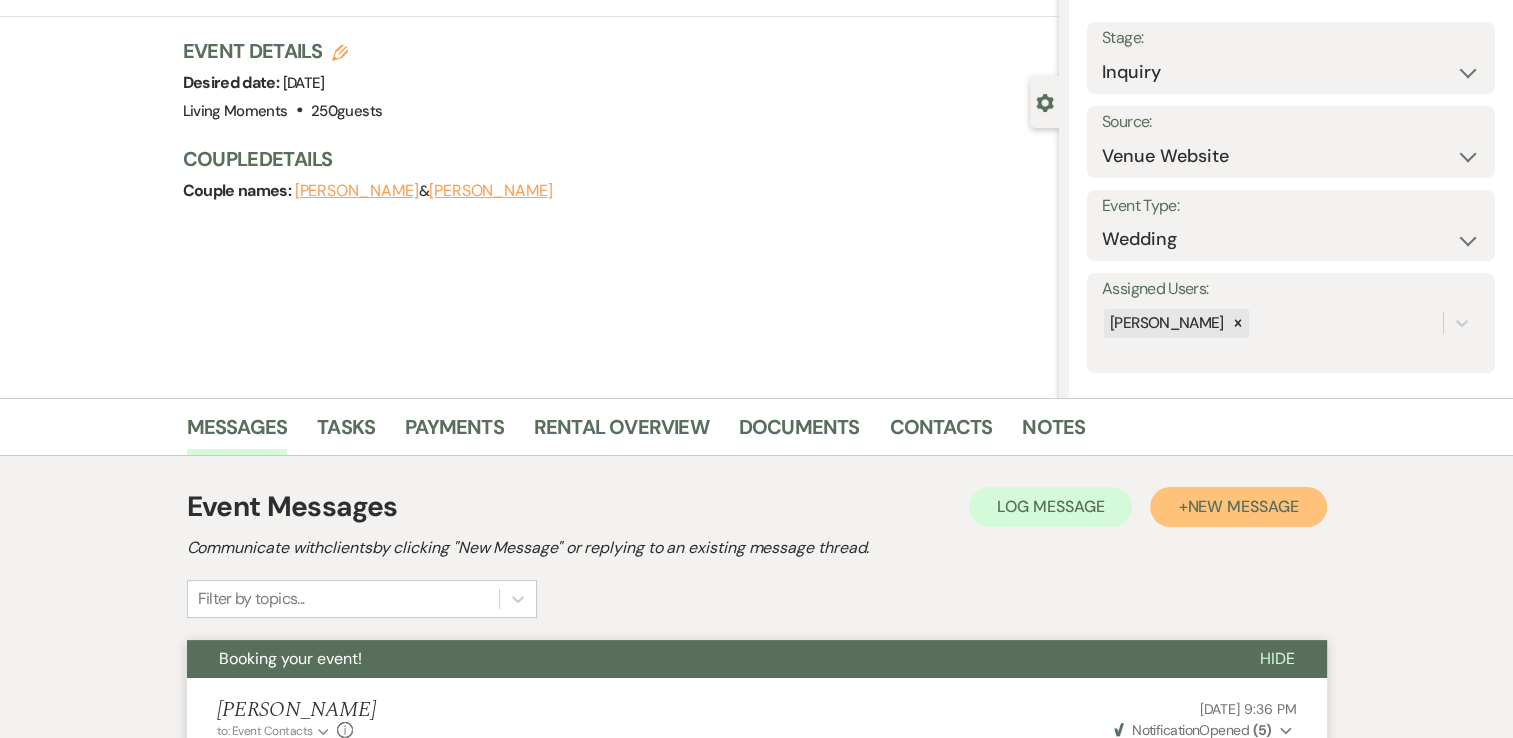 click on "New Message" at bounding box center (1242, 506) 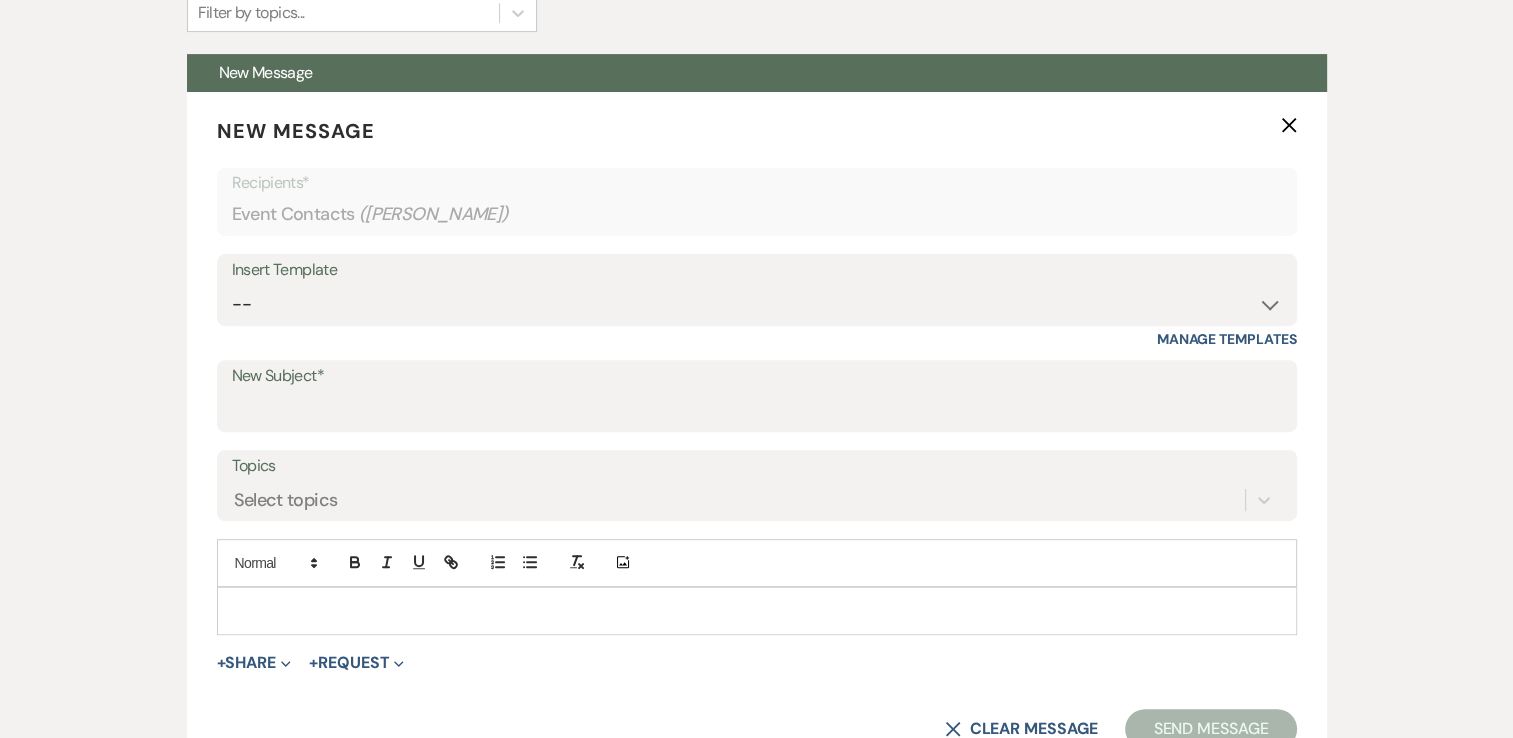 scroll, scrollTop: 709, scrollLeft: 0, axis: vertical 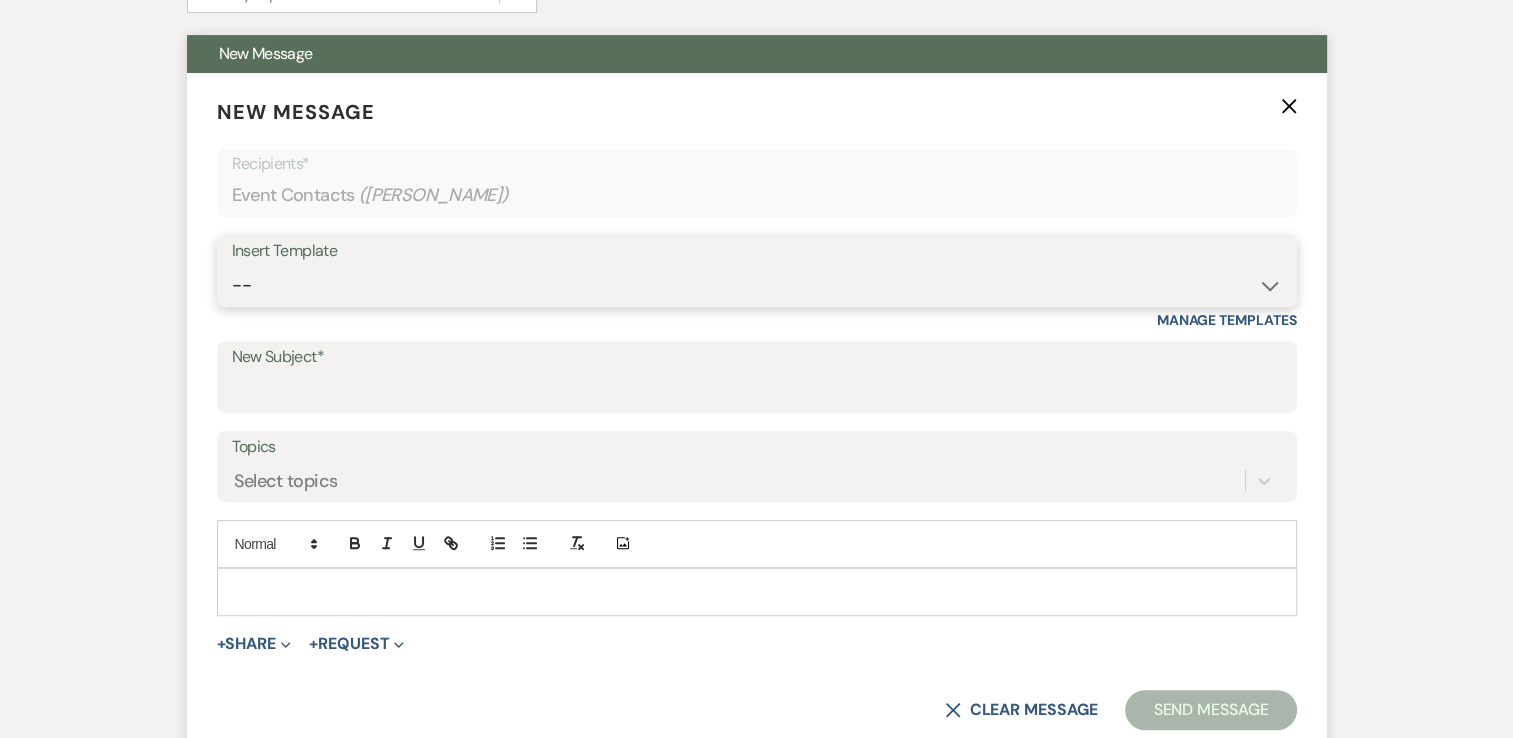 click on "-- Weven Planning Portal Introduction (Booked Events) Initial Inquiry Response Tour Request Response Follow Up Contract (Pre-Booked Leads) Planning Portal Introduction (Booked Events) Copy of Contract (Pre-Booked Leads) Planning Meeting Auto-Response with Calendly Link Copy of Contract (Pre-Booked Leads) Getting to know our couples Closing statement/ Offboarding" at bounding box center [757, 285] 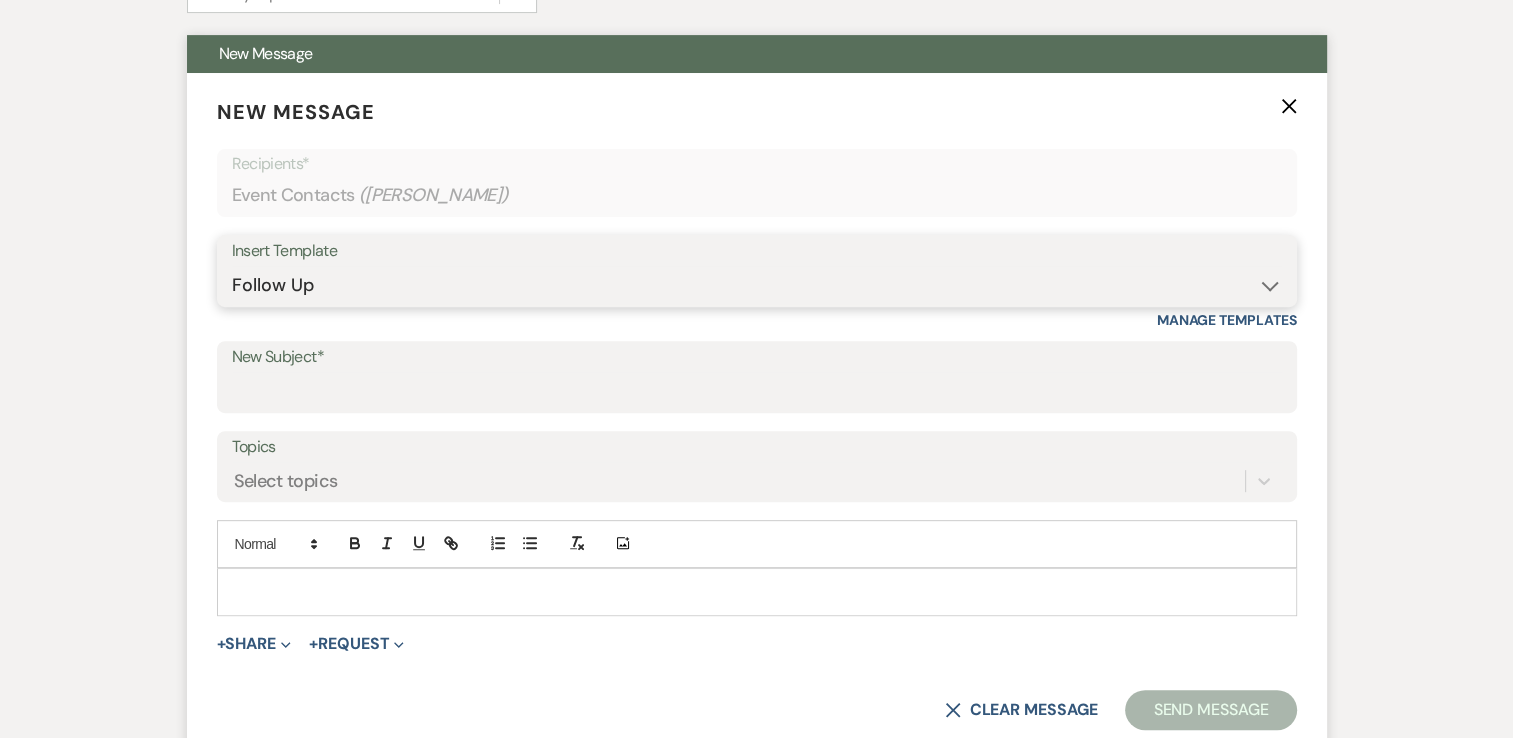 click on "-- Weven Planning Portal Introduction (Booked Events) Initial Inquiry Response Tour Request Response Follow Up Contract (Pre-Booked Leads) Planning Portal Introduction (Booked Events) Copy of Contract (Pre-Booked Leads) Planning Meeting Auto-Response with Calendly Link Copy of Contract (Pre-Booked Leads) Getting to know our couples Closing statement/ Offboarding" at bounding box center [757, 285] 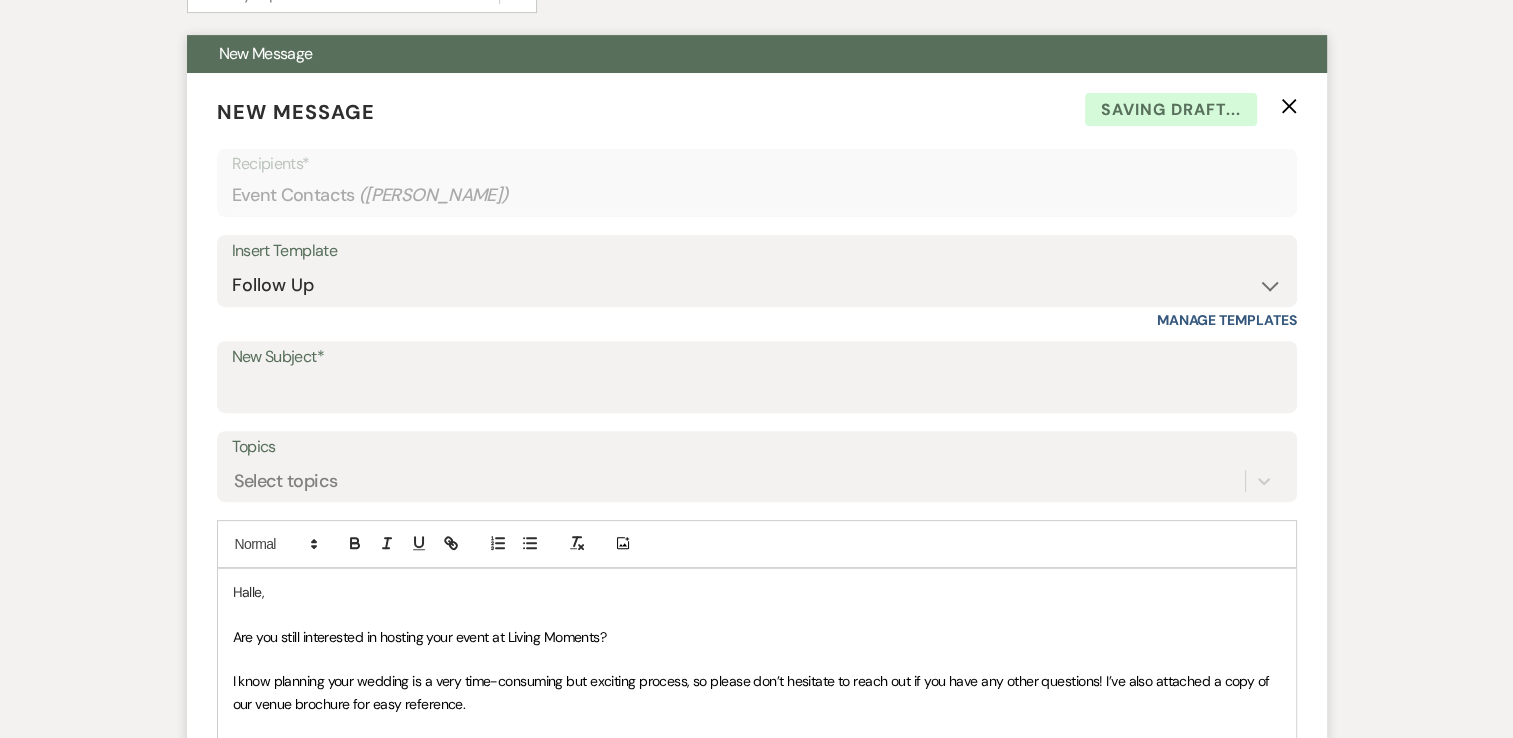 click 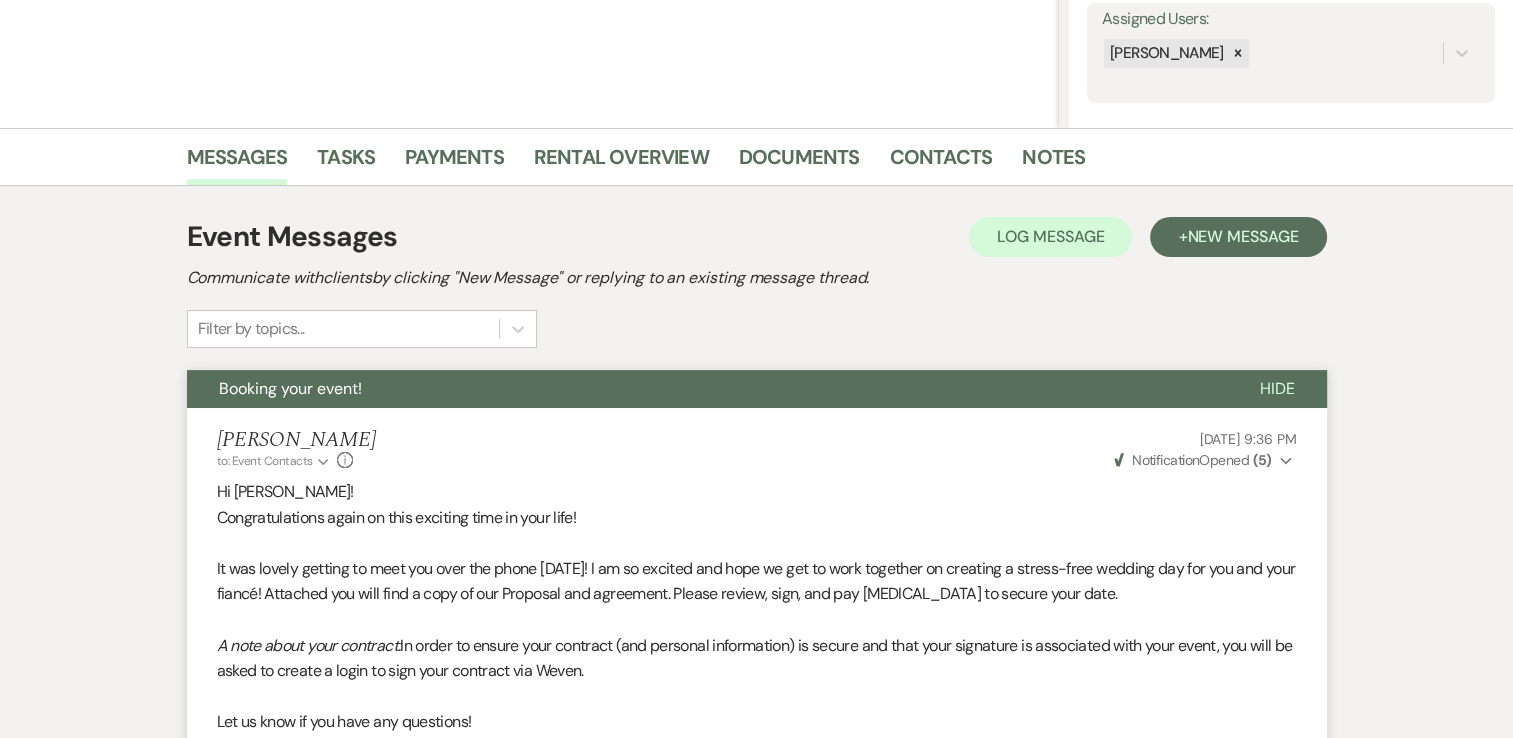 scroll, scrollTop: 371, scrollLeft: 0, axis: vertical 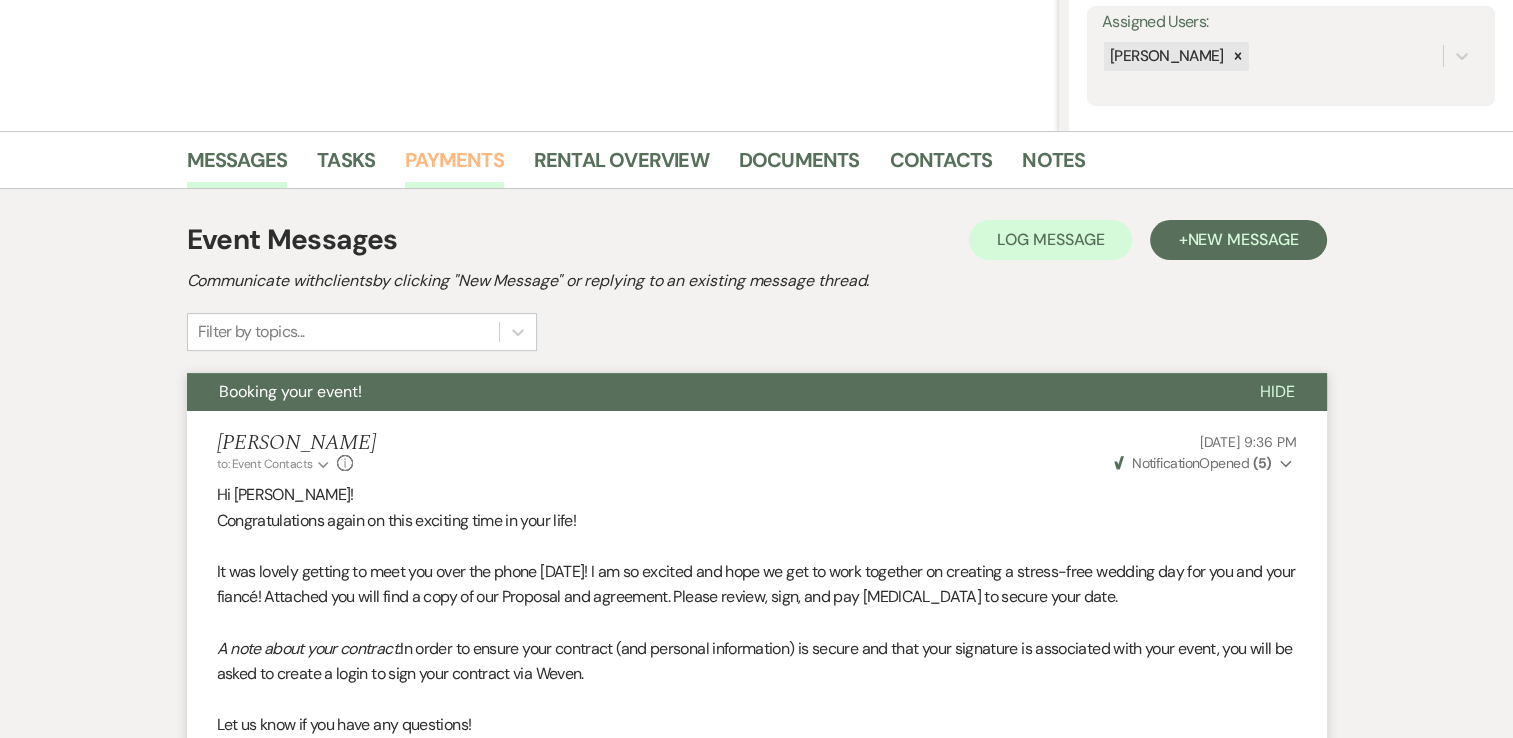 click on "Payments" at bounding box center (454, 166) 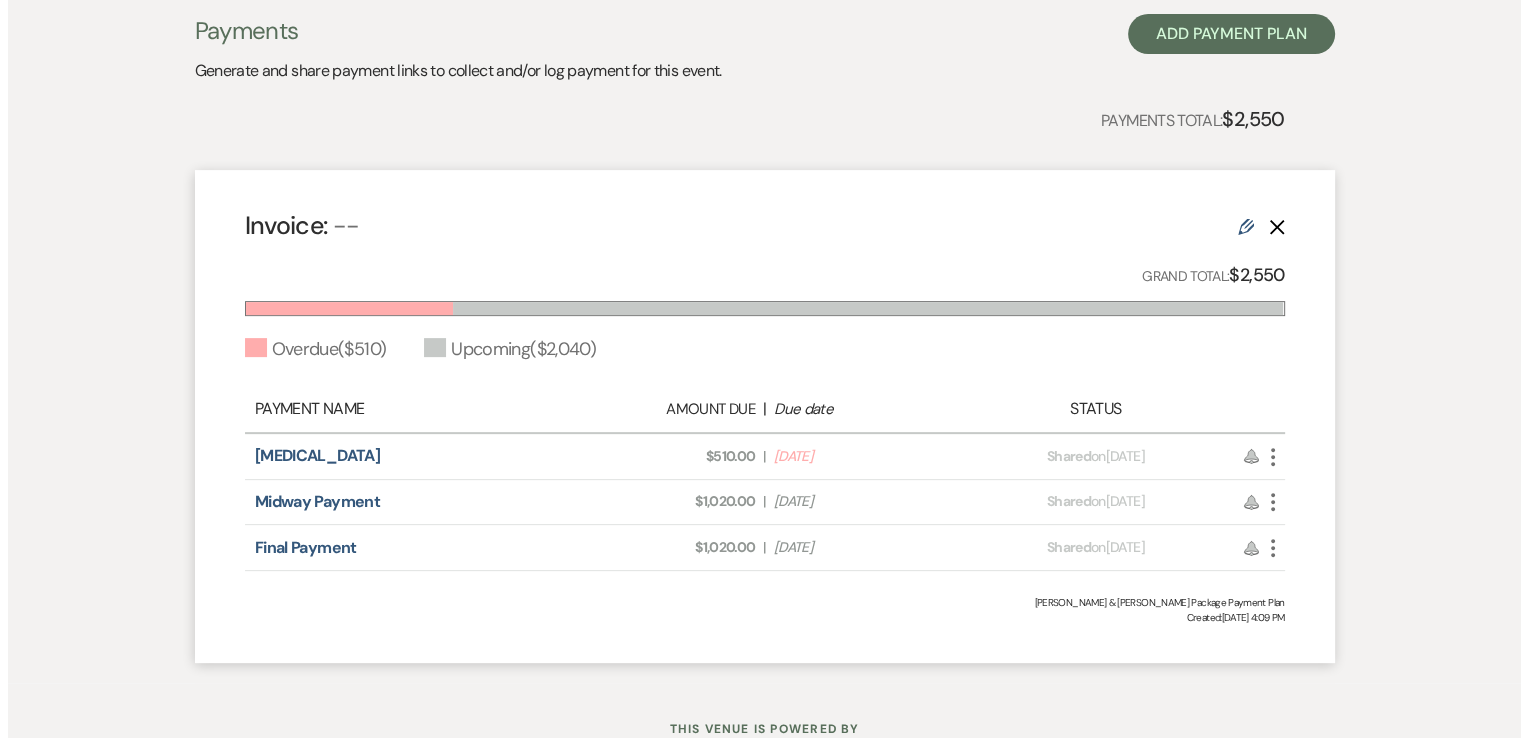 scroll, scrollTop: 649, scrollLeft: 0, axis: vertical 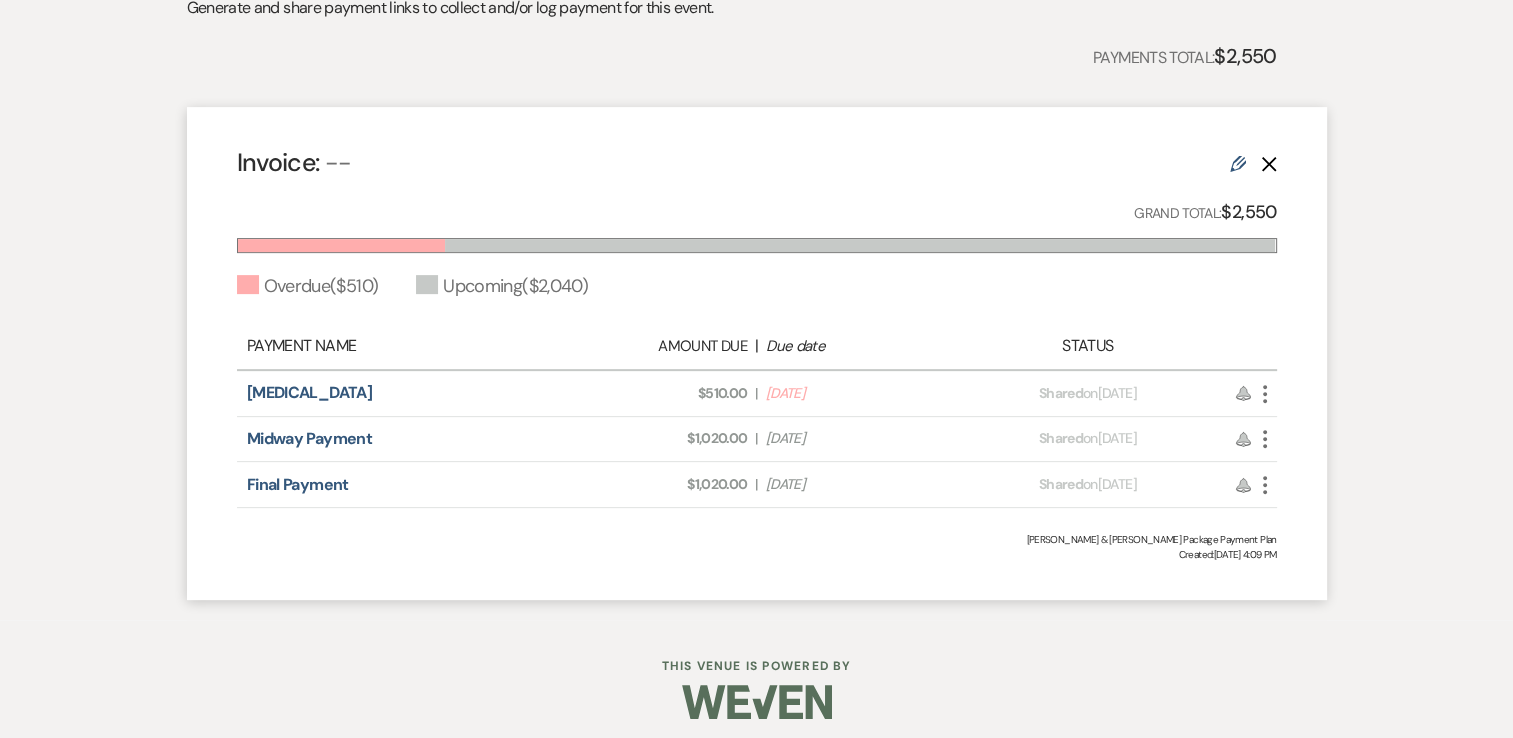 click on "More" 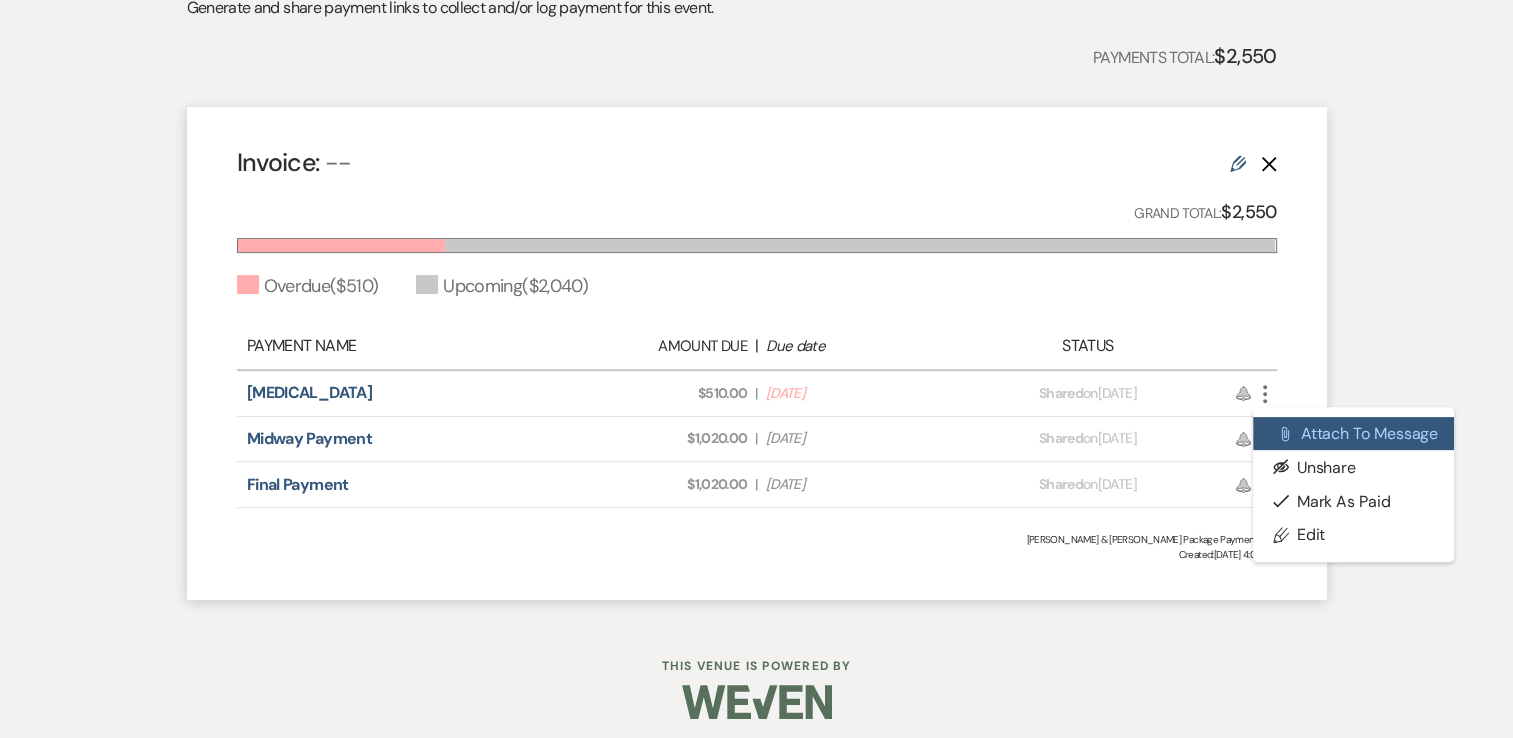 click on "Attach File Attach to Message" at bounding box center [1354, 434] 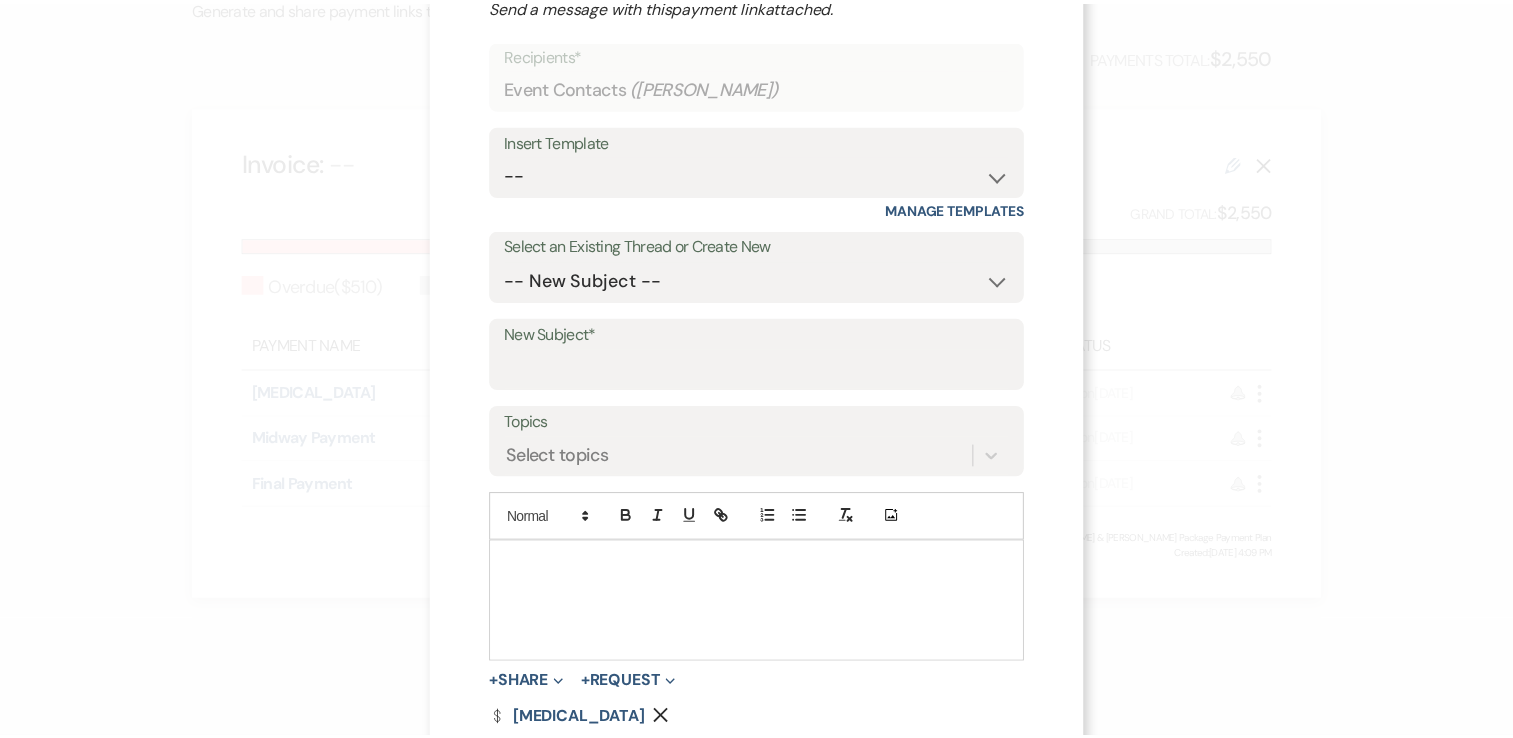 scroll, scrollTop: 115, scrollLeft: 0, axis: vertical 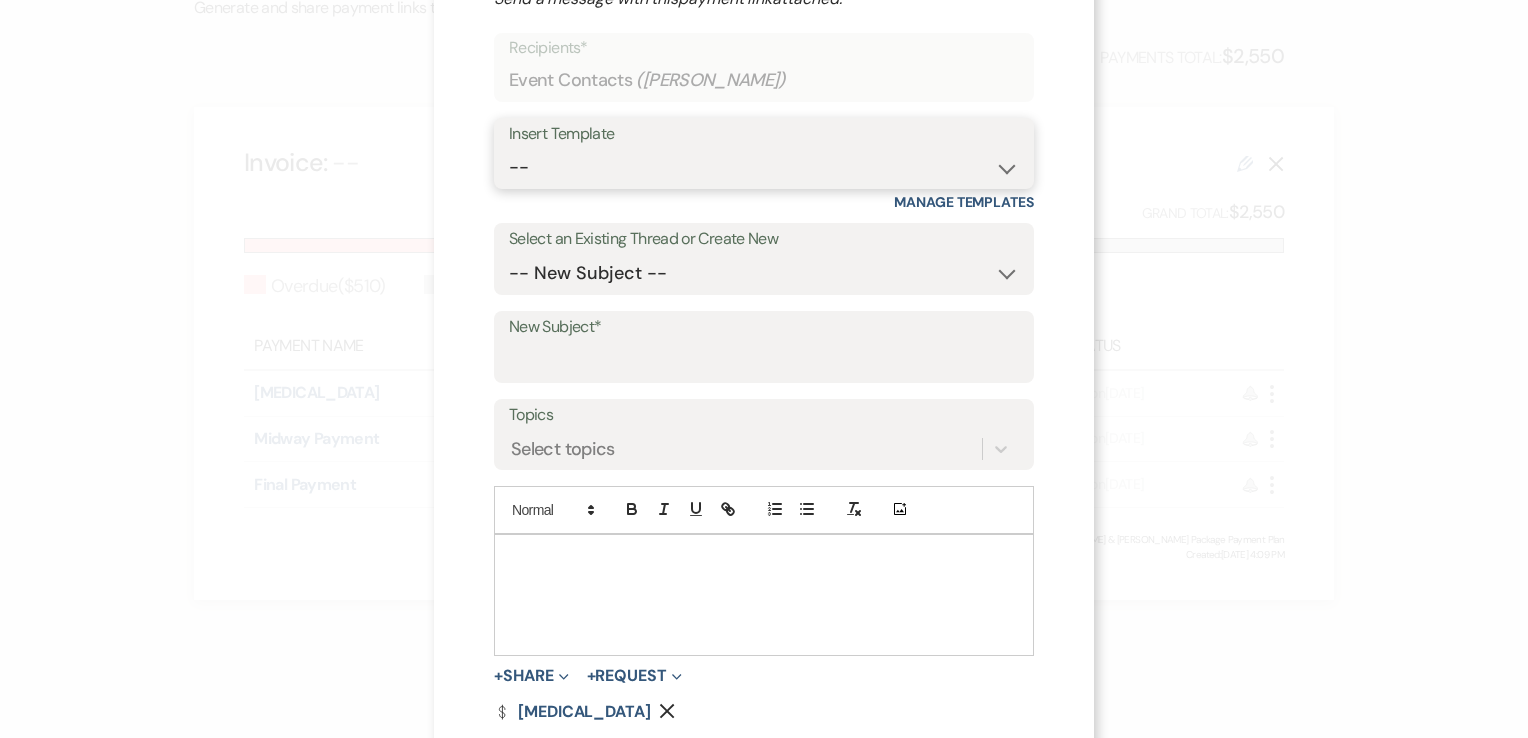 click on "-- Weven Planning Portal Introduction (Booked Events) Initial Inquiry Response Tour Request Response Follow Up Contract (Pre-Booked Leads) Planning Portal Introduction (Booked Events) Copy of Contract (Pre-Booked Leads) Planning Meeting Auto-Response with Calendly Link Copy of Contract (Pre-Booked Leads) Getting to know our couples Closing statement/ Offboarding" at bounding box center (764, 167) 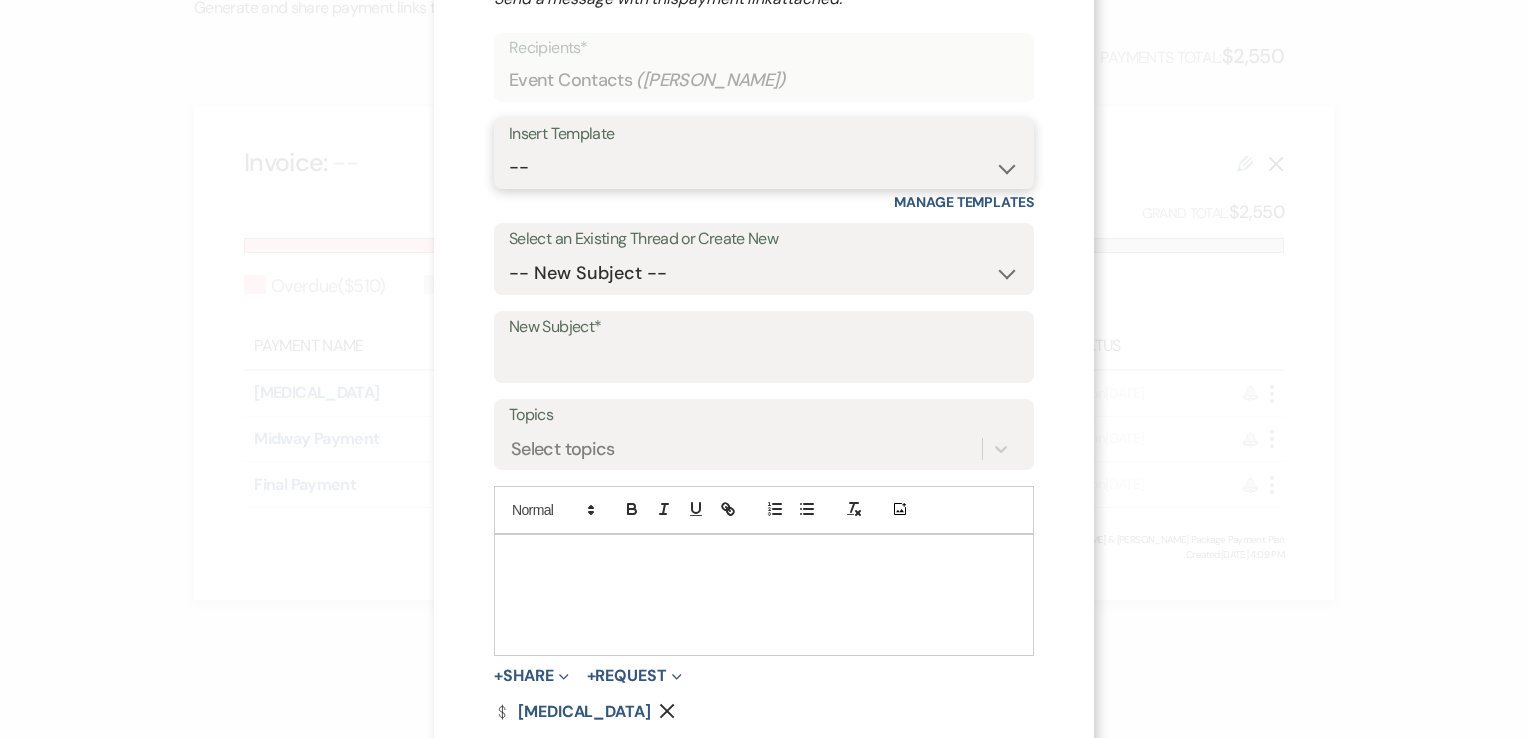 click on "-- Weven Planning Portal Introduction (Booked Events) Initial Inquiry Response Tour Request Response Follow Up Contract (Pre-Booked Leads) Planning Portal Introduction (Booked Events) Copy of Contract (Pre-Booked Leads) Planning Meeting Auto-Response with Calendly Link Copy of Contract (Pre-Booked Leads) Getting to know our couples Closing statement/ Offboarding" at bounding box center (764, 167) 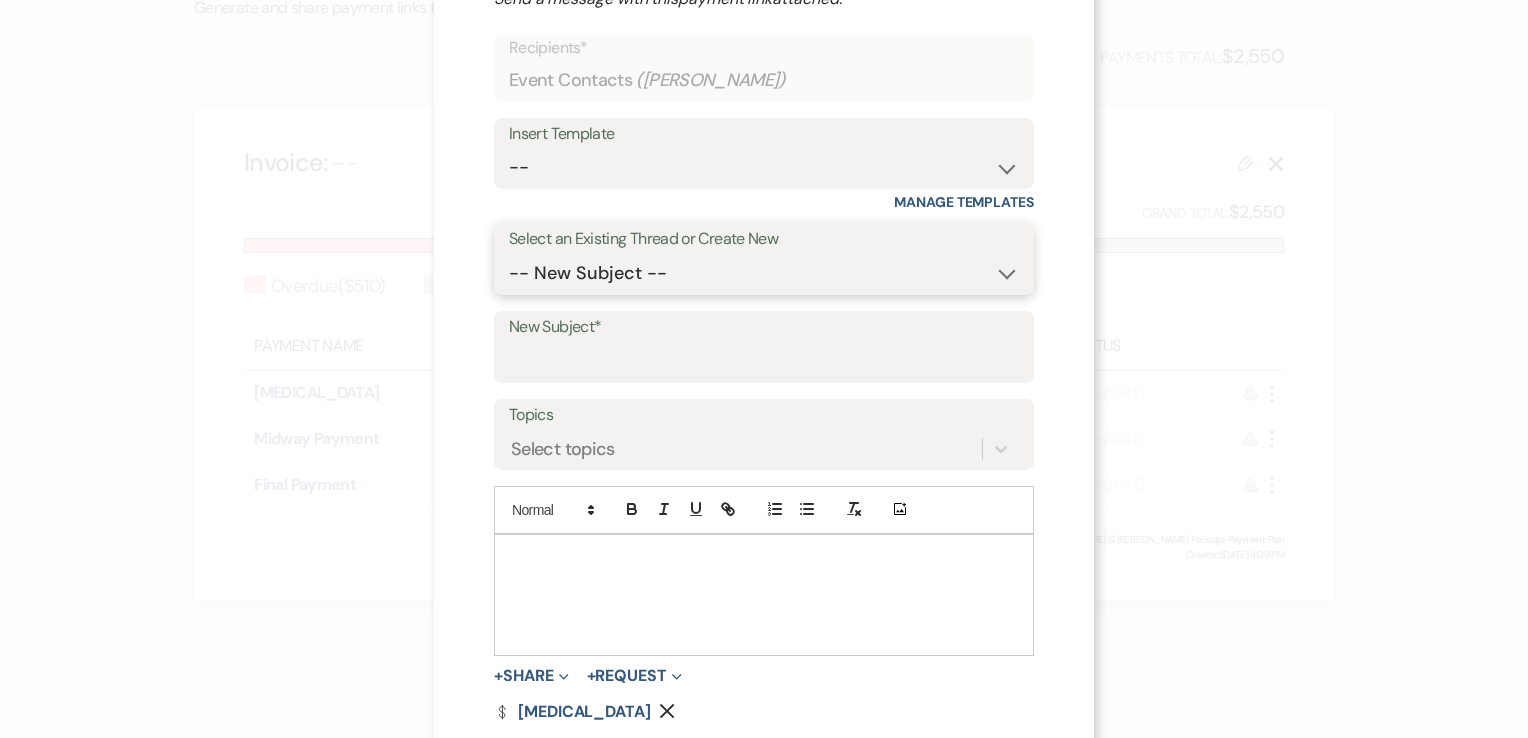 click on "-- New Subject -- Booking your event! Event Inquiry" at bounding box center (764, 273) 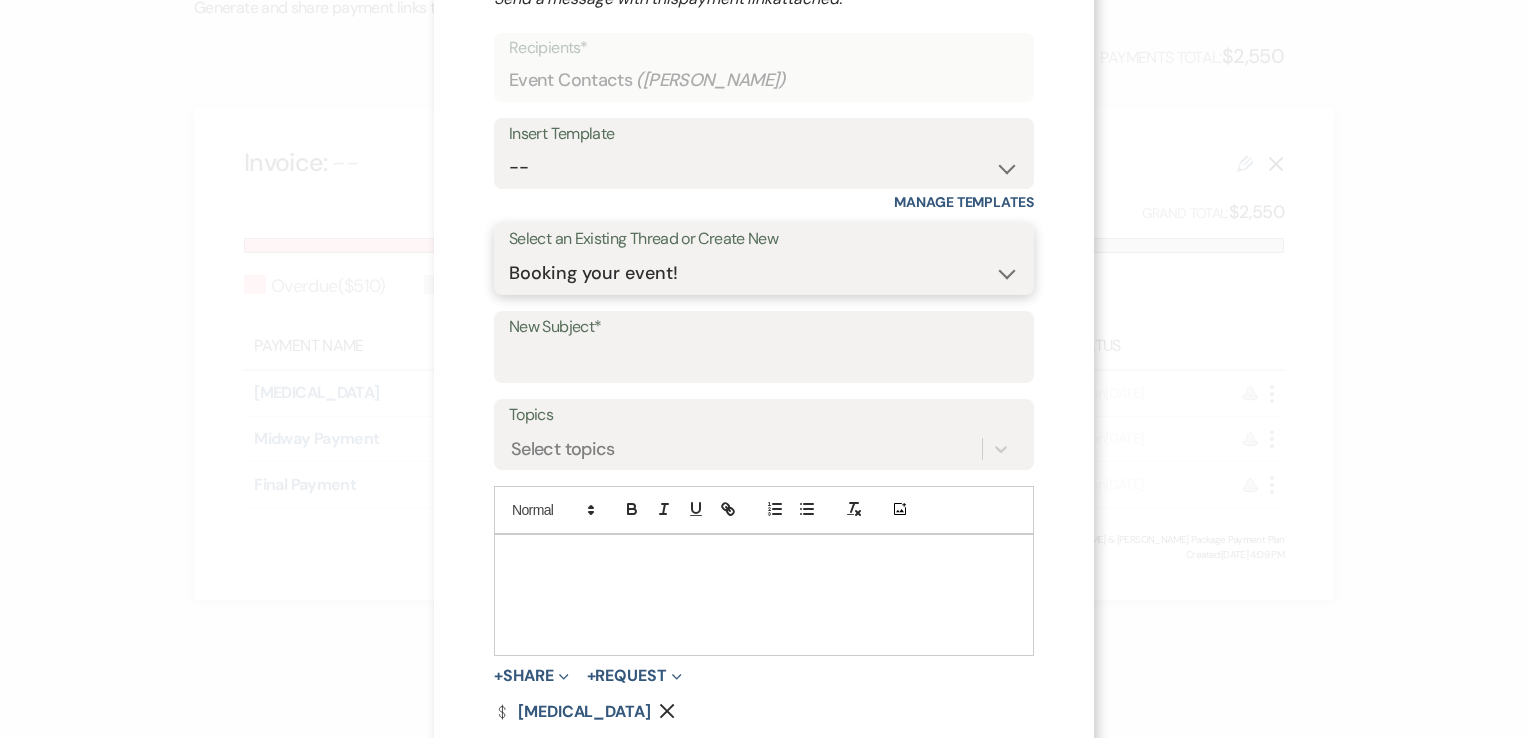 click on "-- New Subject -- Booking your event! Event Inquiry" at bounding box center (764, 273) 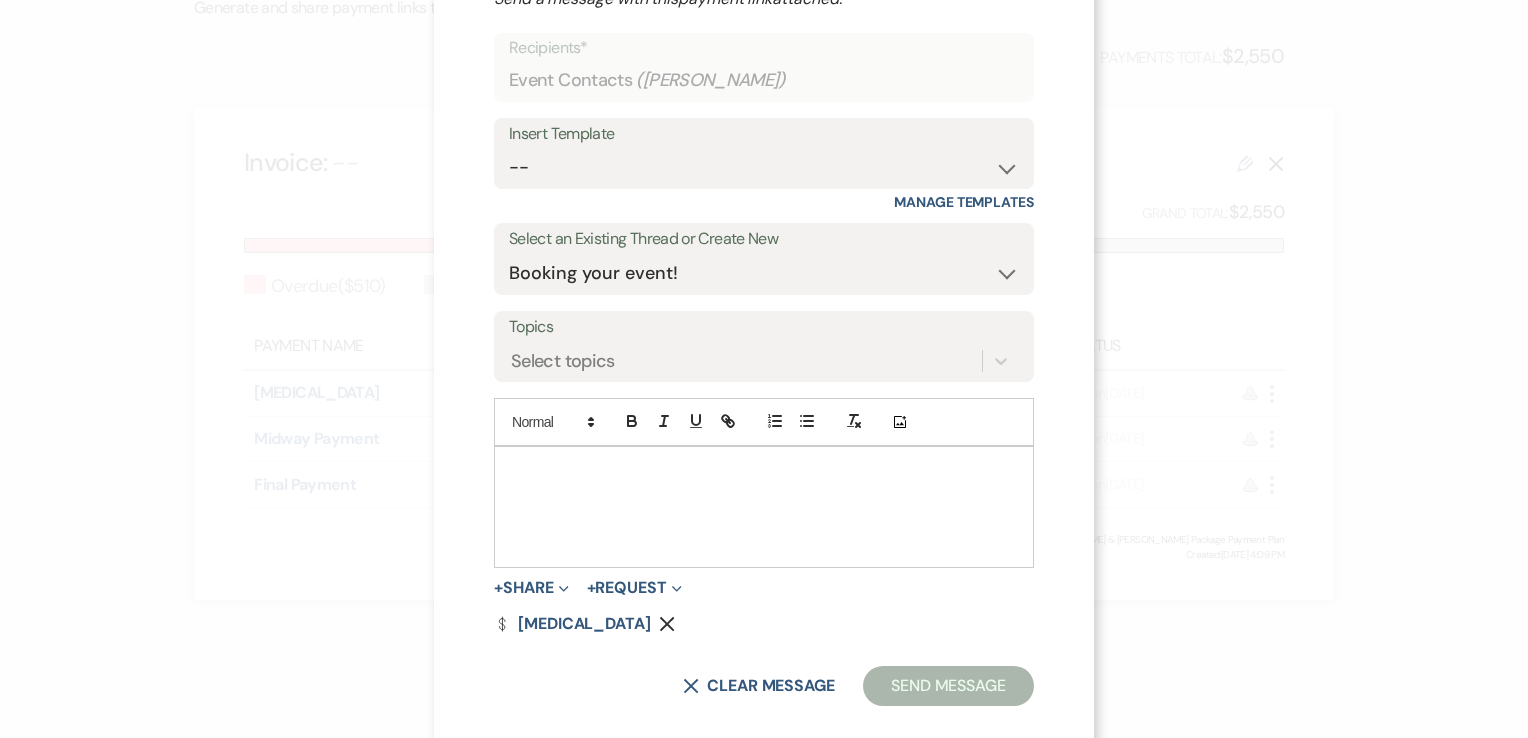 click at bounding box center [764, 507] 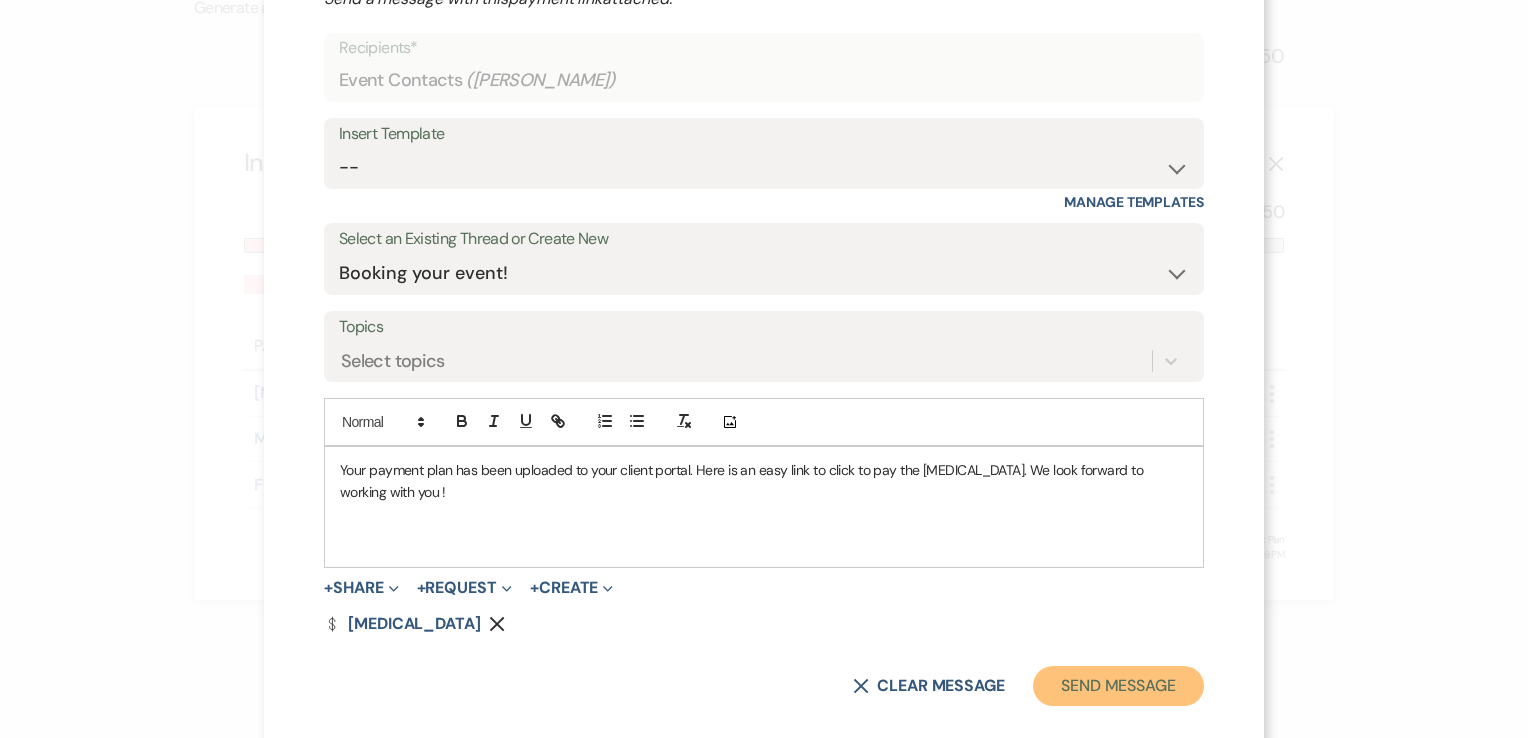 click on "Send Message" at bounding box center [1118, 686] 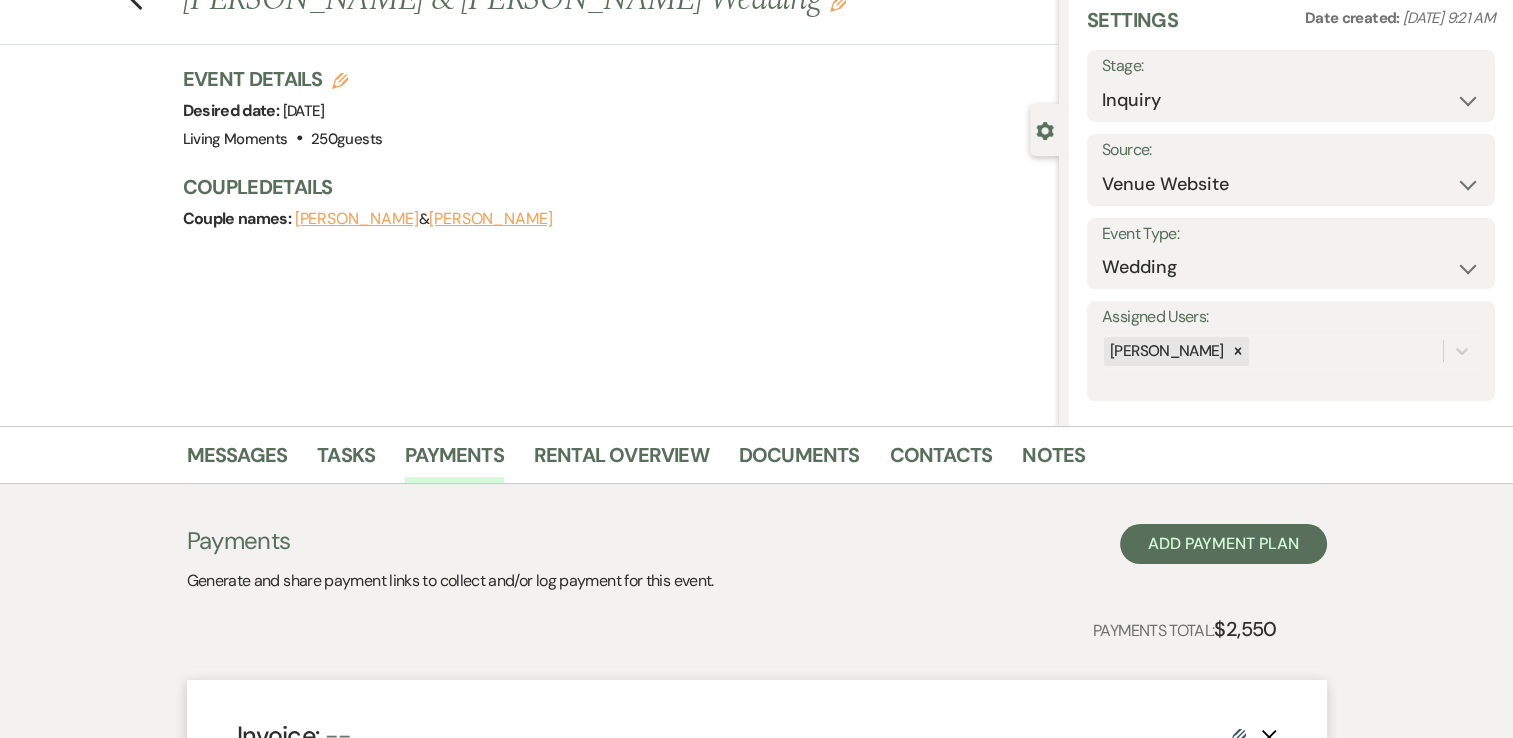 scroll, scrollTop: 0, scrollLeft: 0, axis: both 